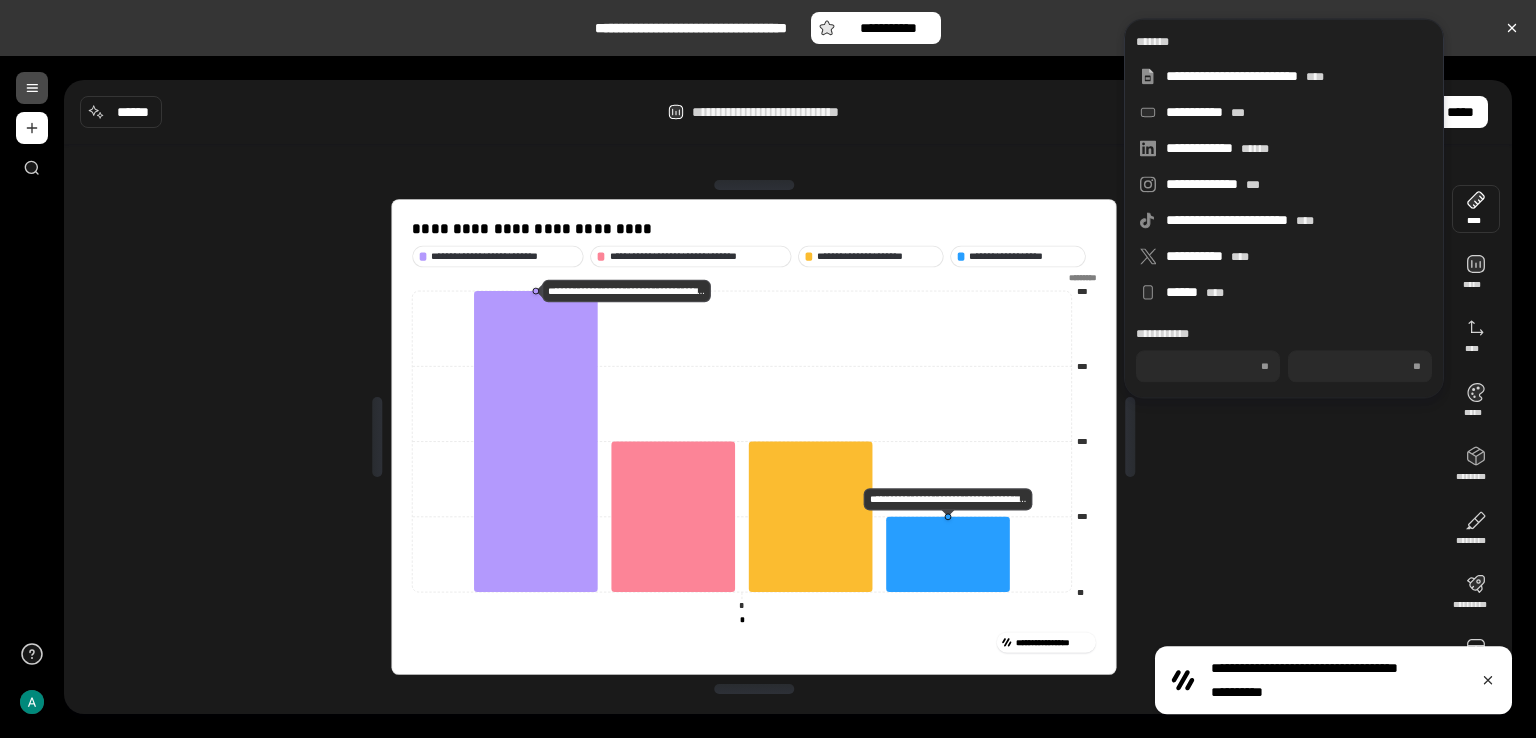 scroll, scrollTop: 0, scrollLeft: 0, axis: both 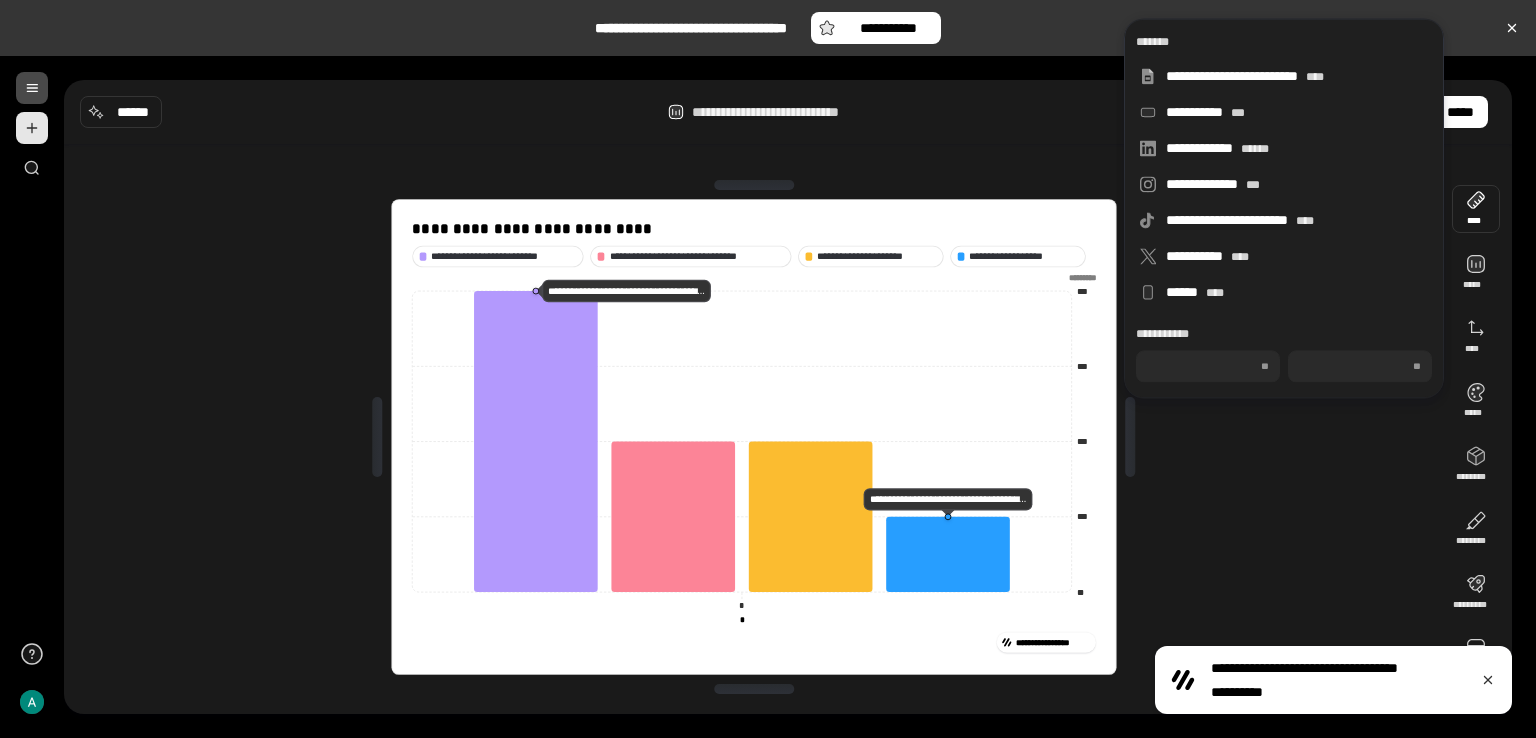 click at bounding box center [32, 128] 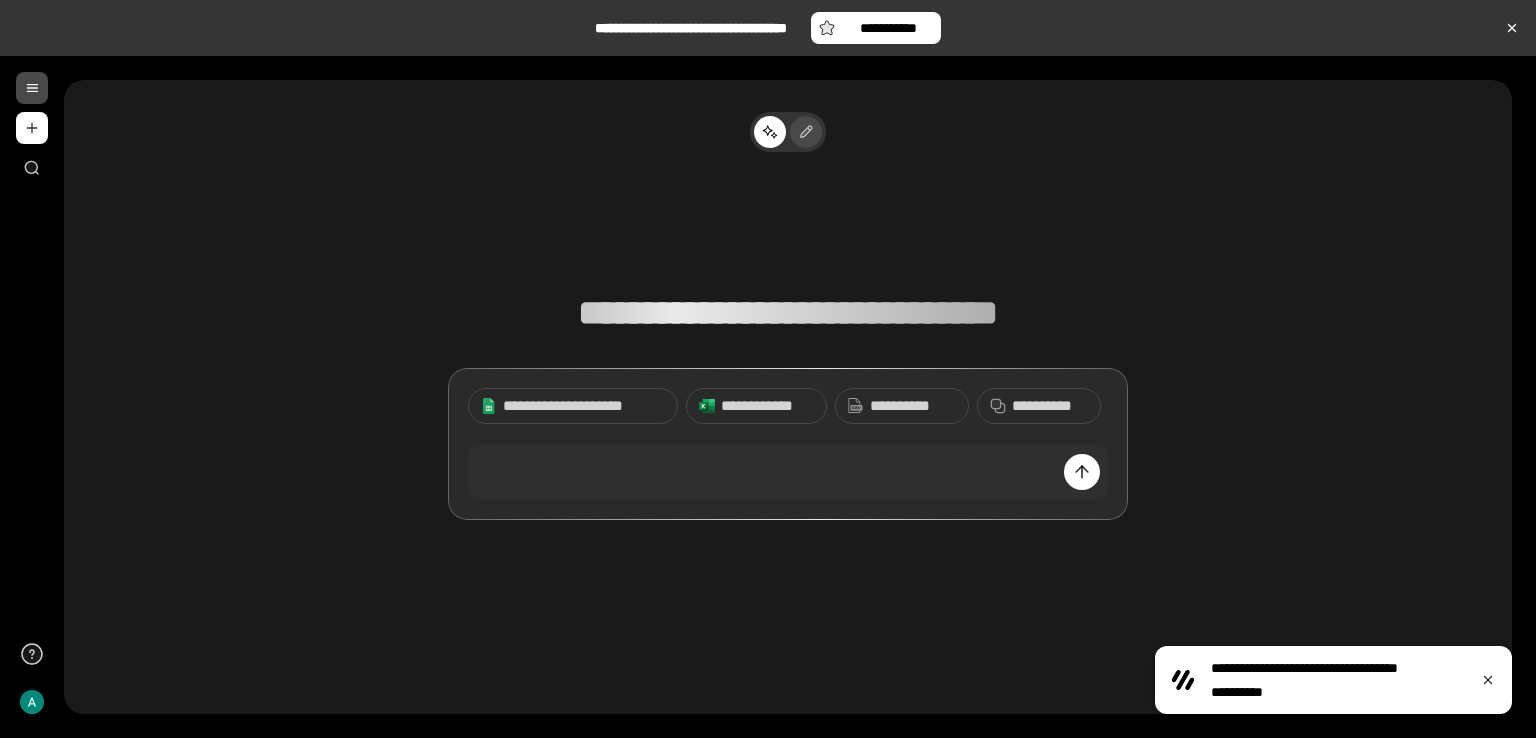 click at bounding box center [806, 132] 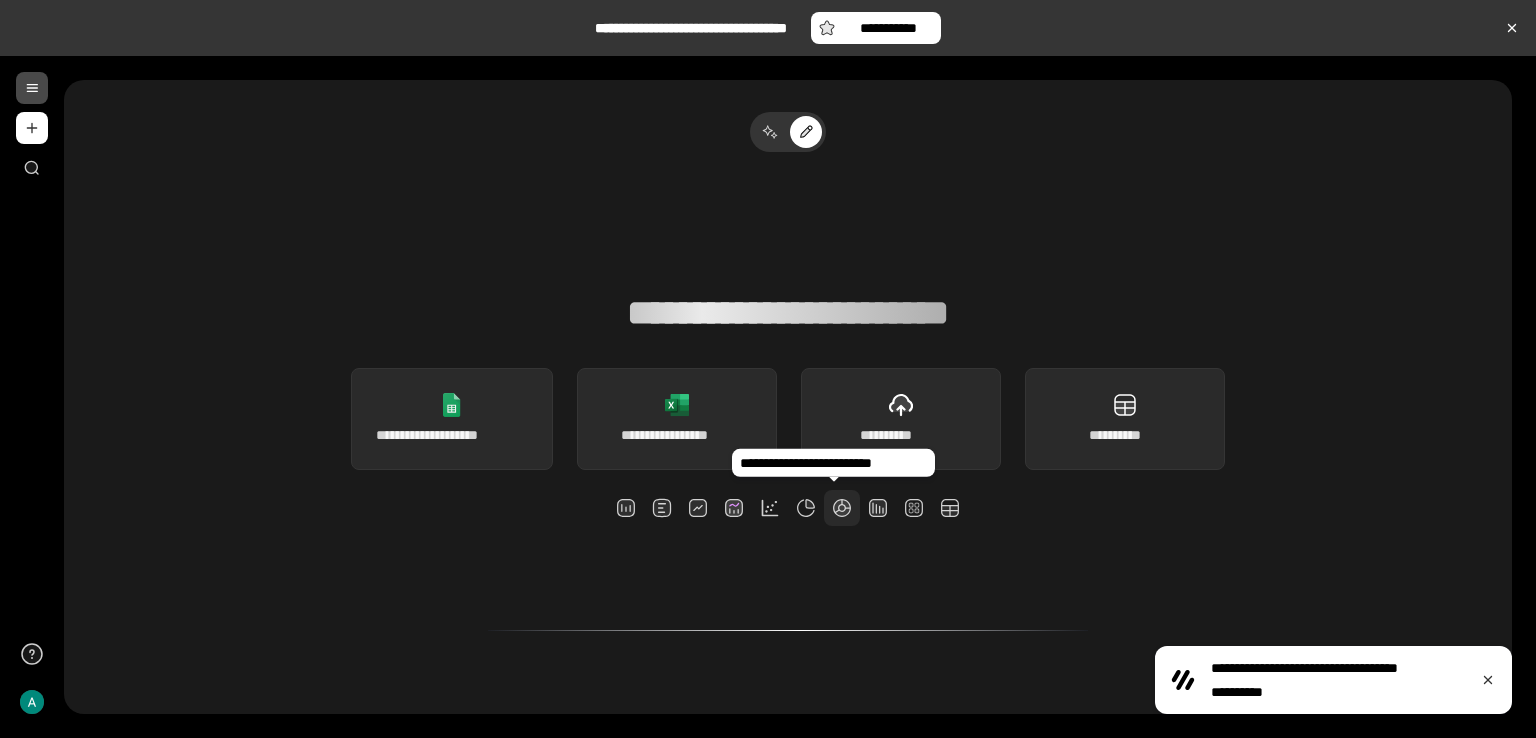 click at bounding box center [842, 508] 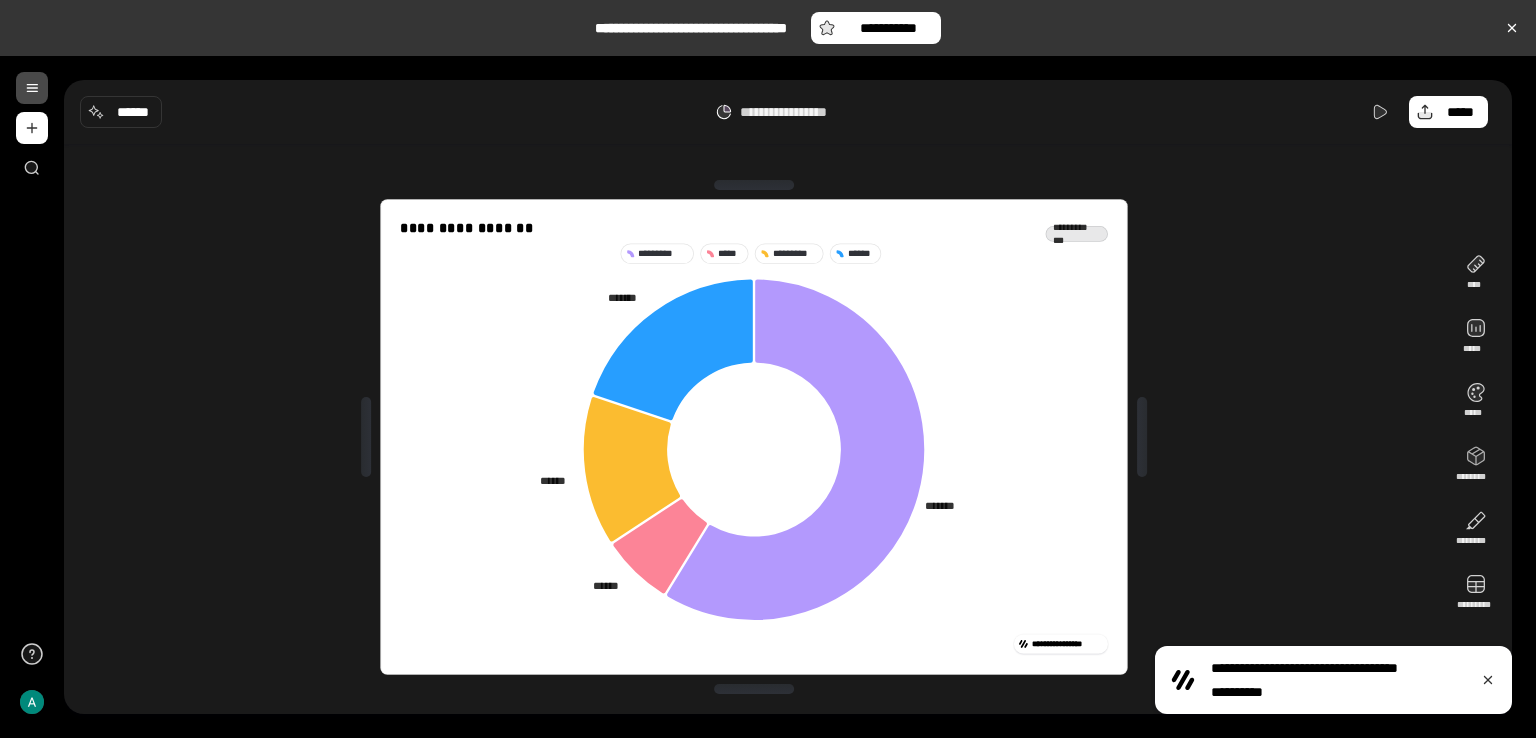 click on "**********" at bounding box center [754, 437] 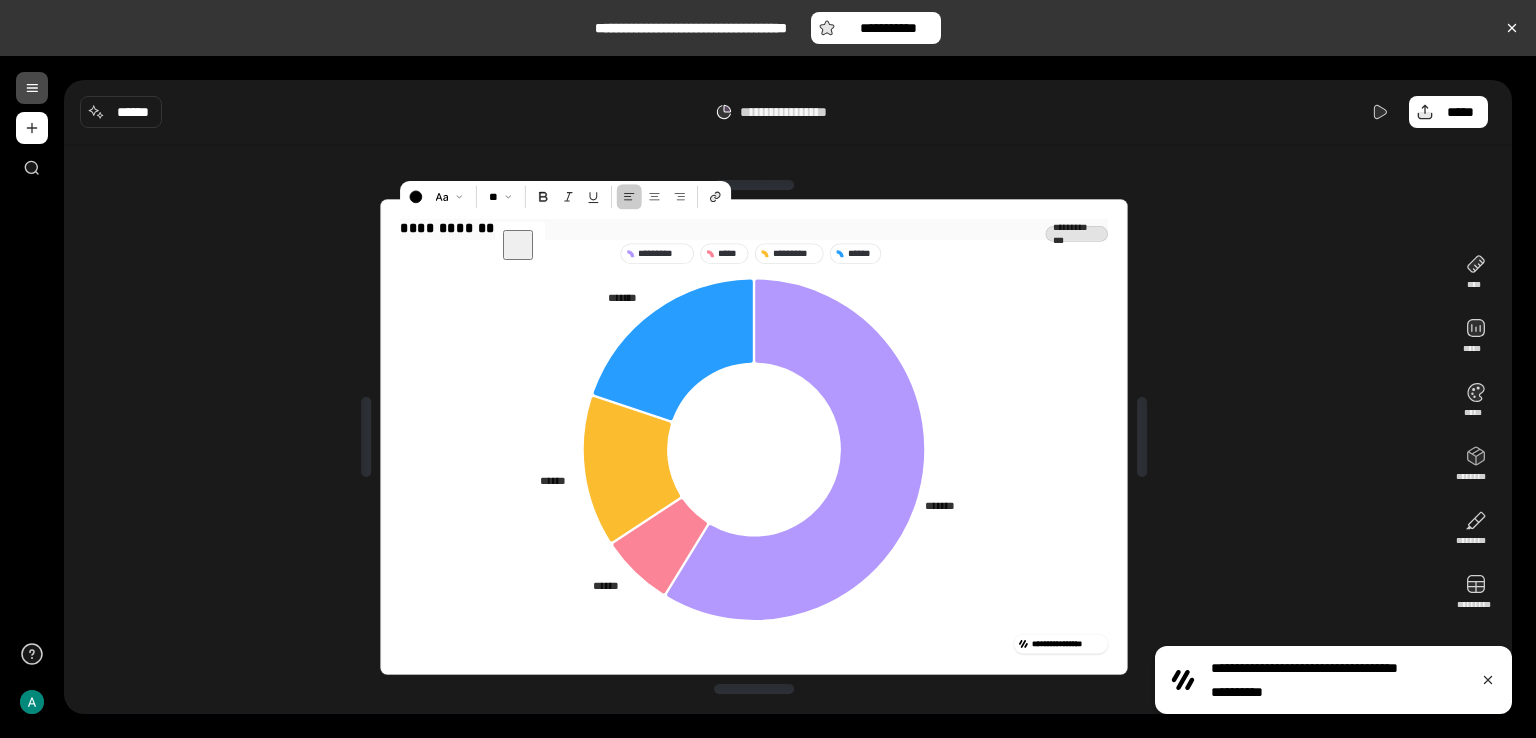 click on "**********" at bounding box center (754, 228) 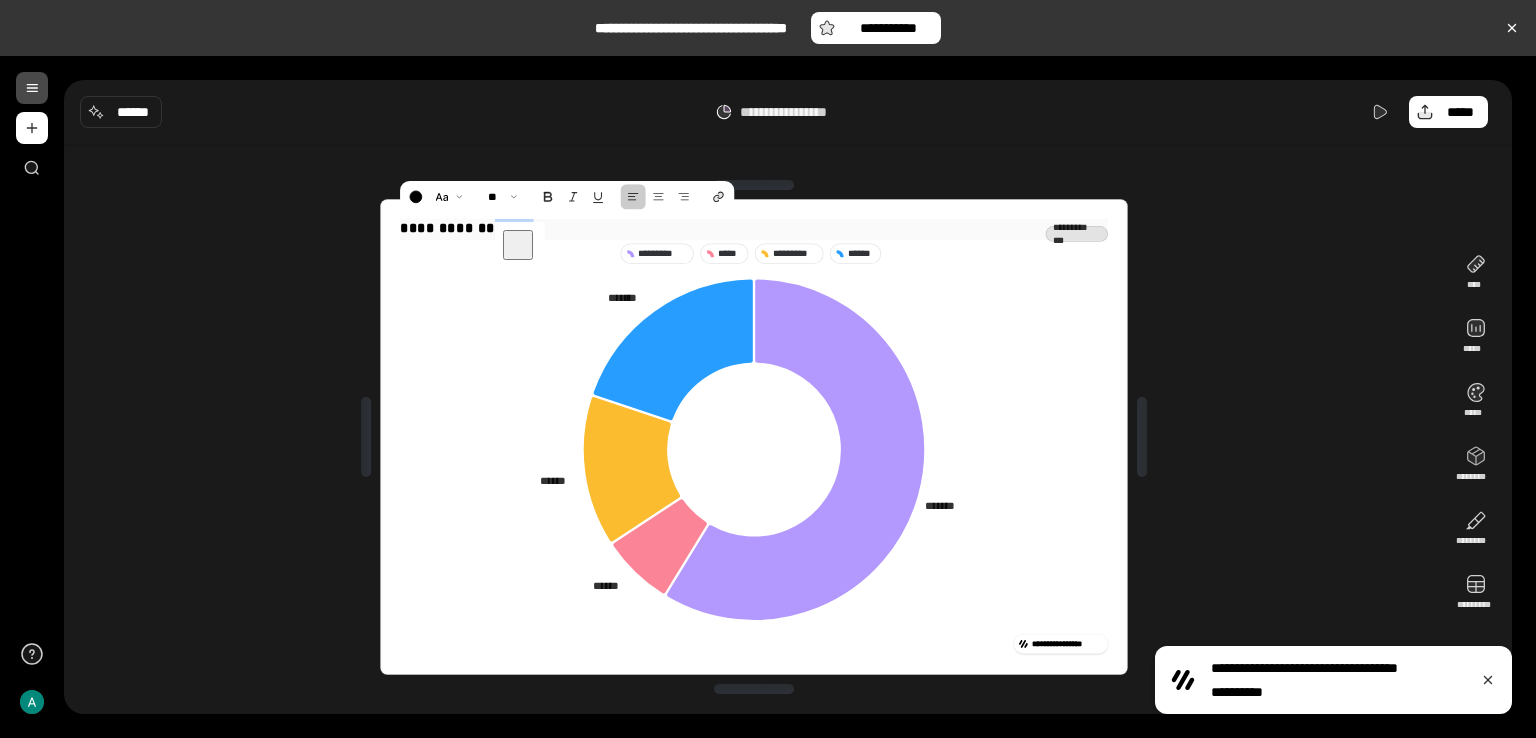 click on "**********" at bounding box center [754, 228] 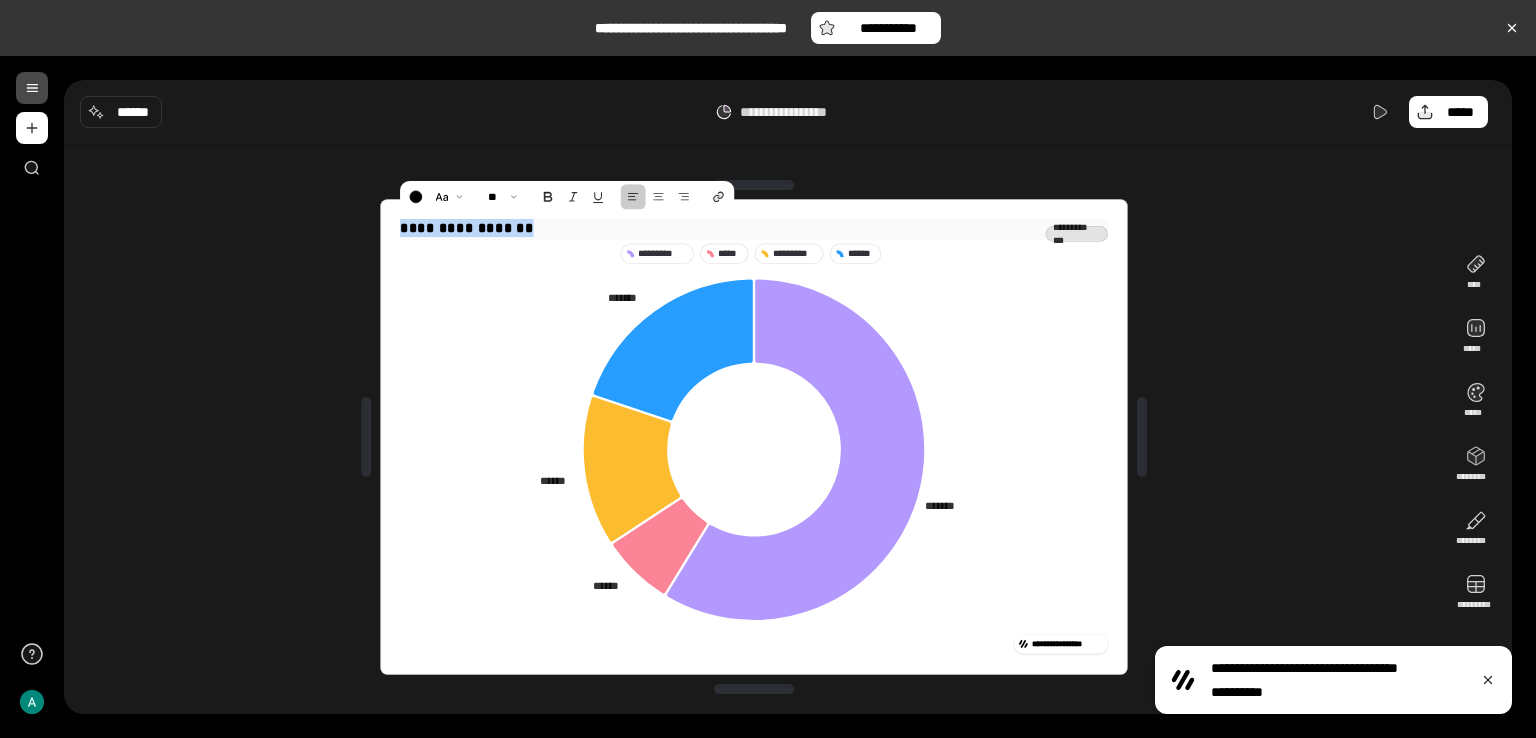 drag, startPoint x: 488, startPoint y: 226, endPoint x: 499, endPoint y: 226, distance: 11 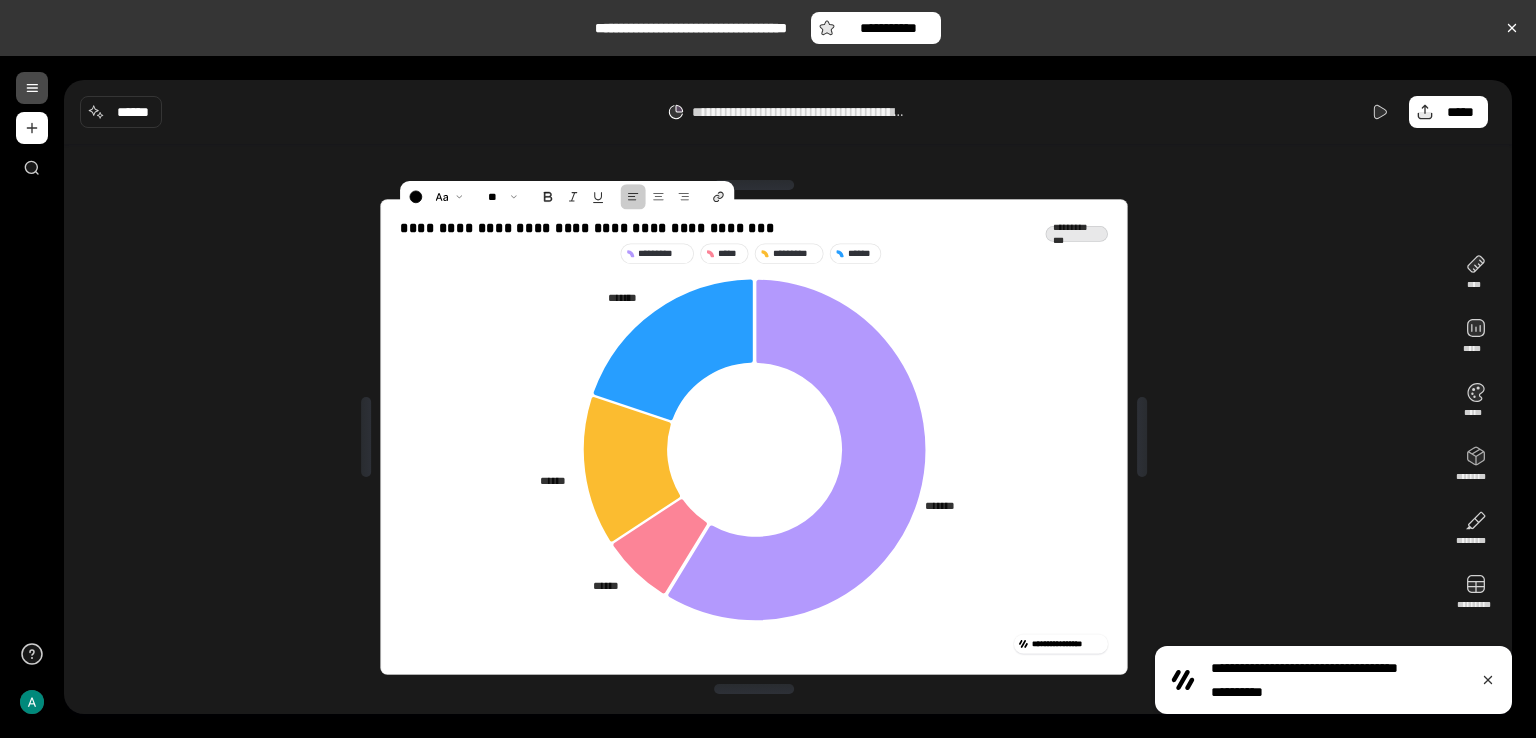 click 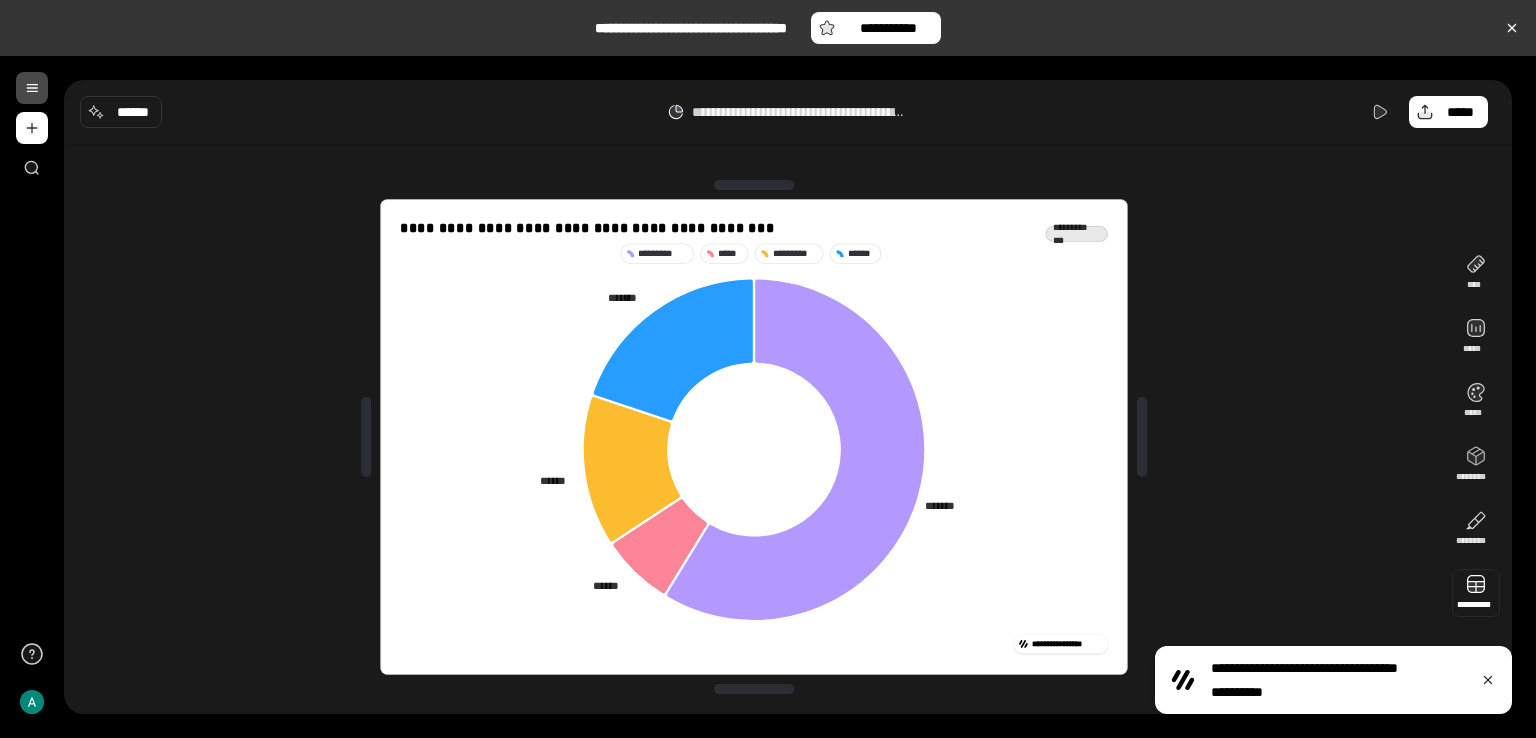 click at bounding box center (1476, 593) 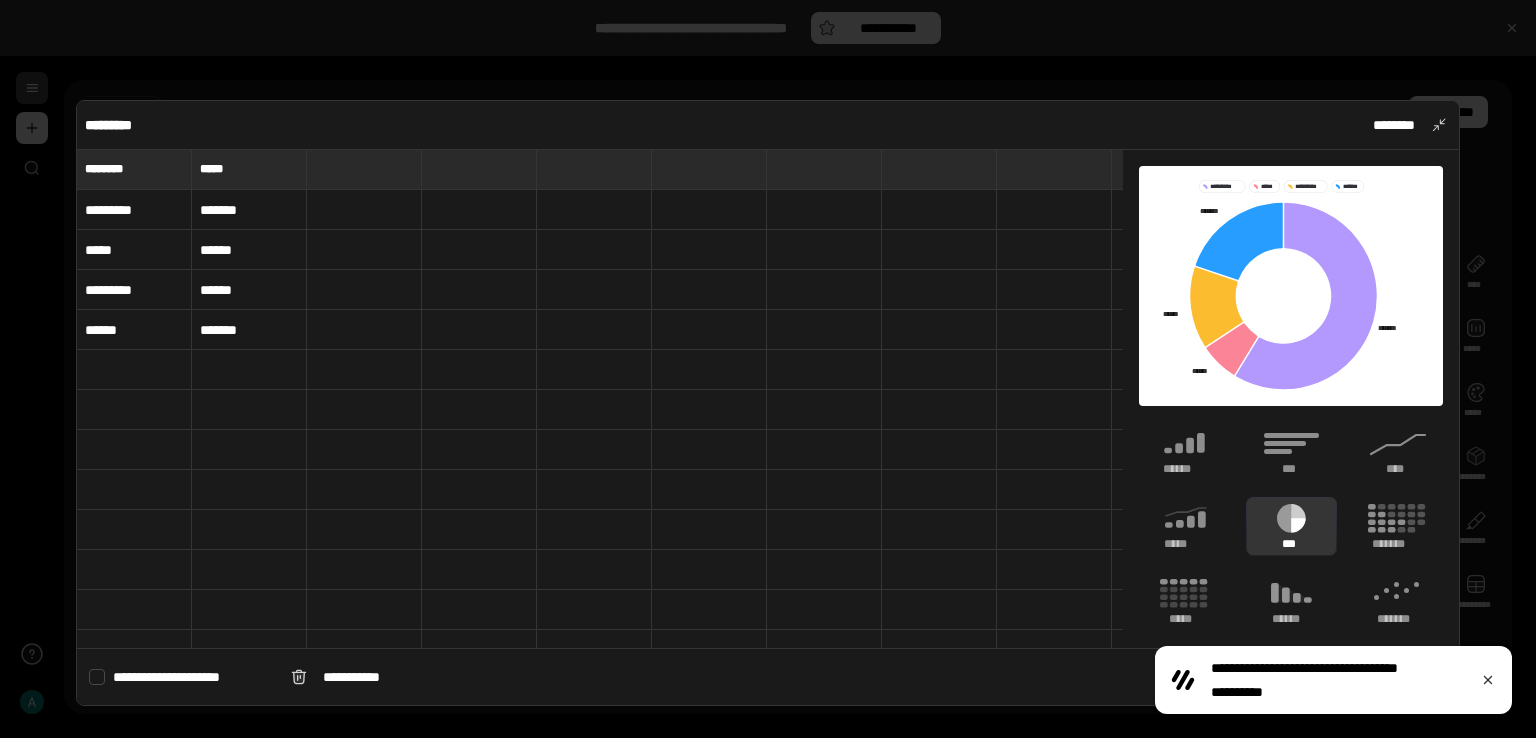 click on "*********" at bounding box center (134, 210) 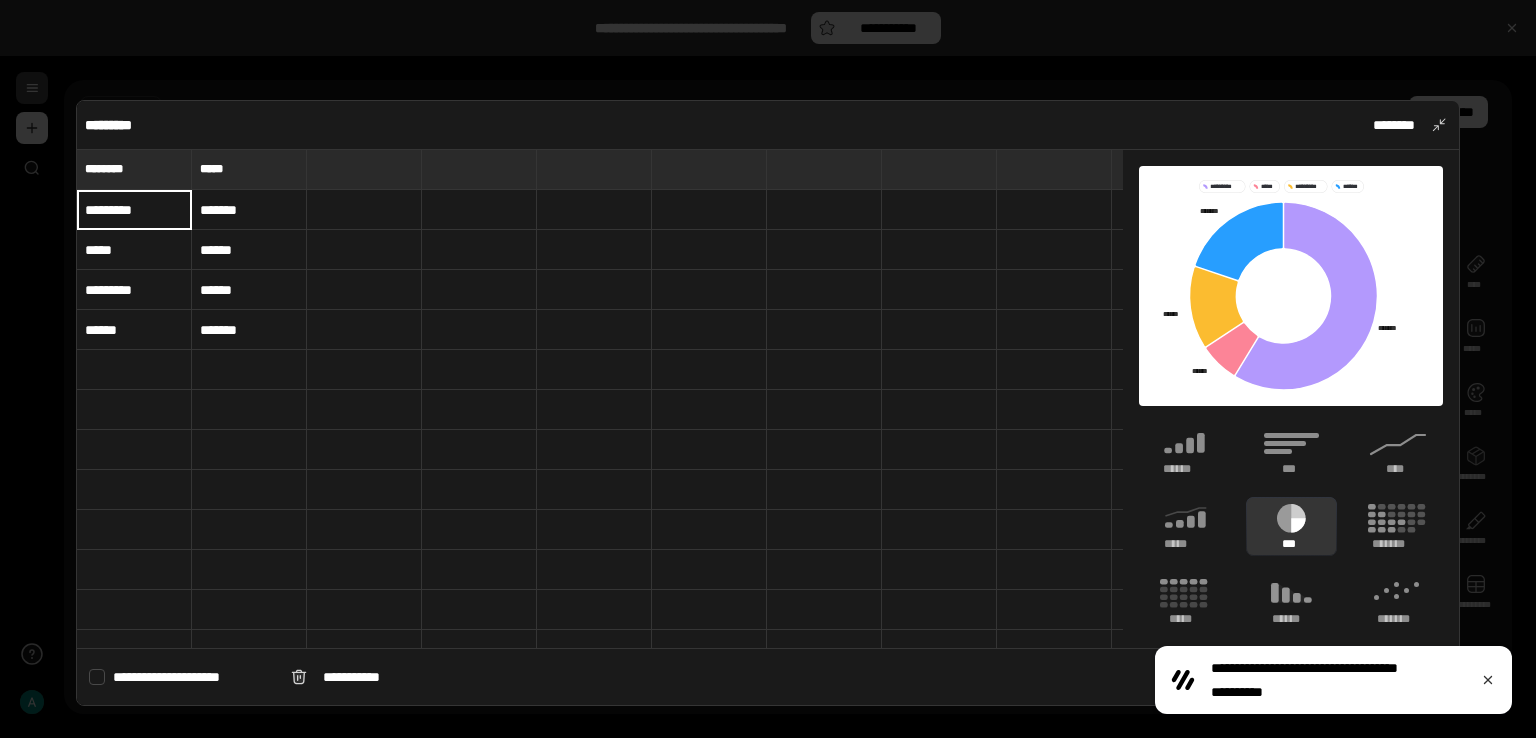 click on "*********" at bounding box center (134, 210) 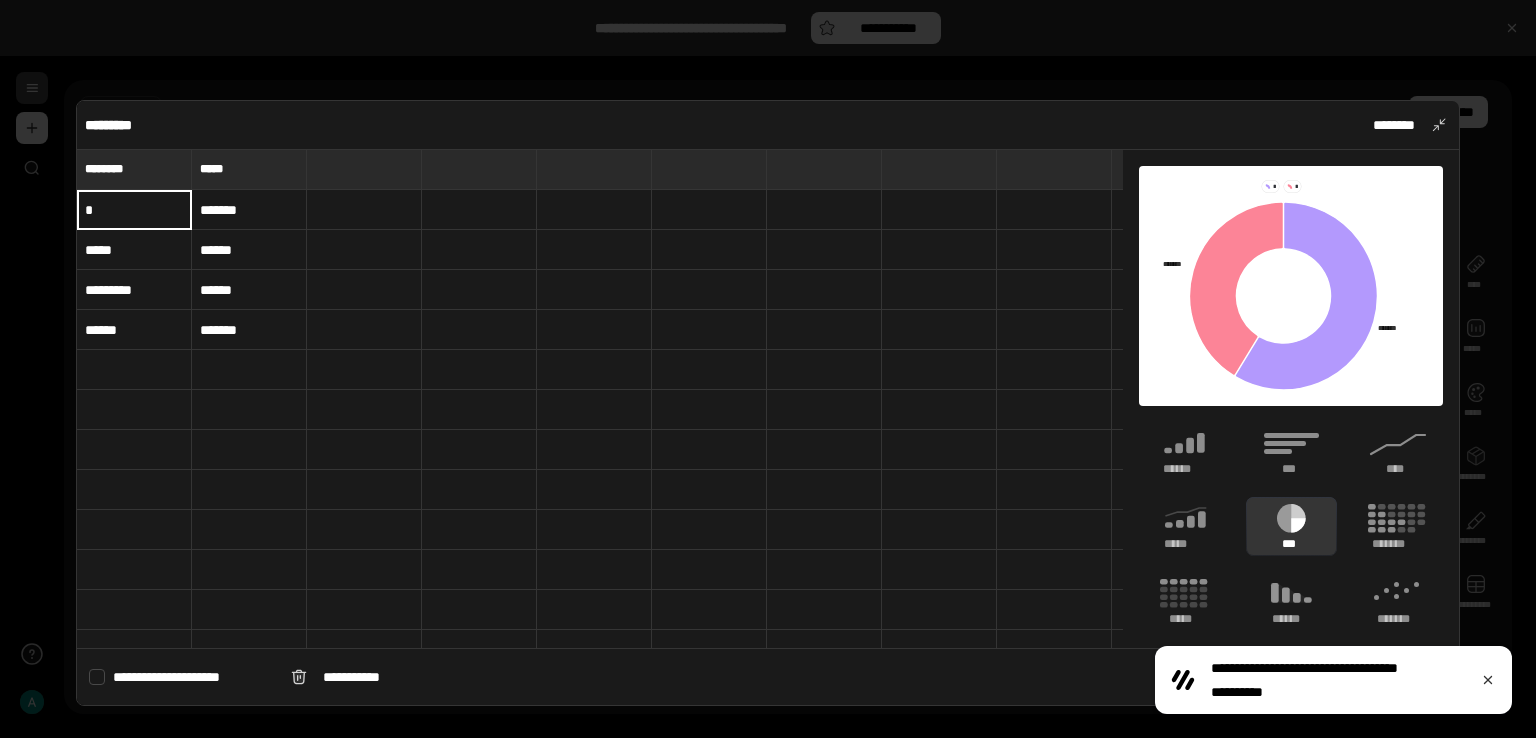 type on "*" 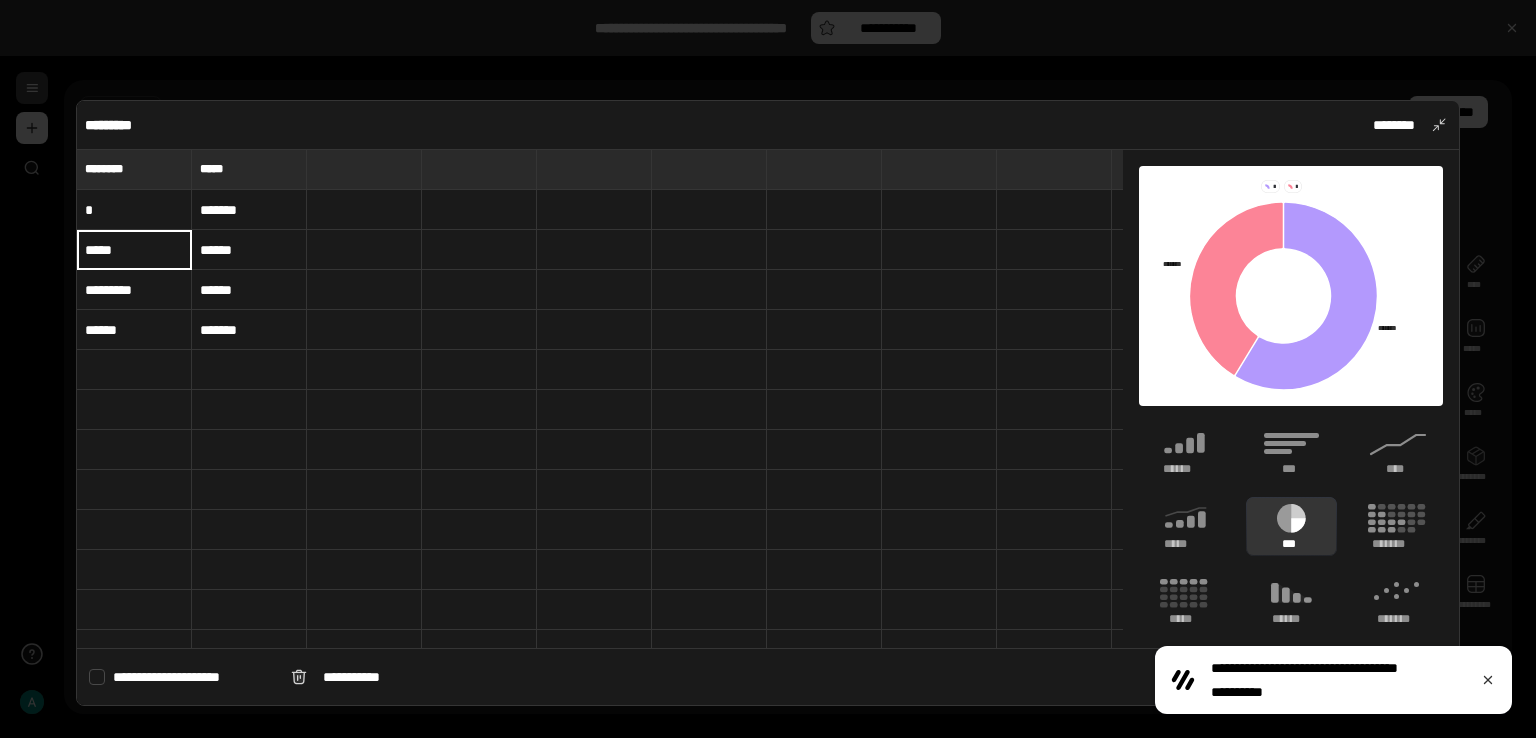 type on "*" 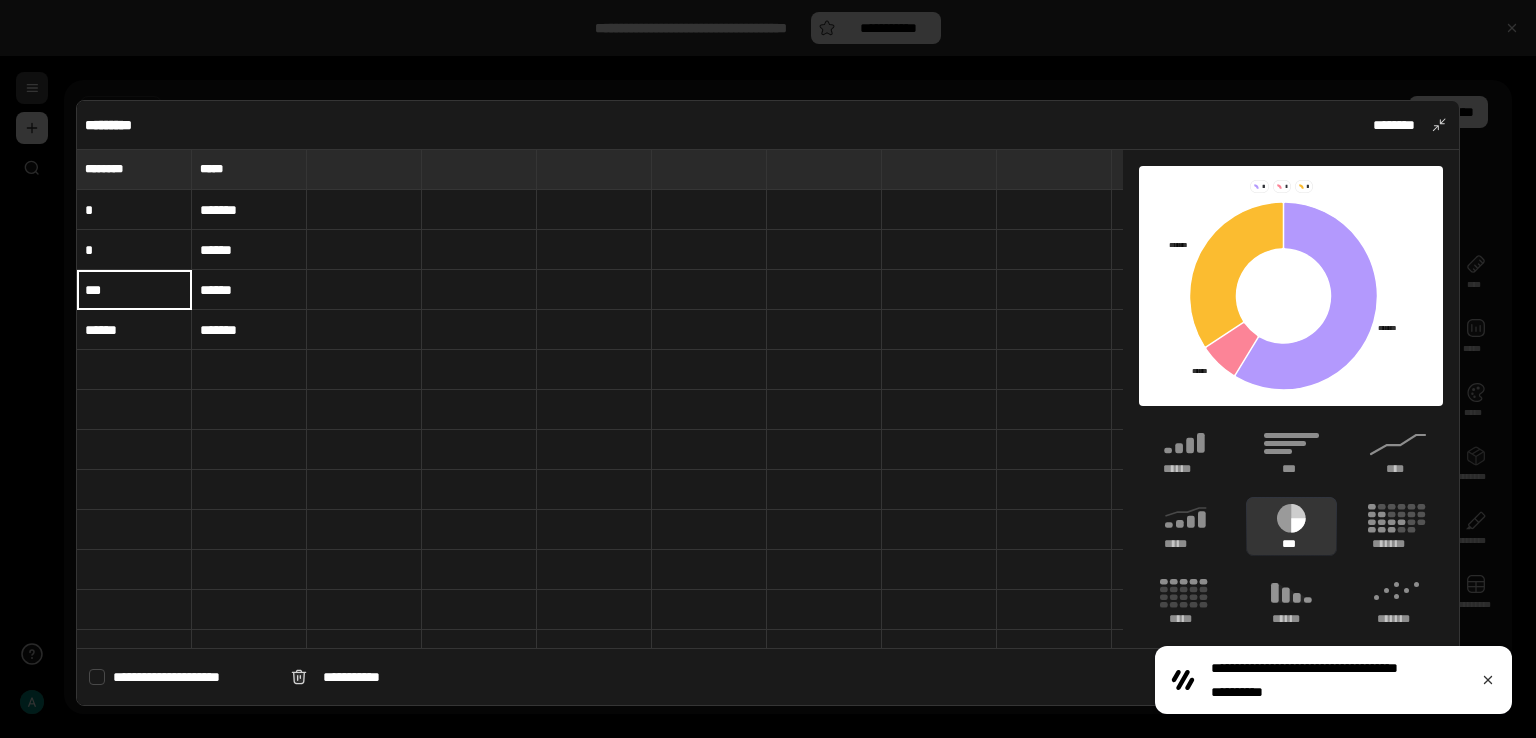 type on "***" 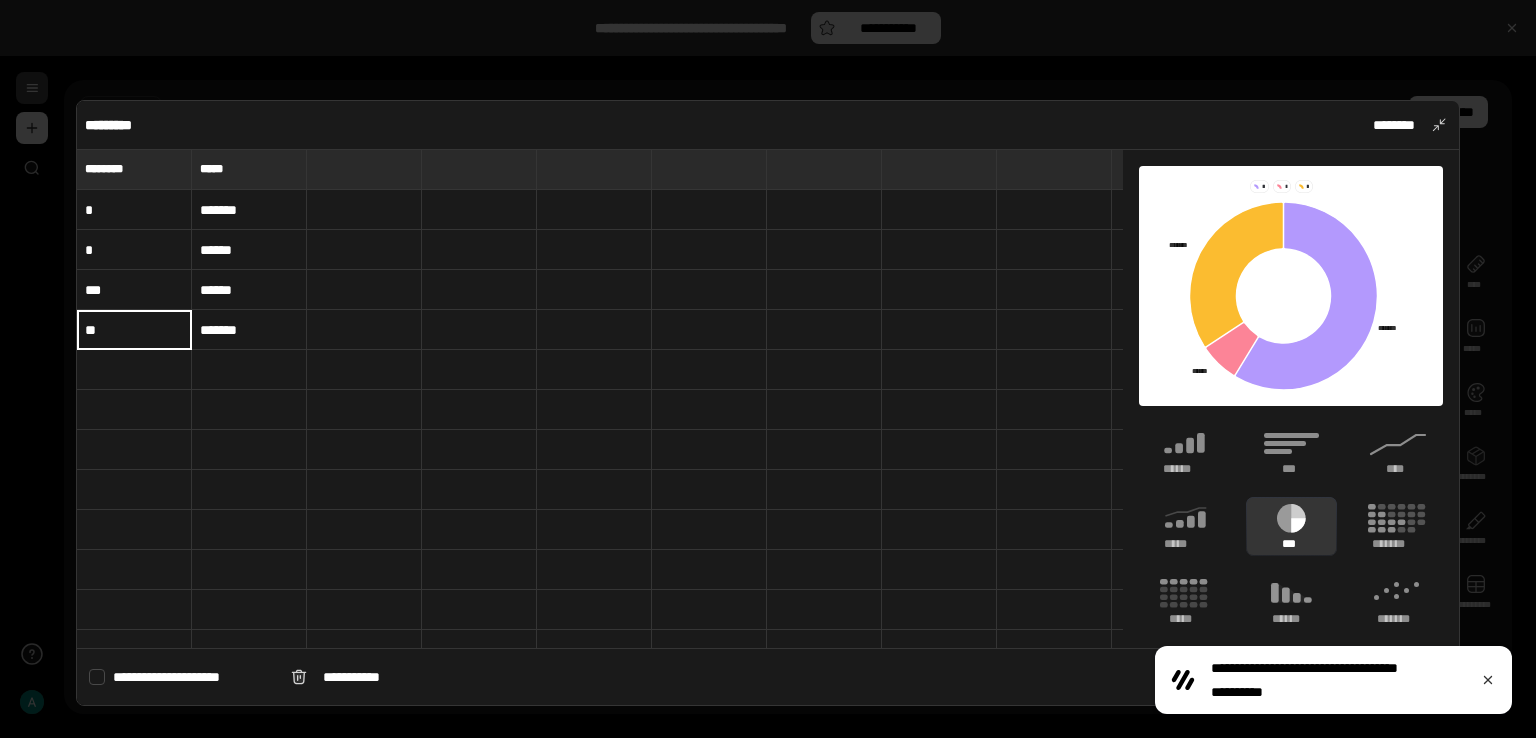 type on "**" 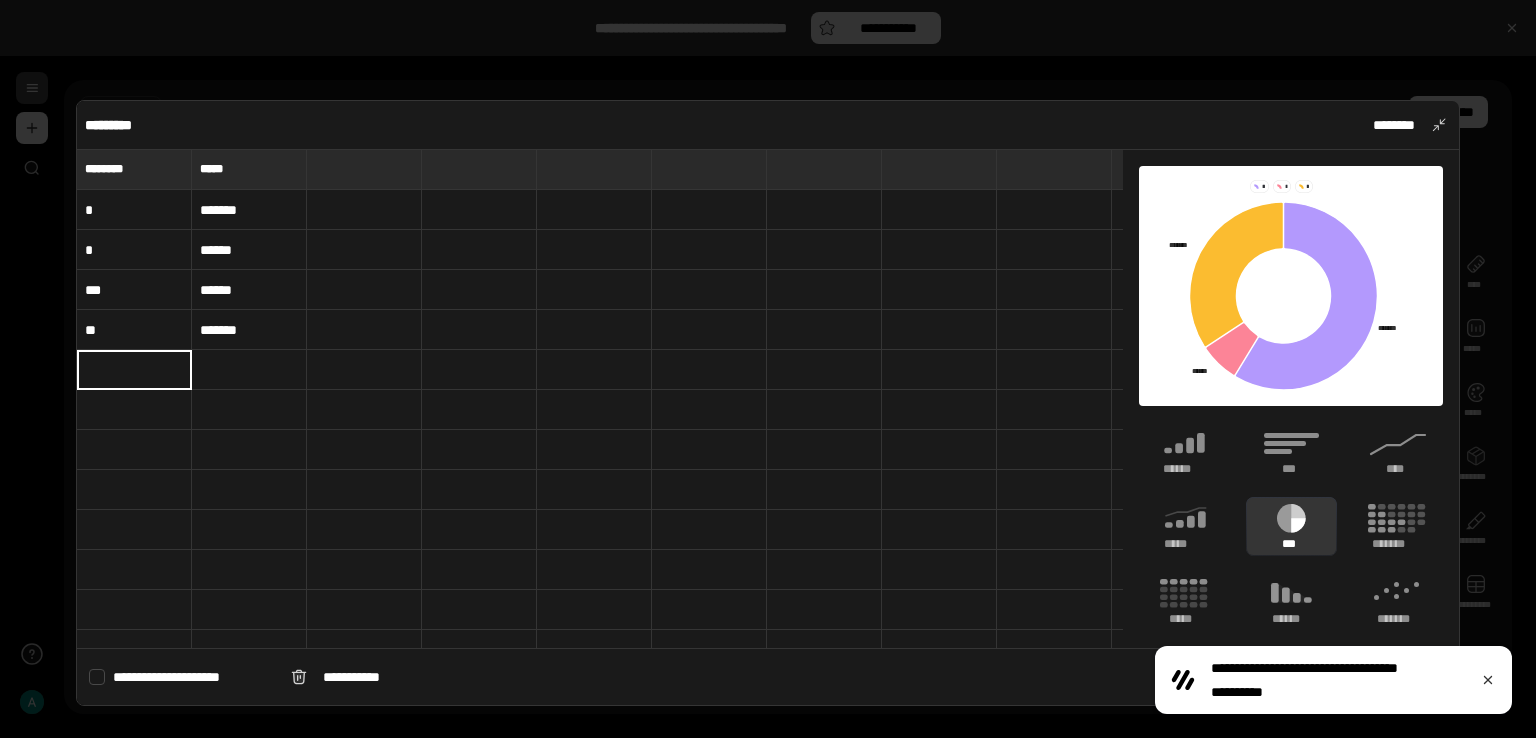 click on "*******" at bounding box center [249, 210] 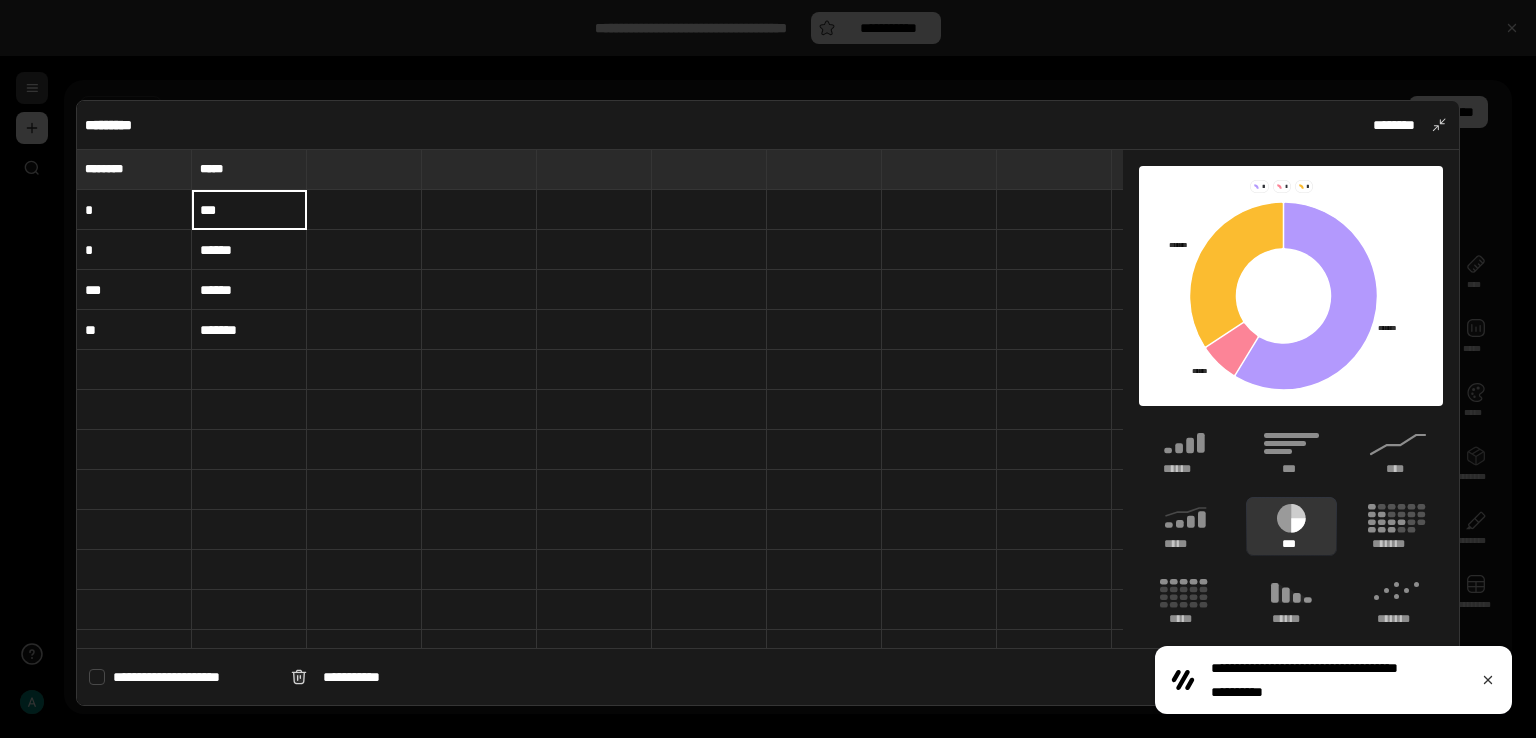 type on "***" 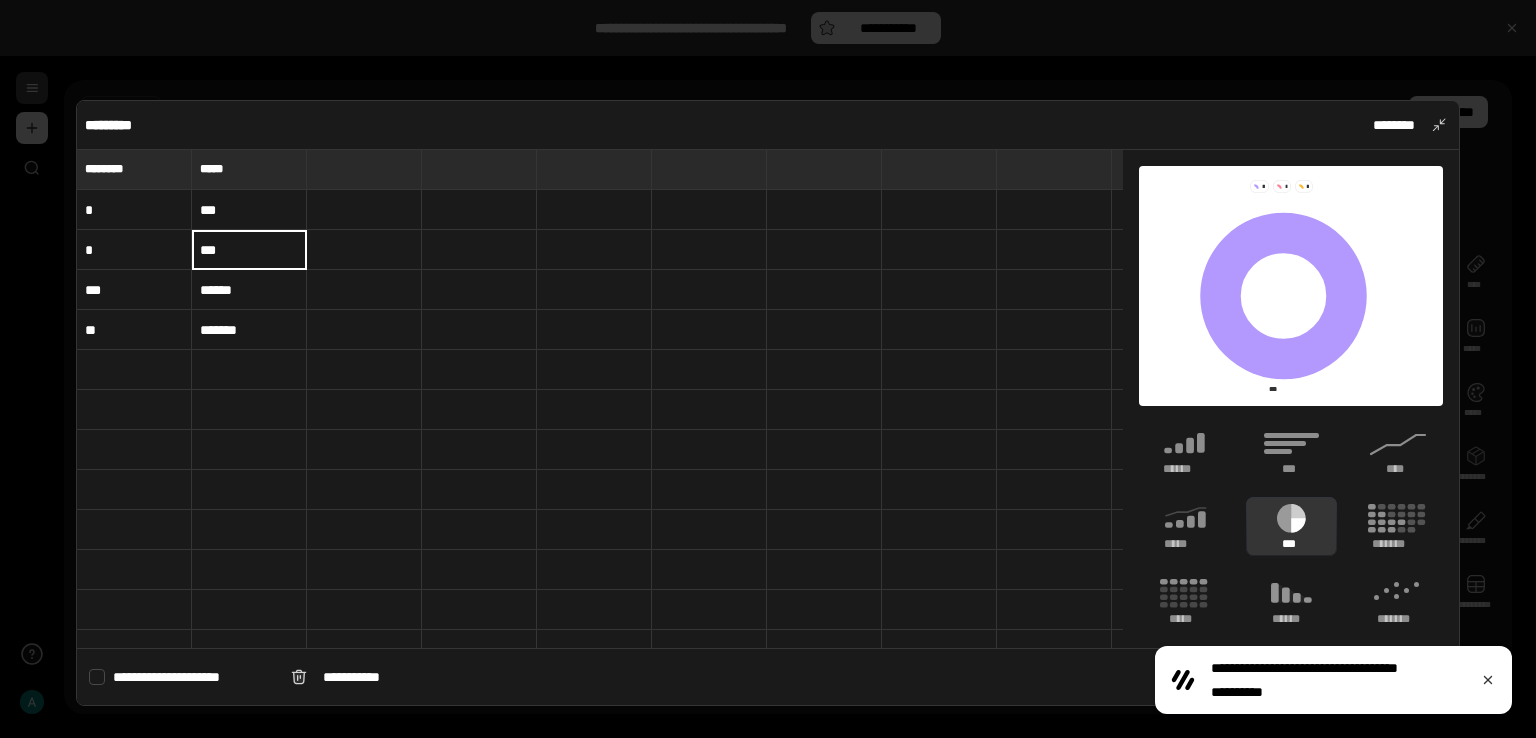 type on "***" 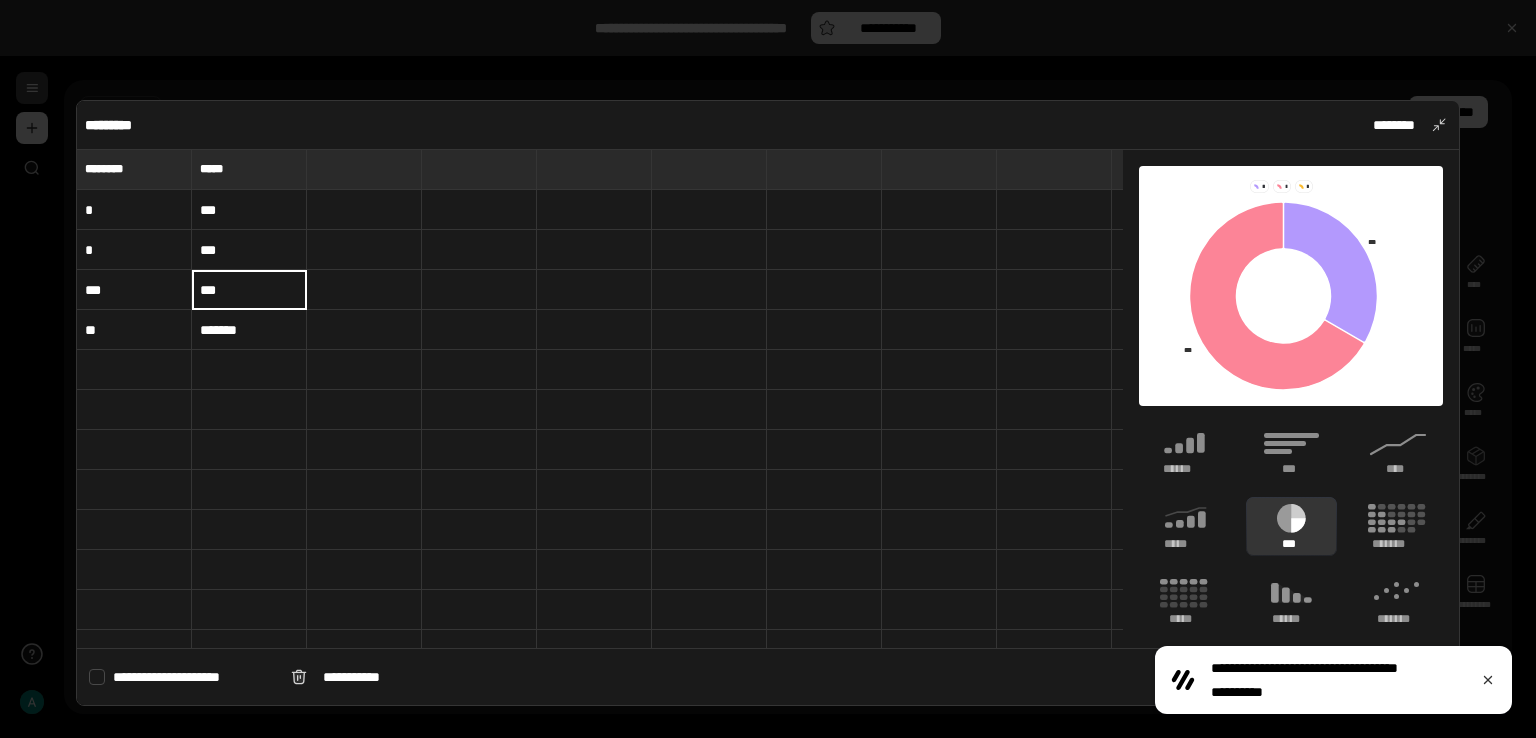 type on "***" 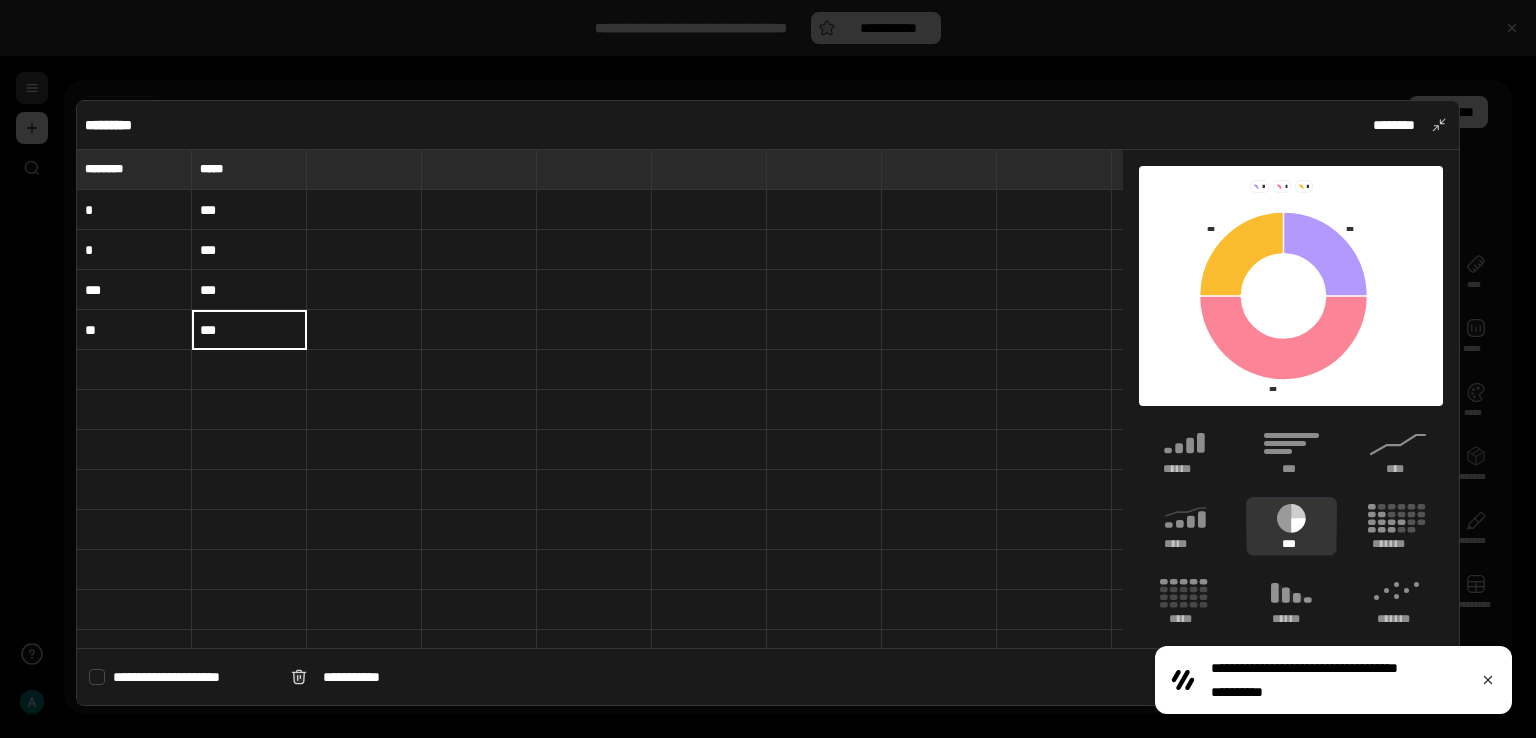 type on "***" 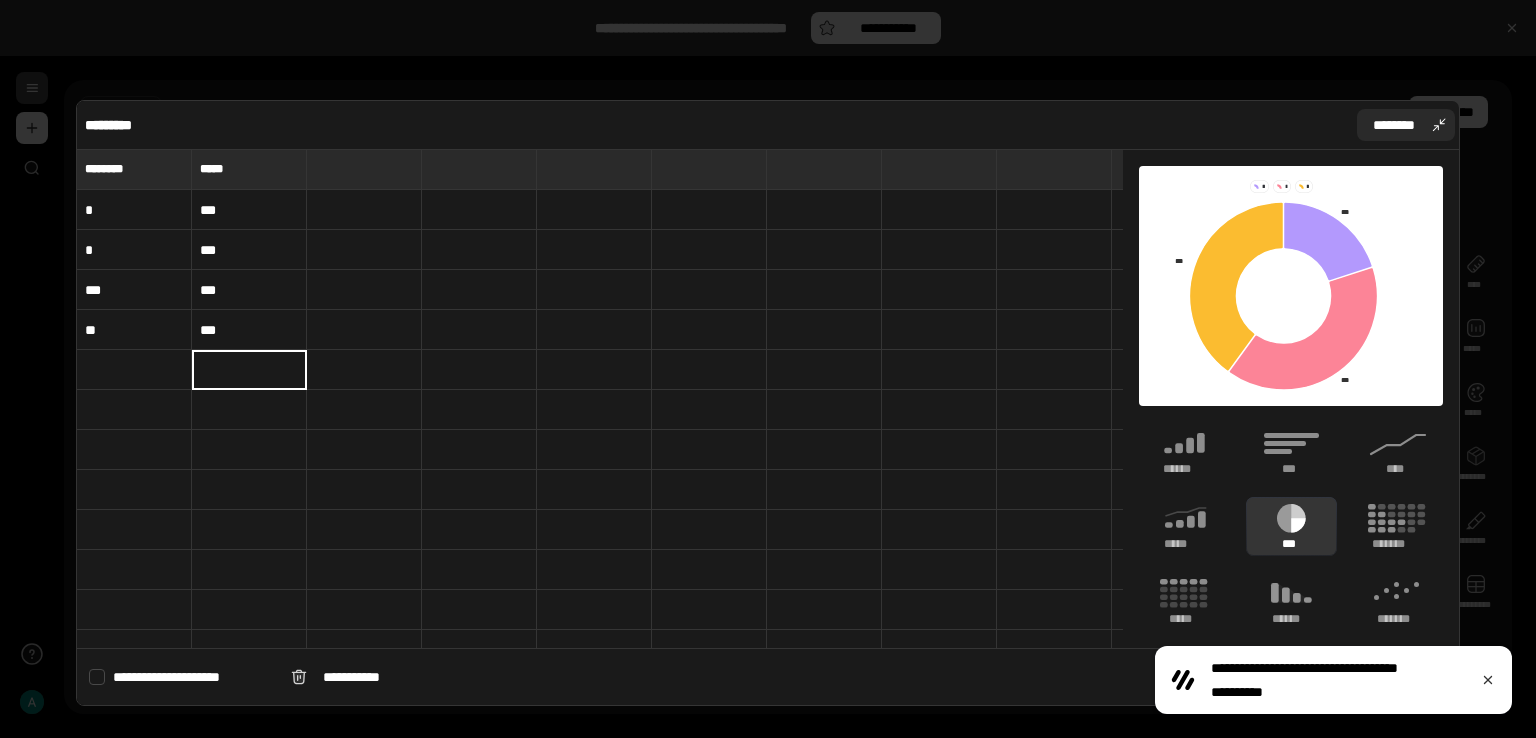 click on "********" at bounding box center (1394, 125) 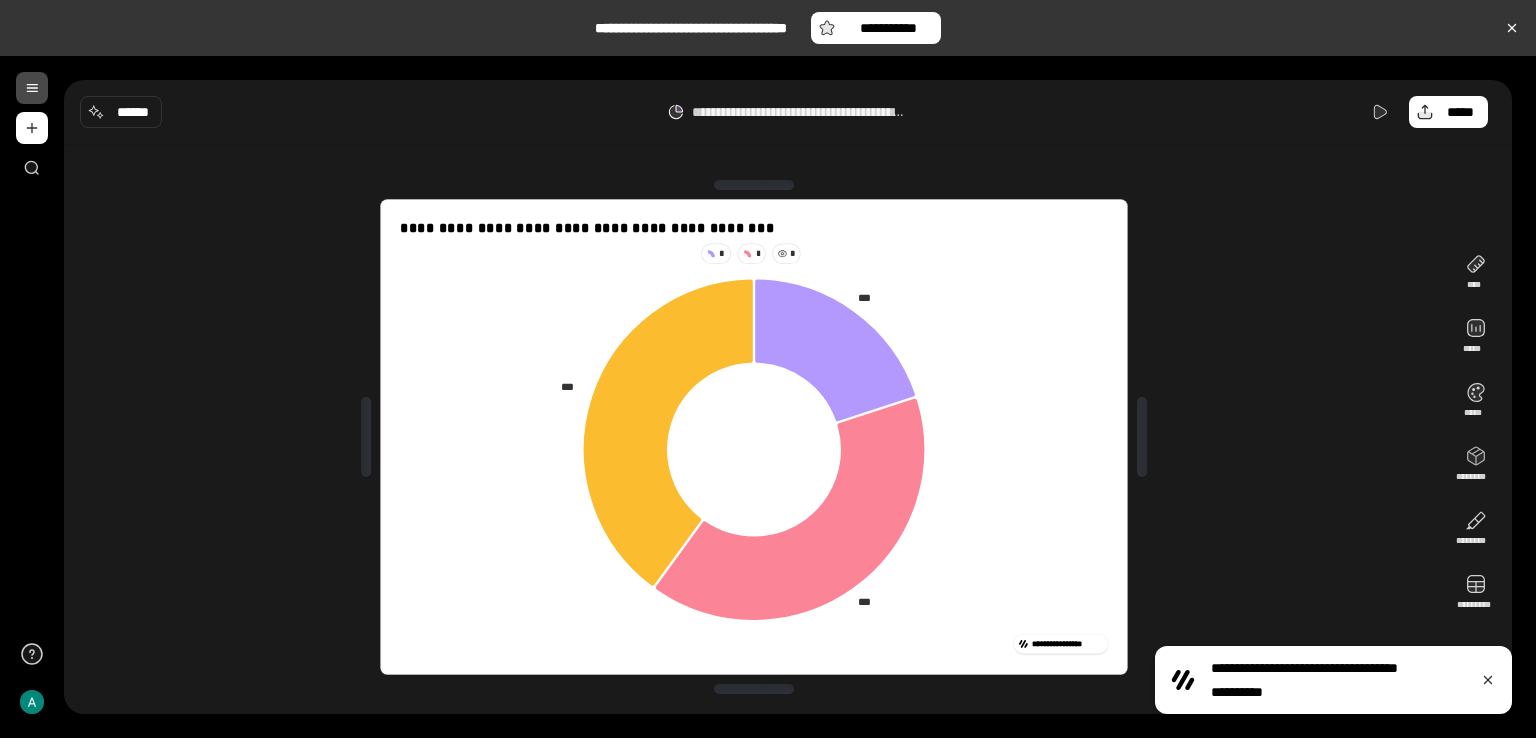 click 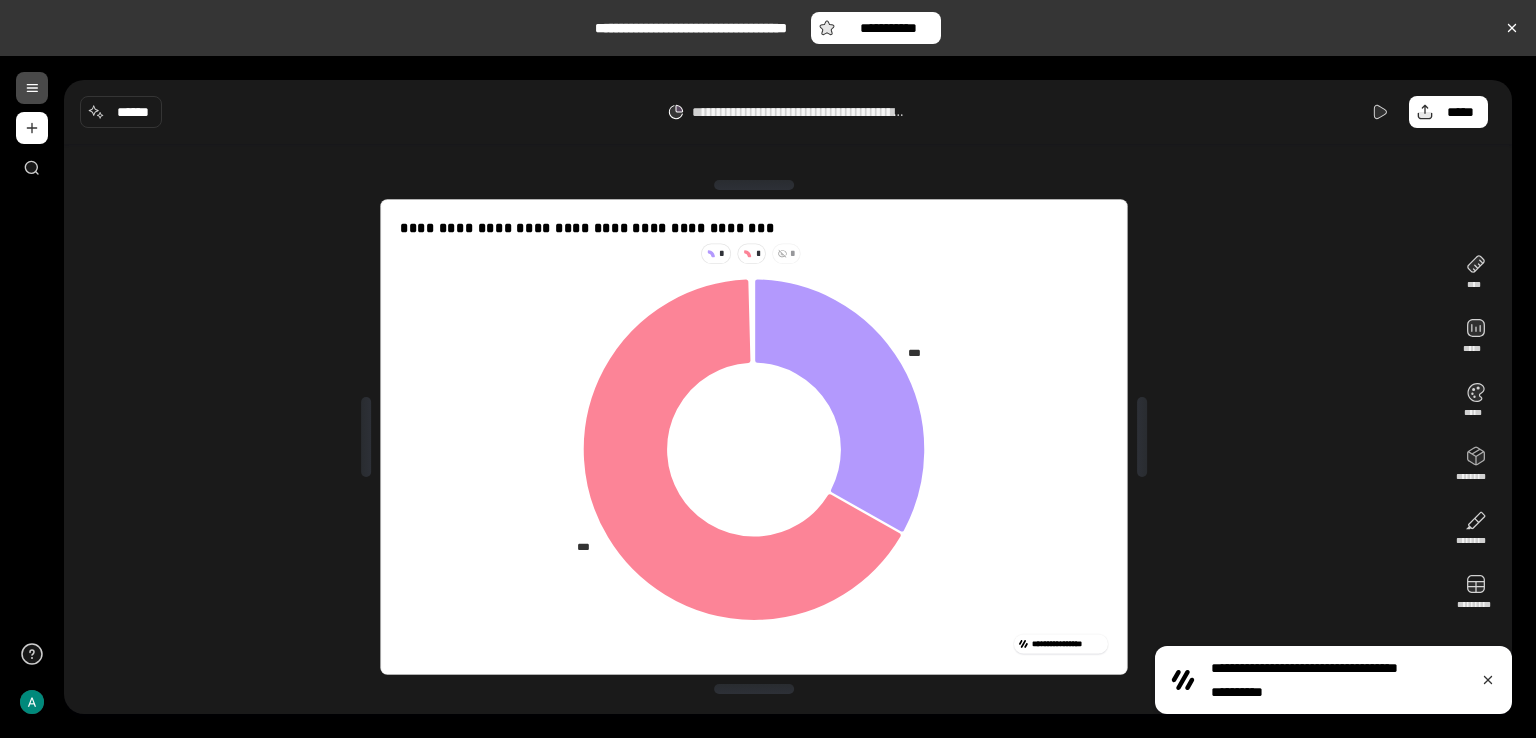 click 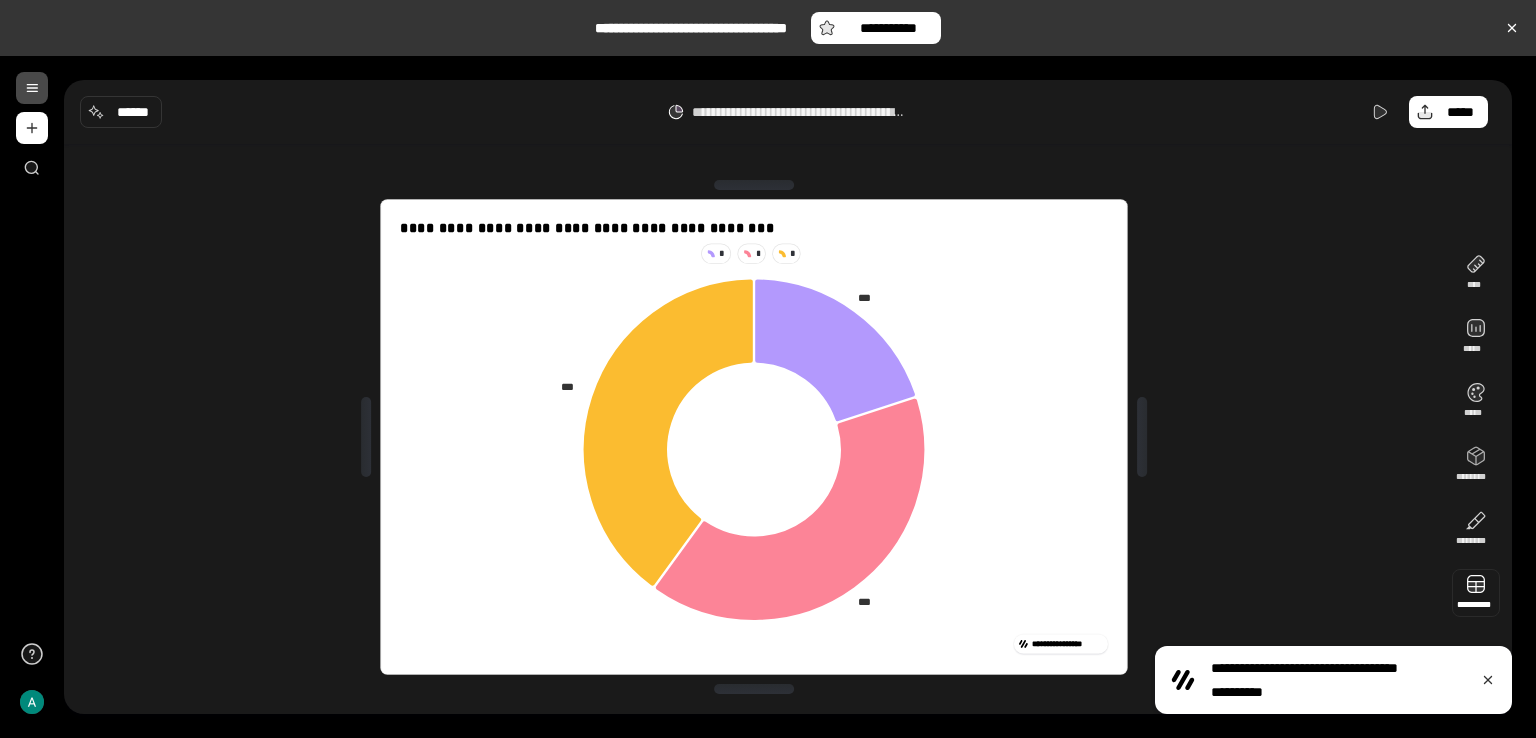 click at bounding box center (1476, 593) 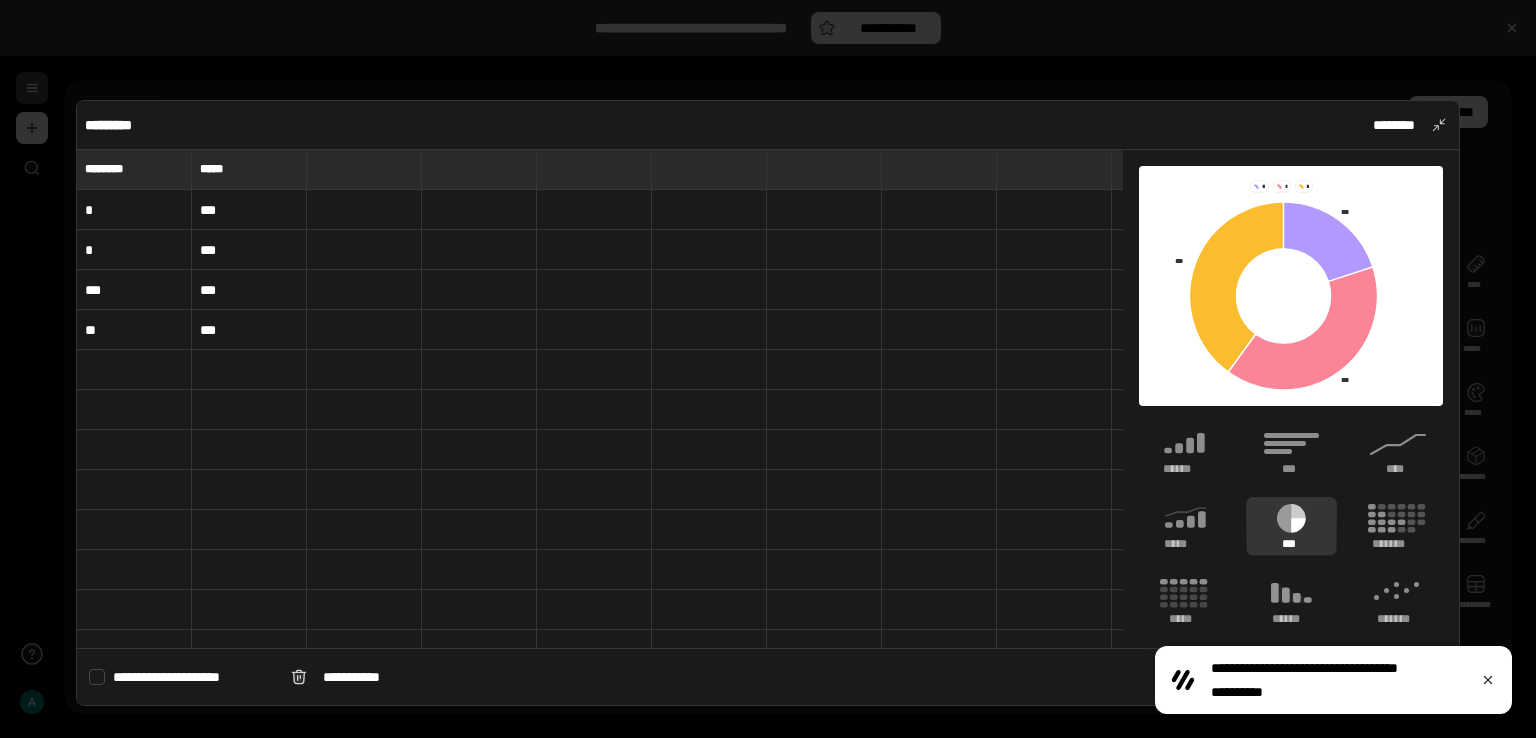 click on "***" at bounding box center [134, 290] 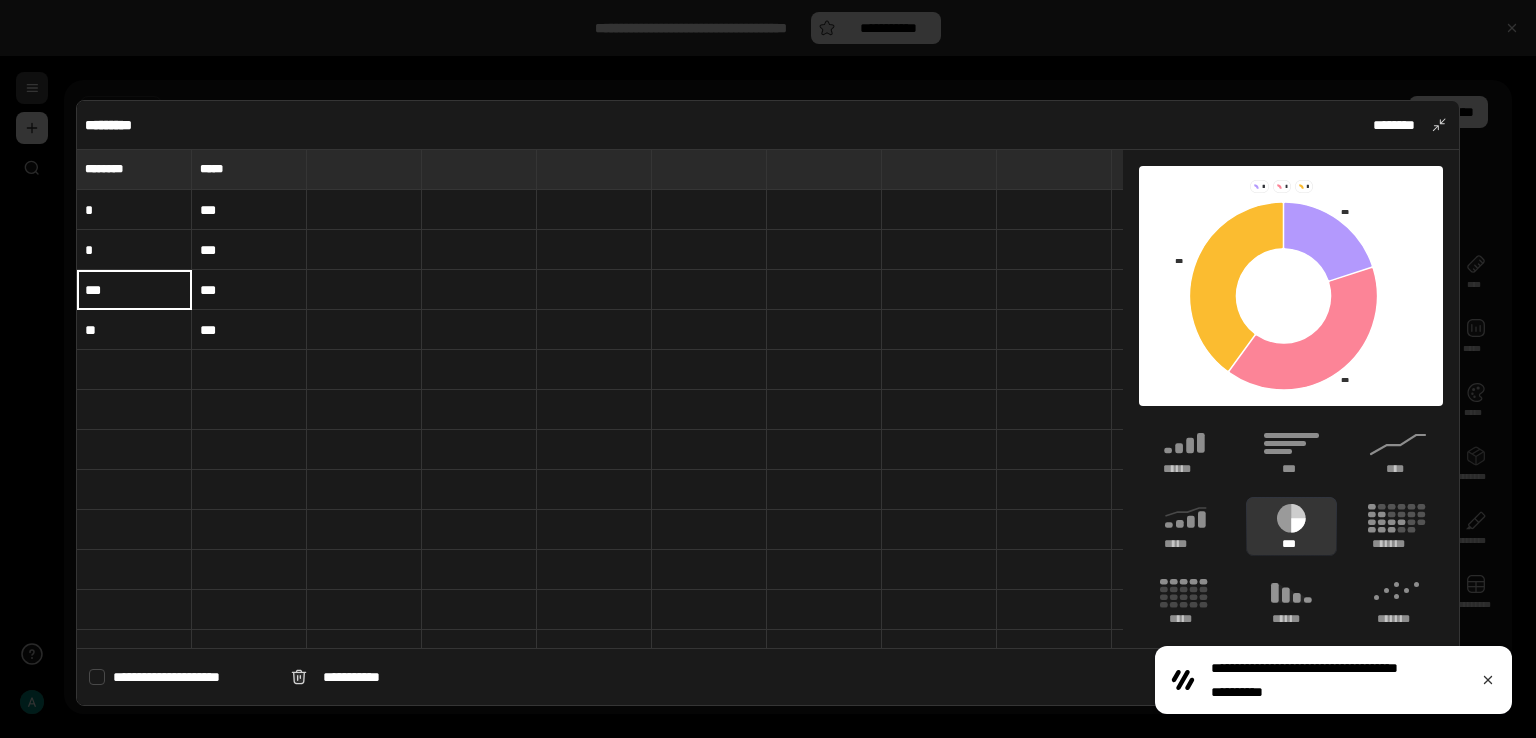 type on "***" 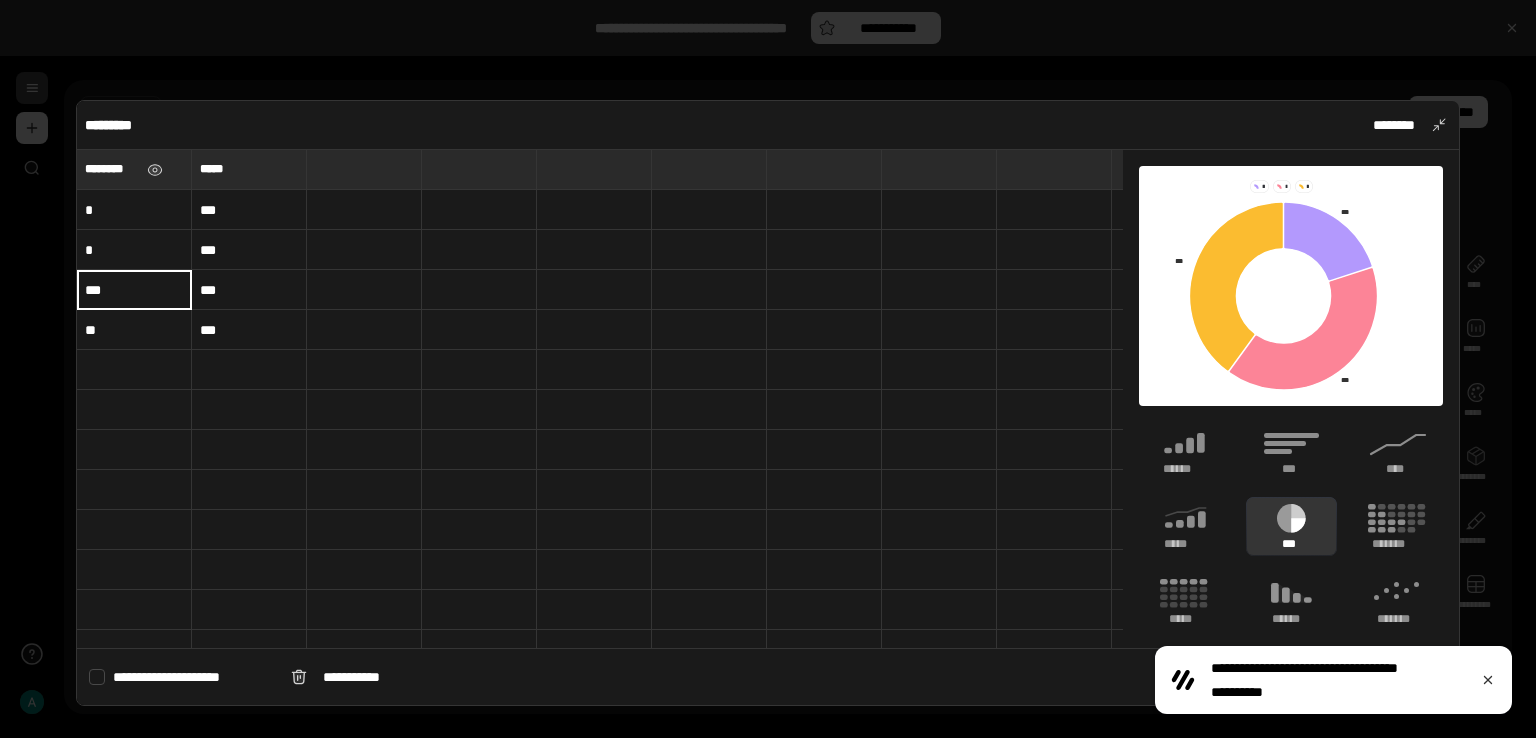 click on "********" at bounding box center [134, 169] 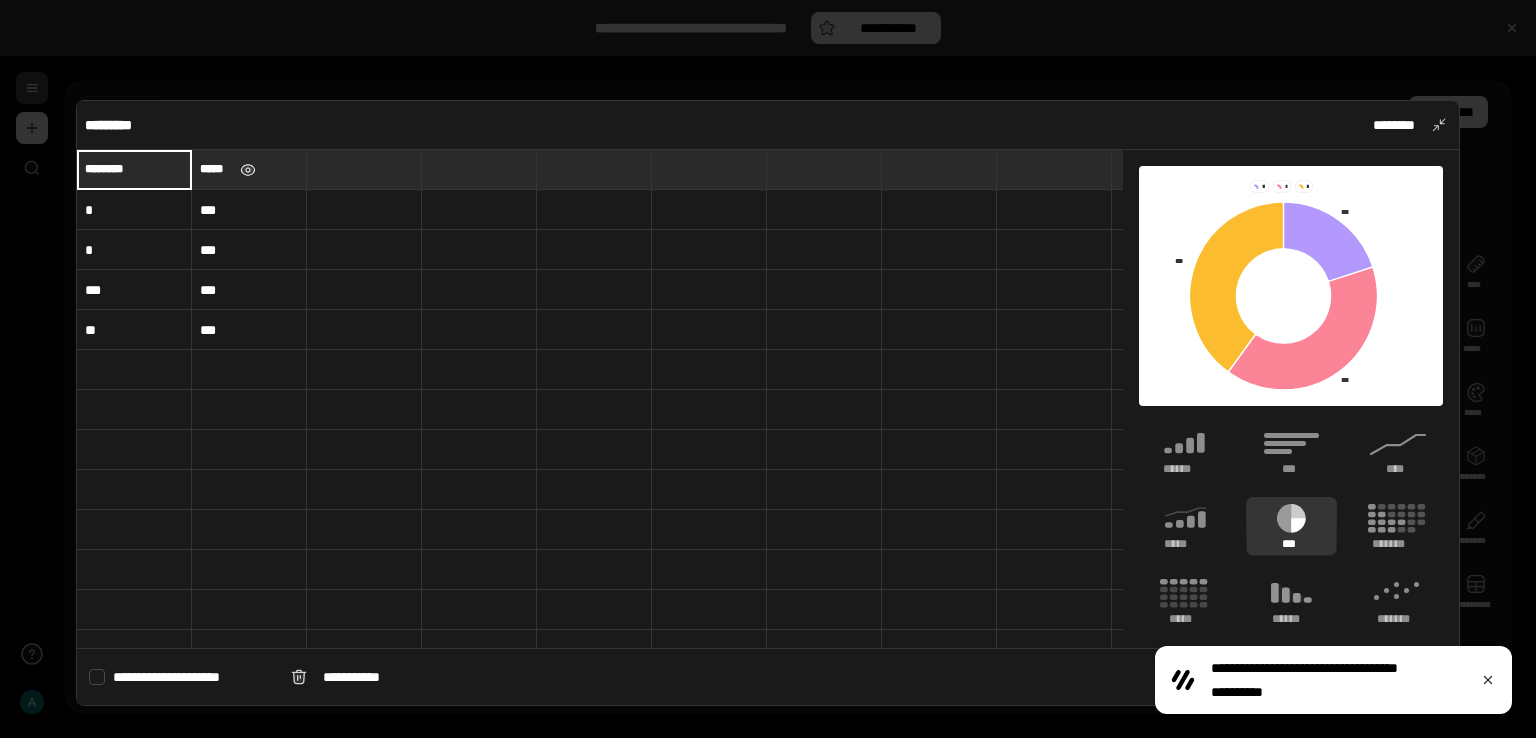 click at bounding box center [248, 170] 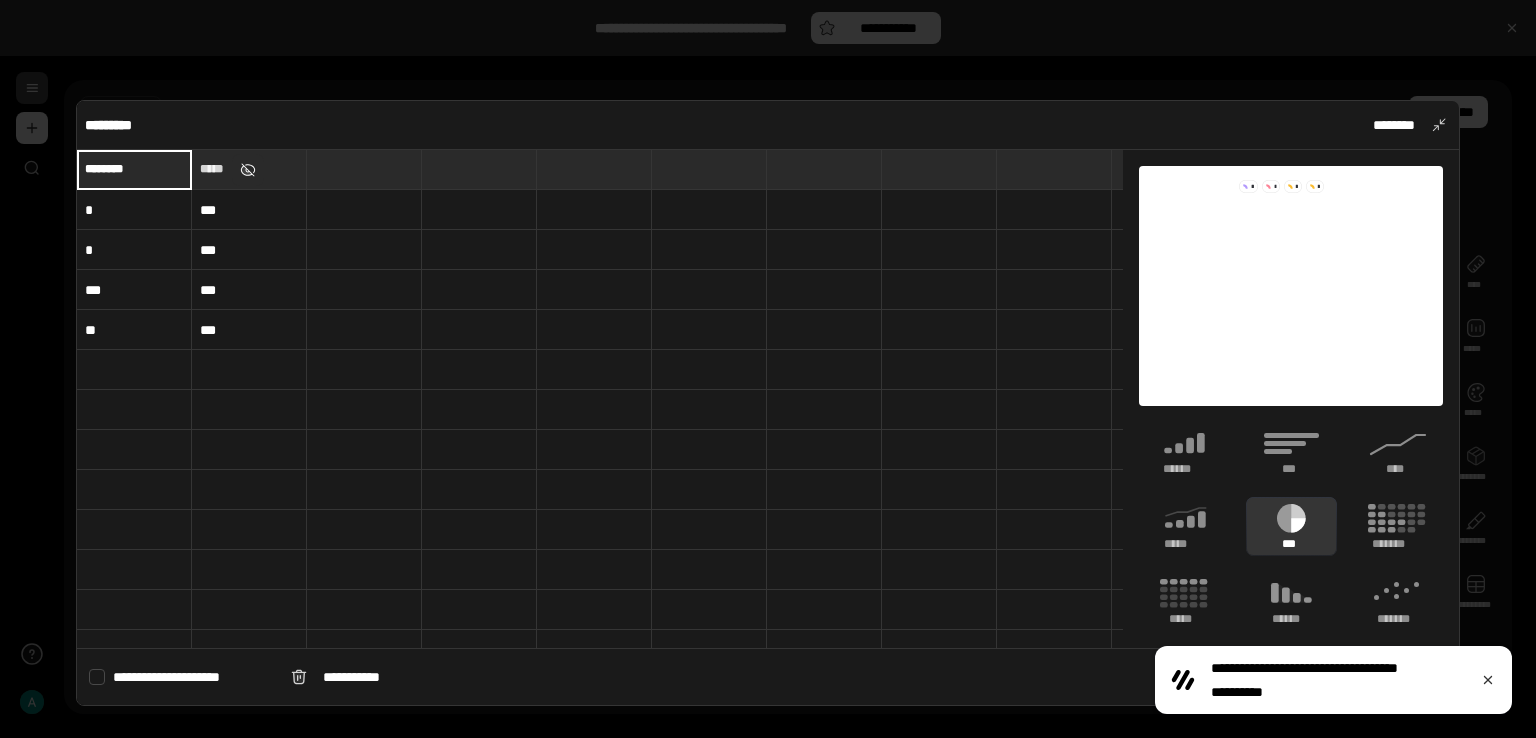 click at bounding box center (248, 170) 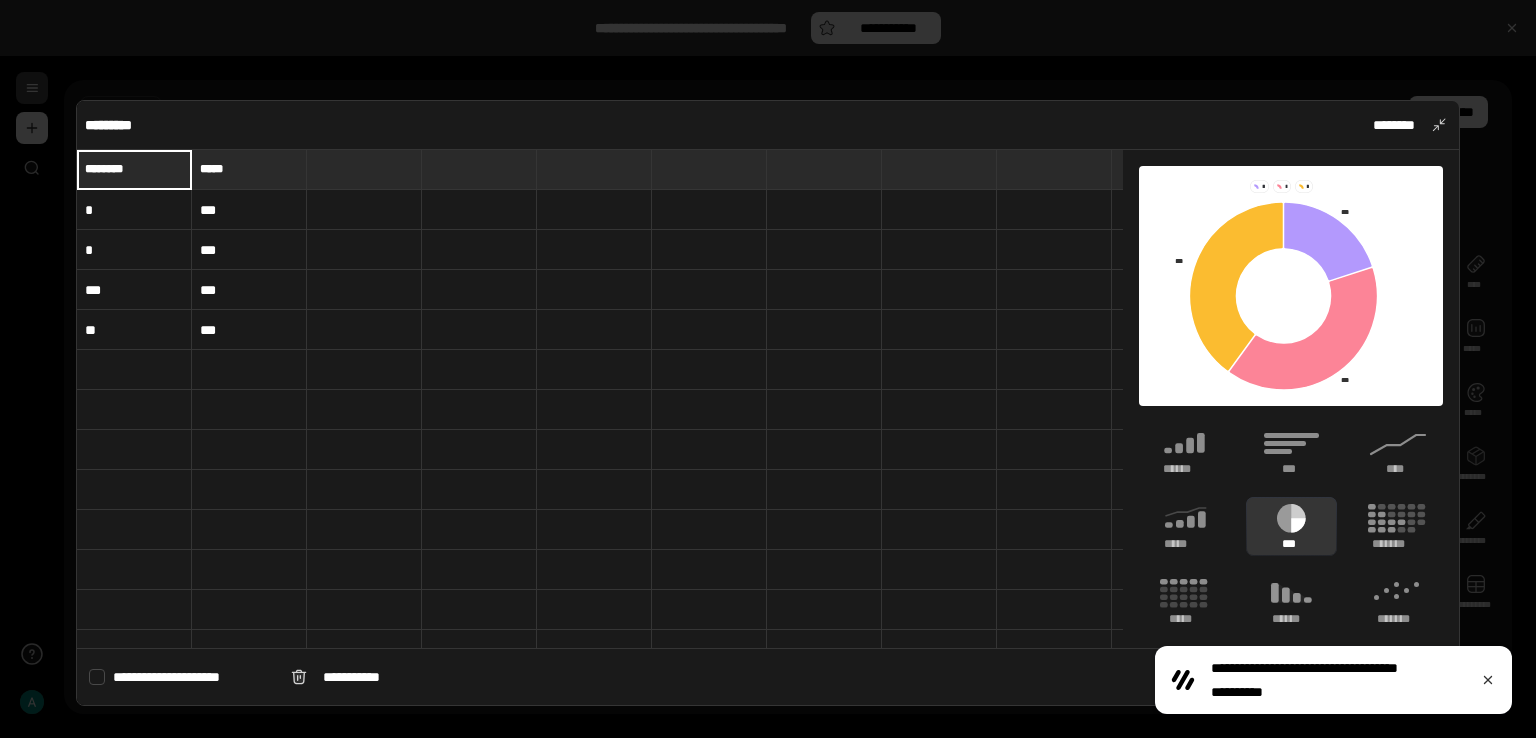 click on "*" at bounding box center (134, 210) 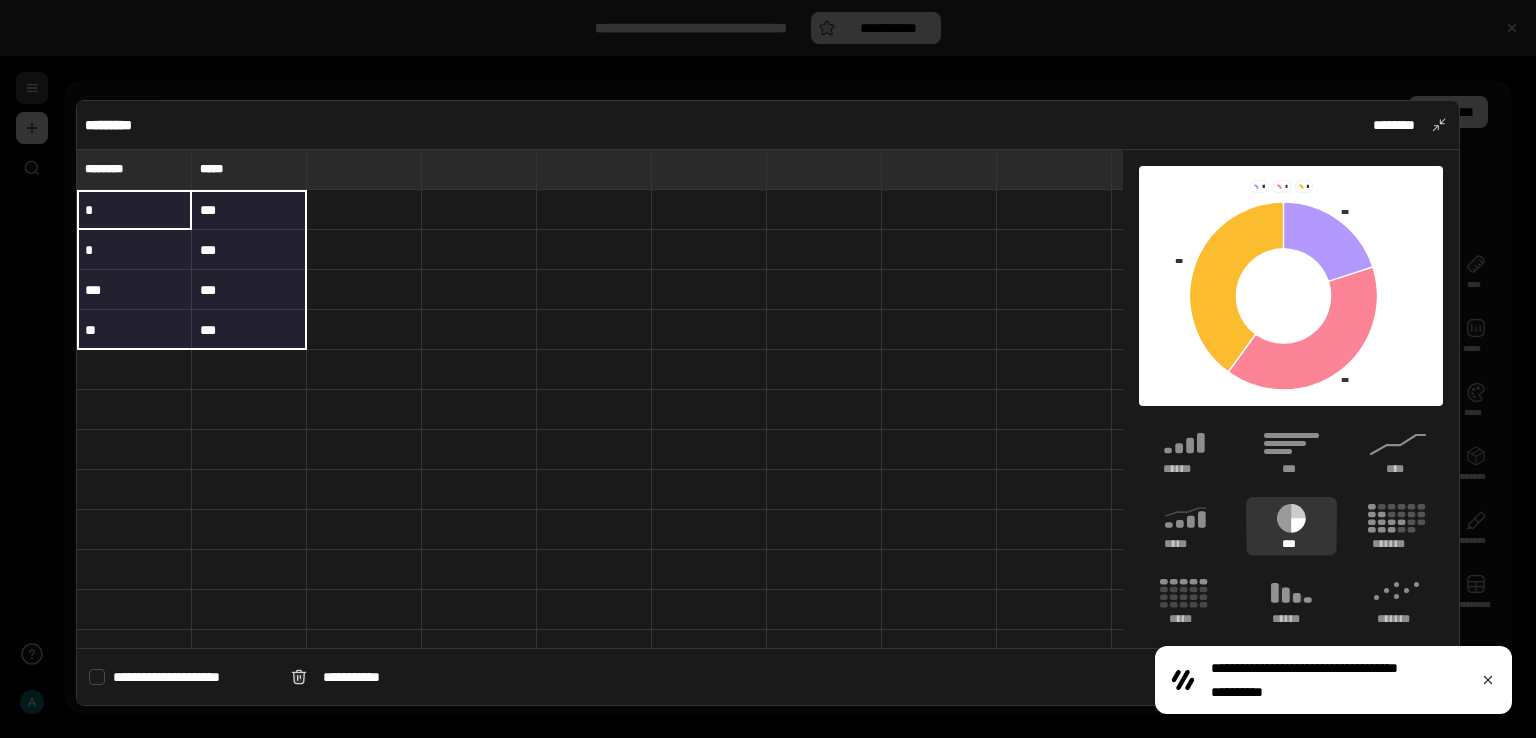 drag, startPoint x: 168, startPoint y: 213, endPoint x: 258, endPoint y: 329, distance: 146.81961 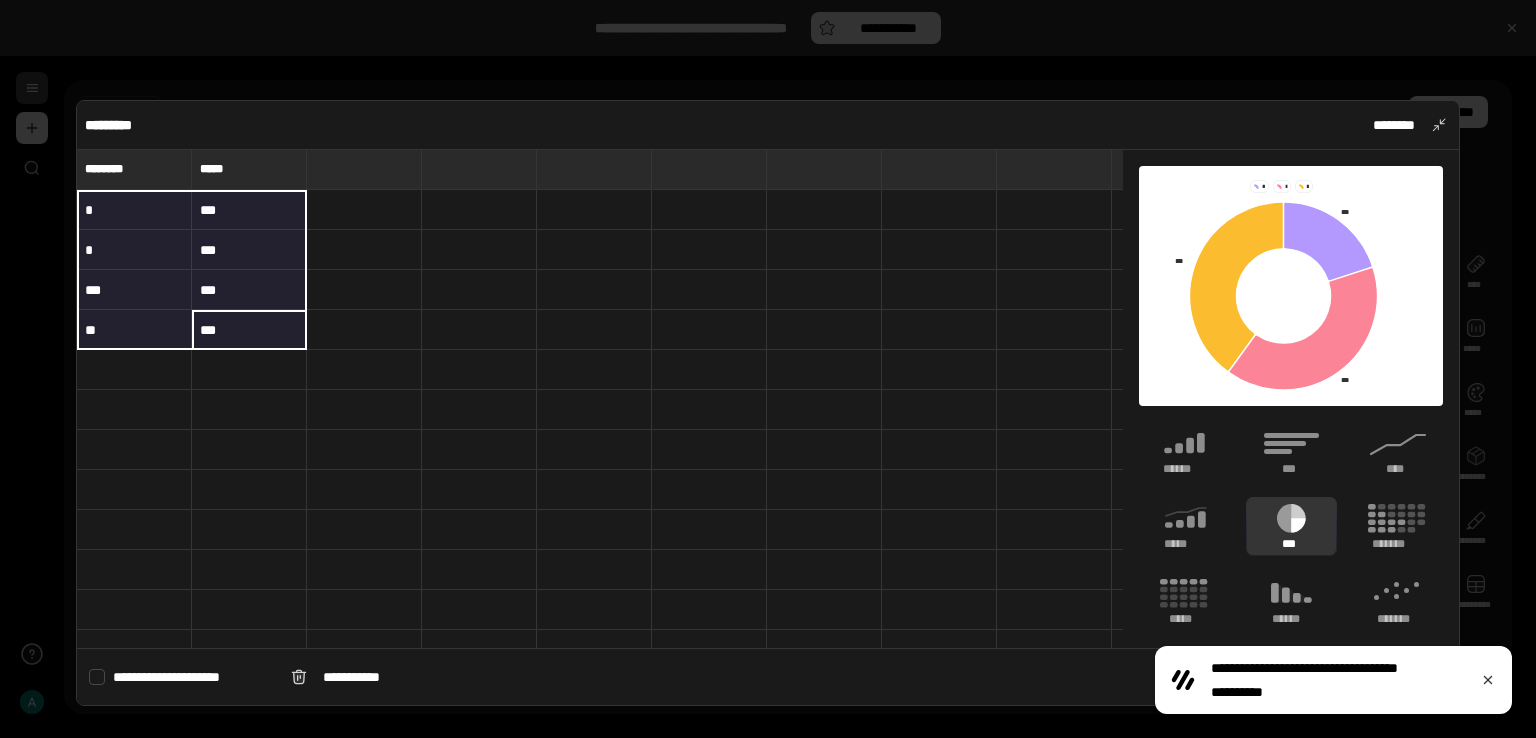 drag, startPoint x: 274, startPoint y: 331, endPoint x: 112, endPoint y: 203, distance: 206.4655 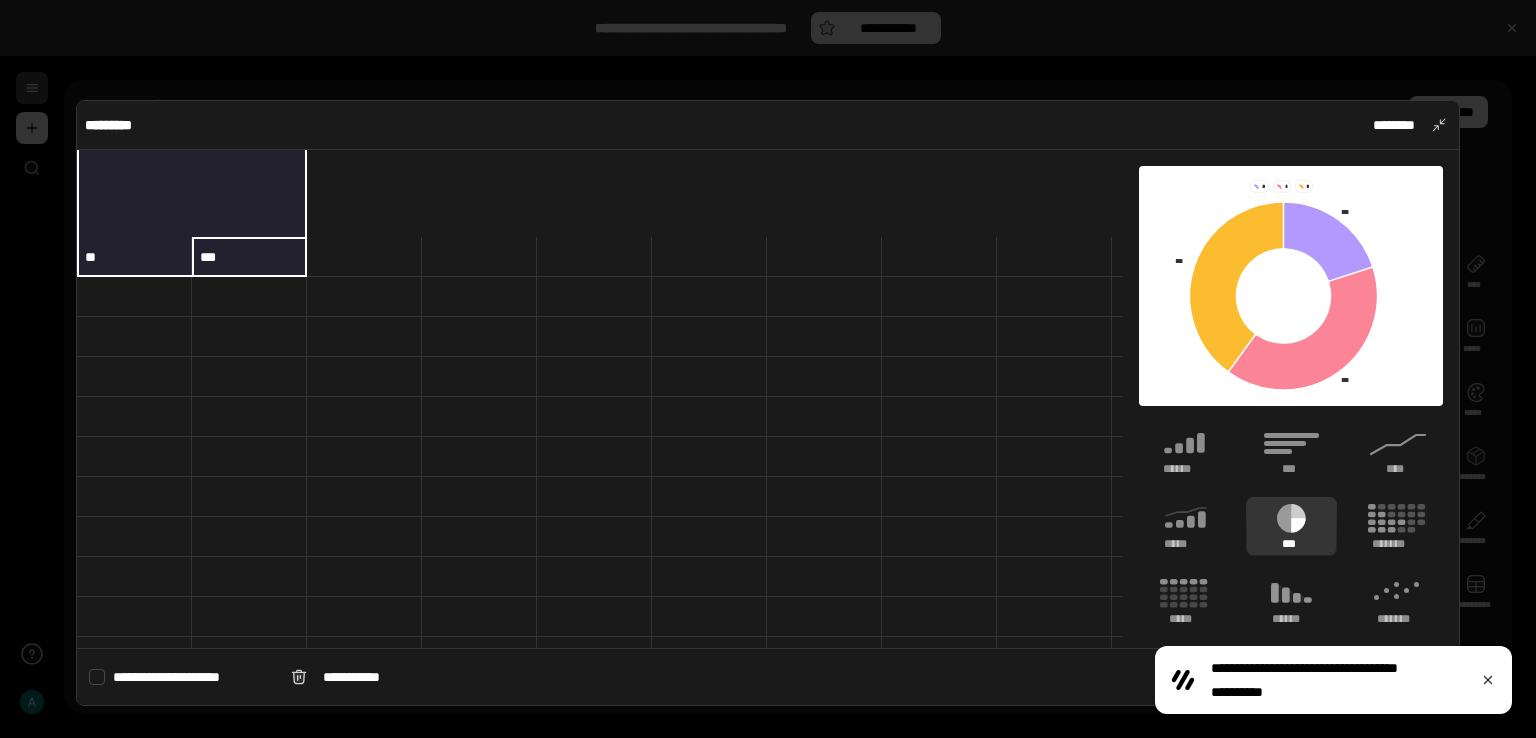 scroll, scrollTop: 0, scrollLeft: 0, axis: both 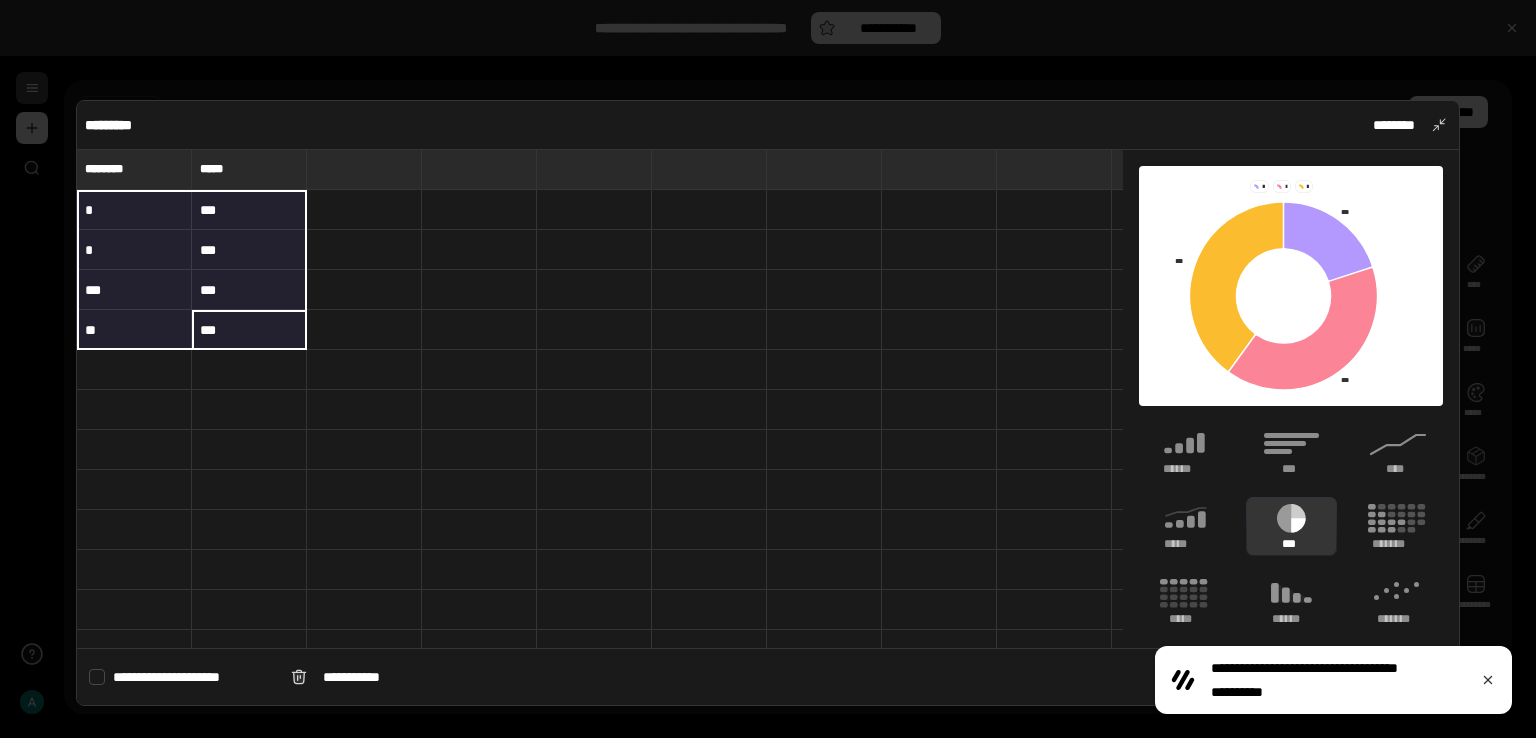 click at bounding box center (594, 290) 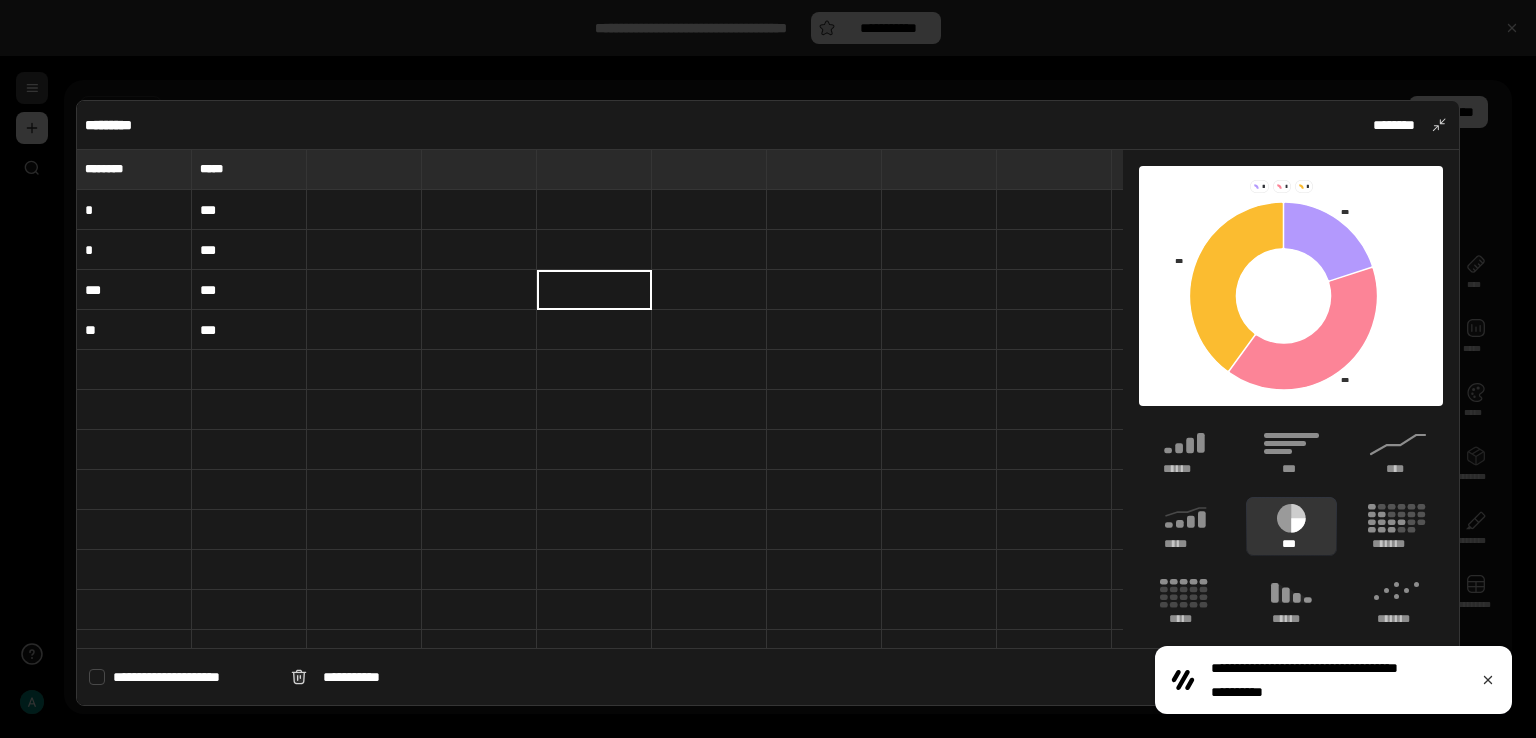 click on "***" at bounding box center (249, 250) 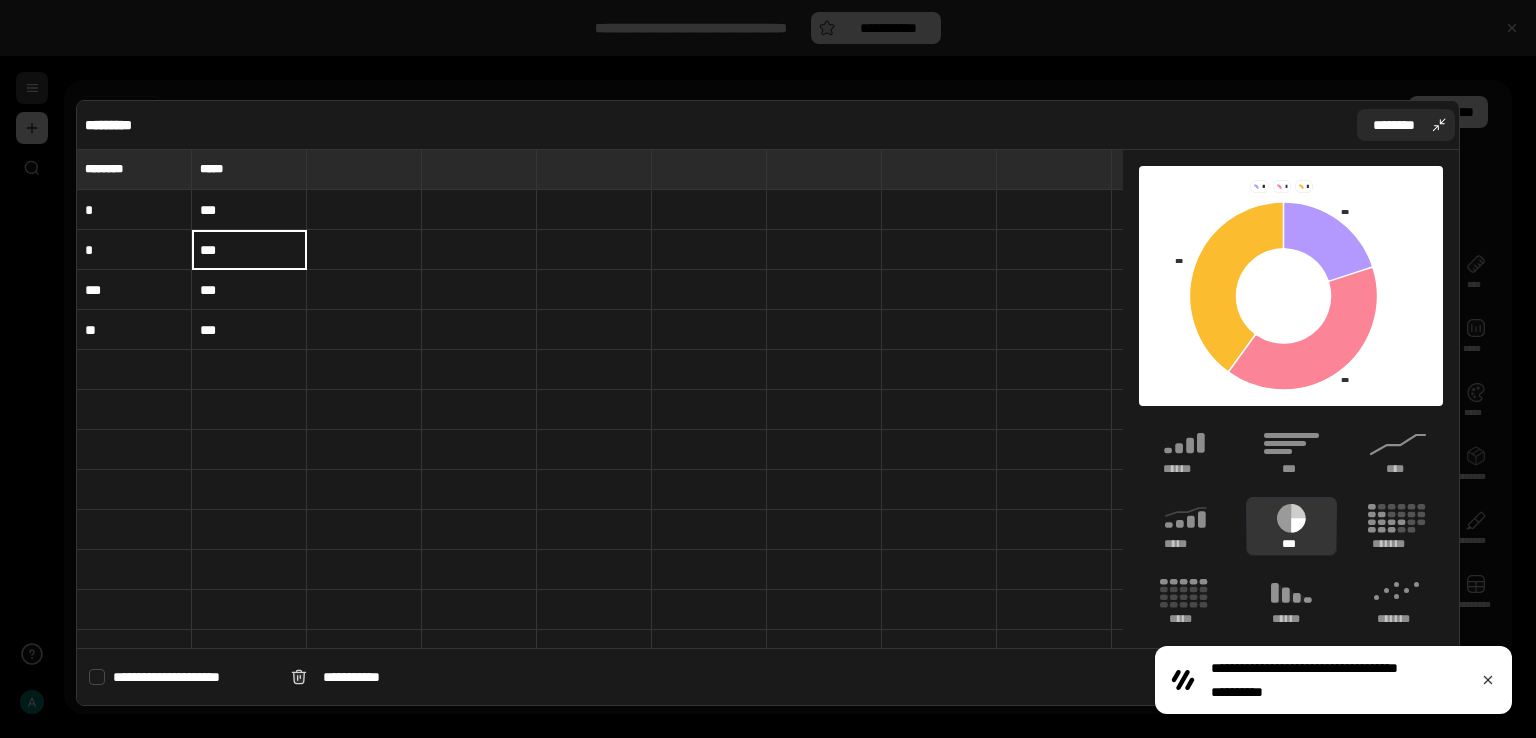 click on "********" at bounding box center [1406, 125] 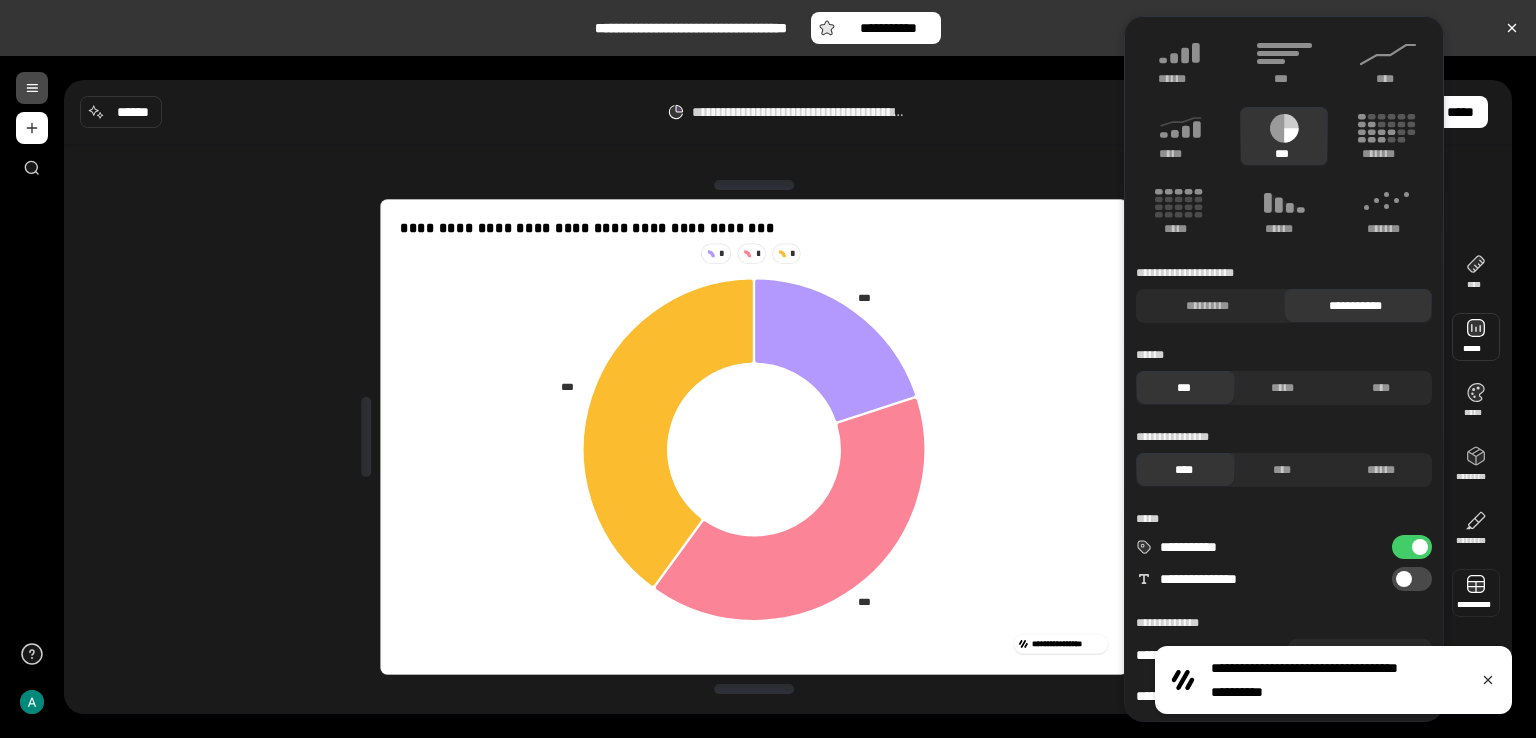 click at bounding box center (1476, 593) 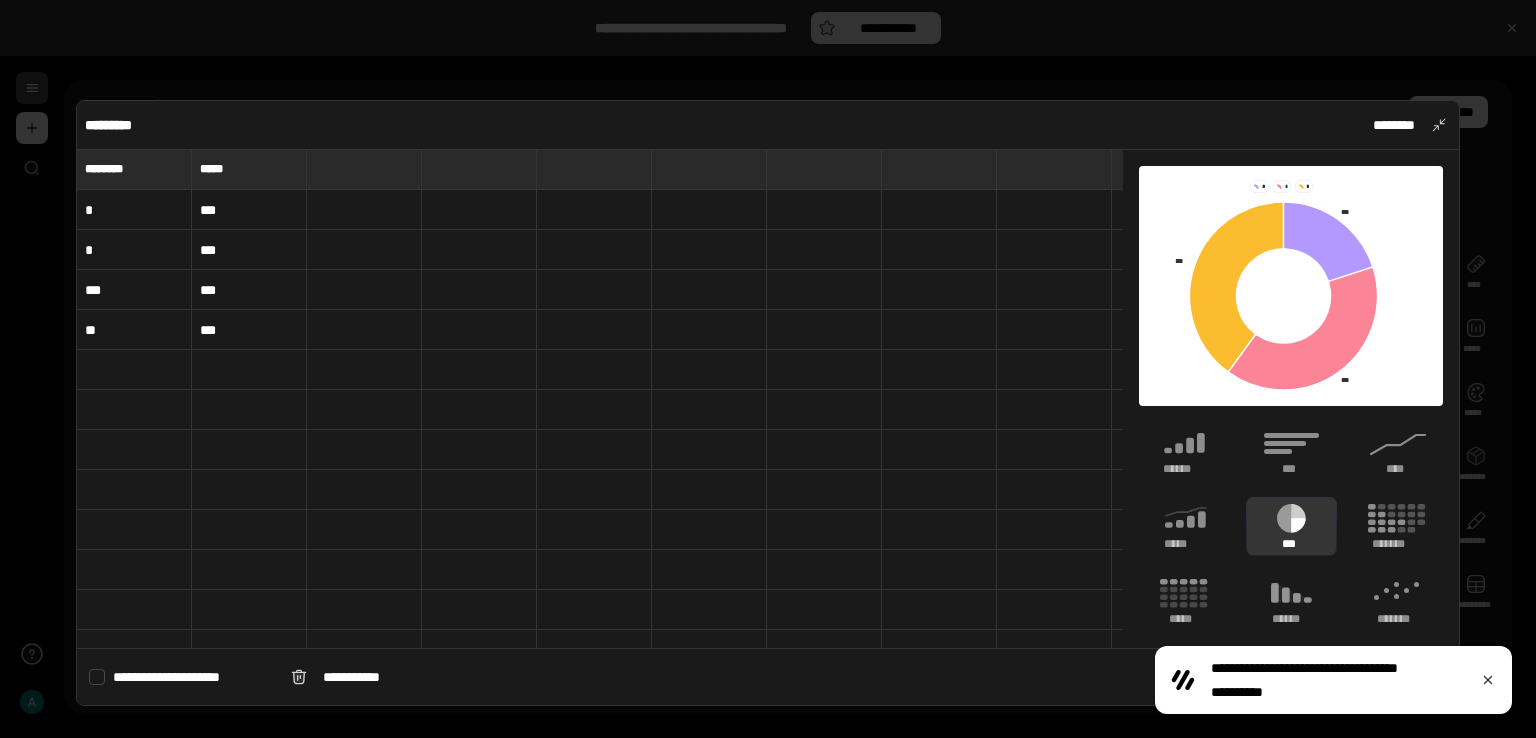 click on "*" at bounding box center (134, 250) 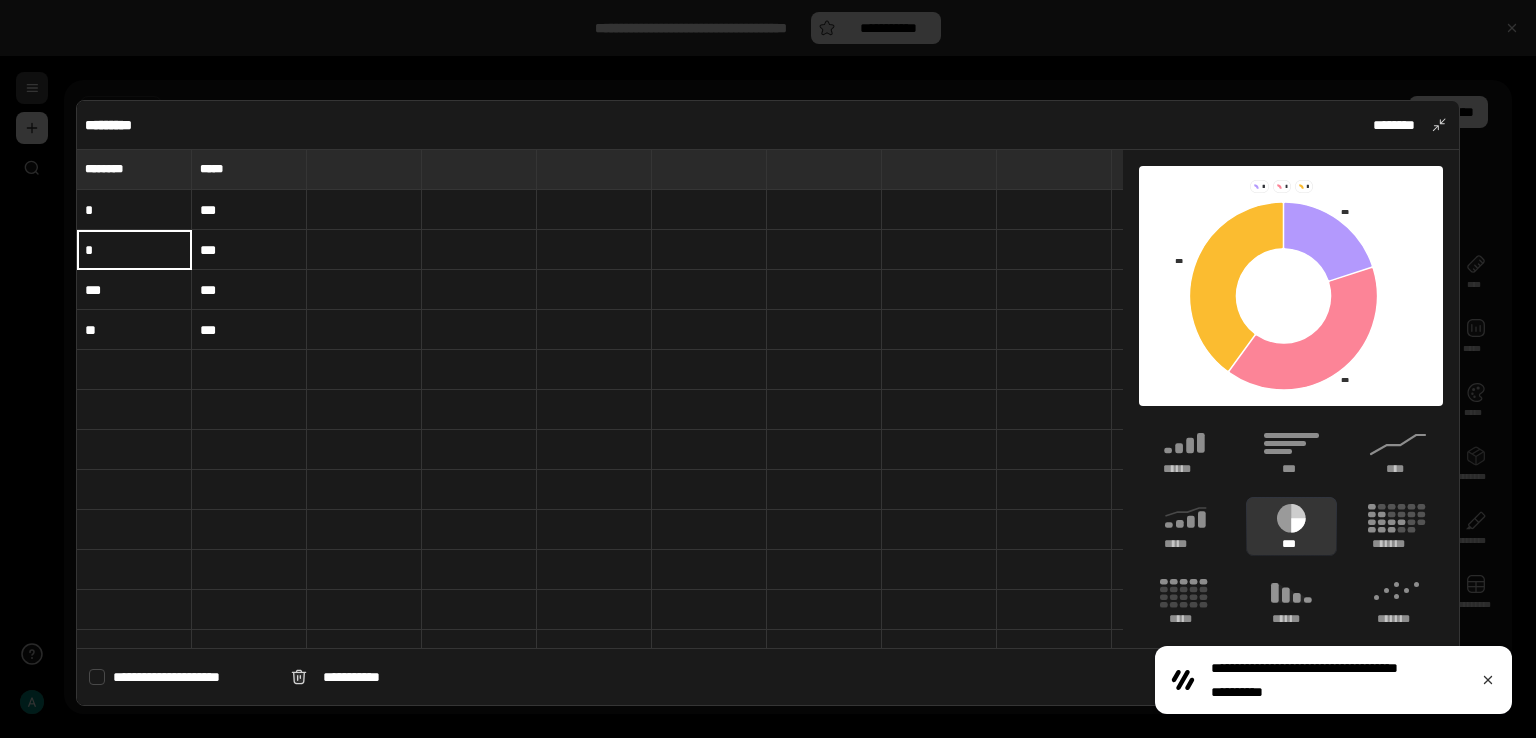 click on "***" at bounding box center [134, 290] 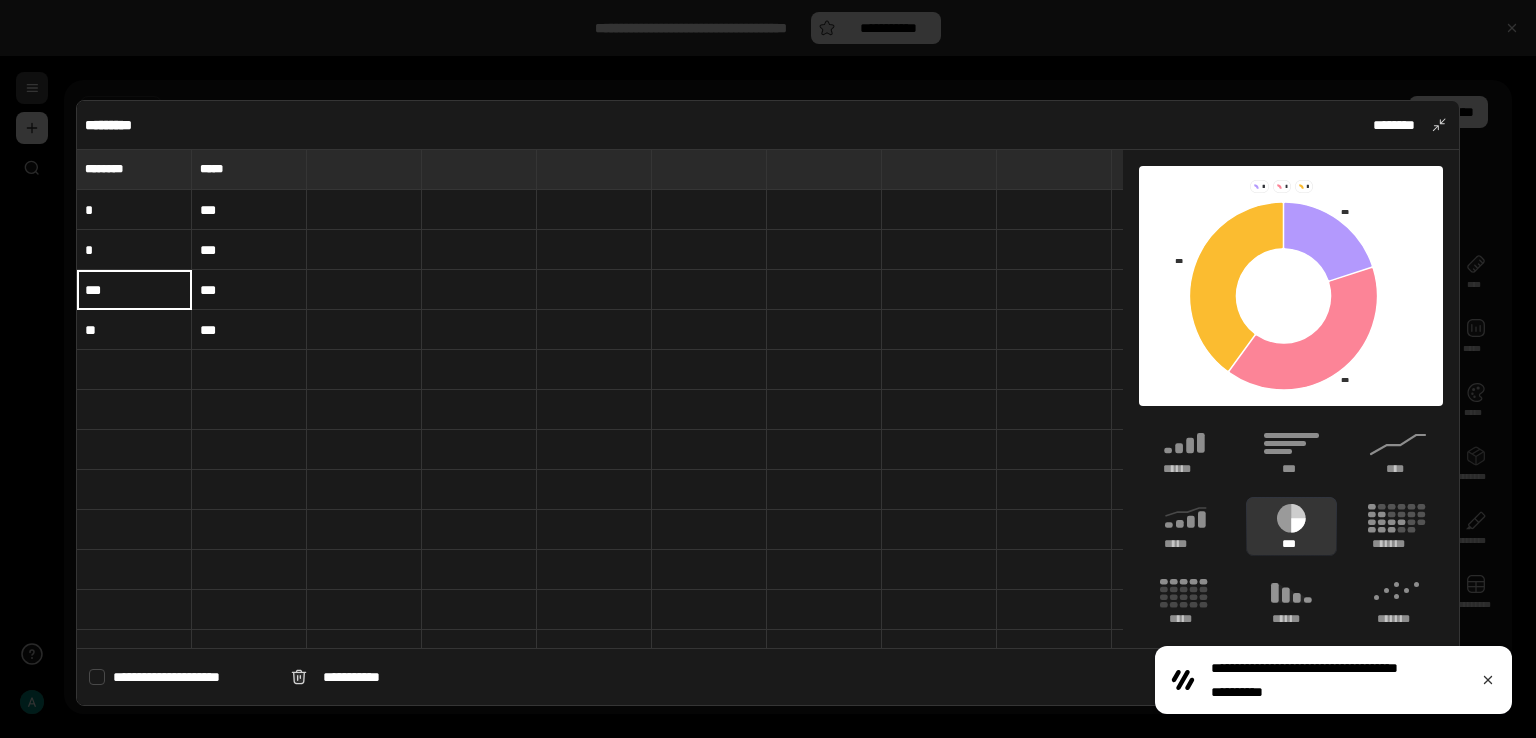 type on "*" 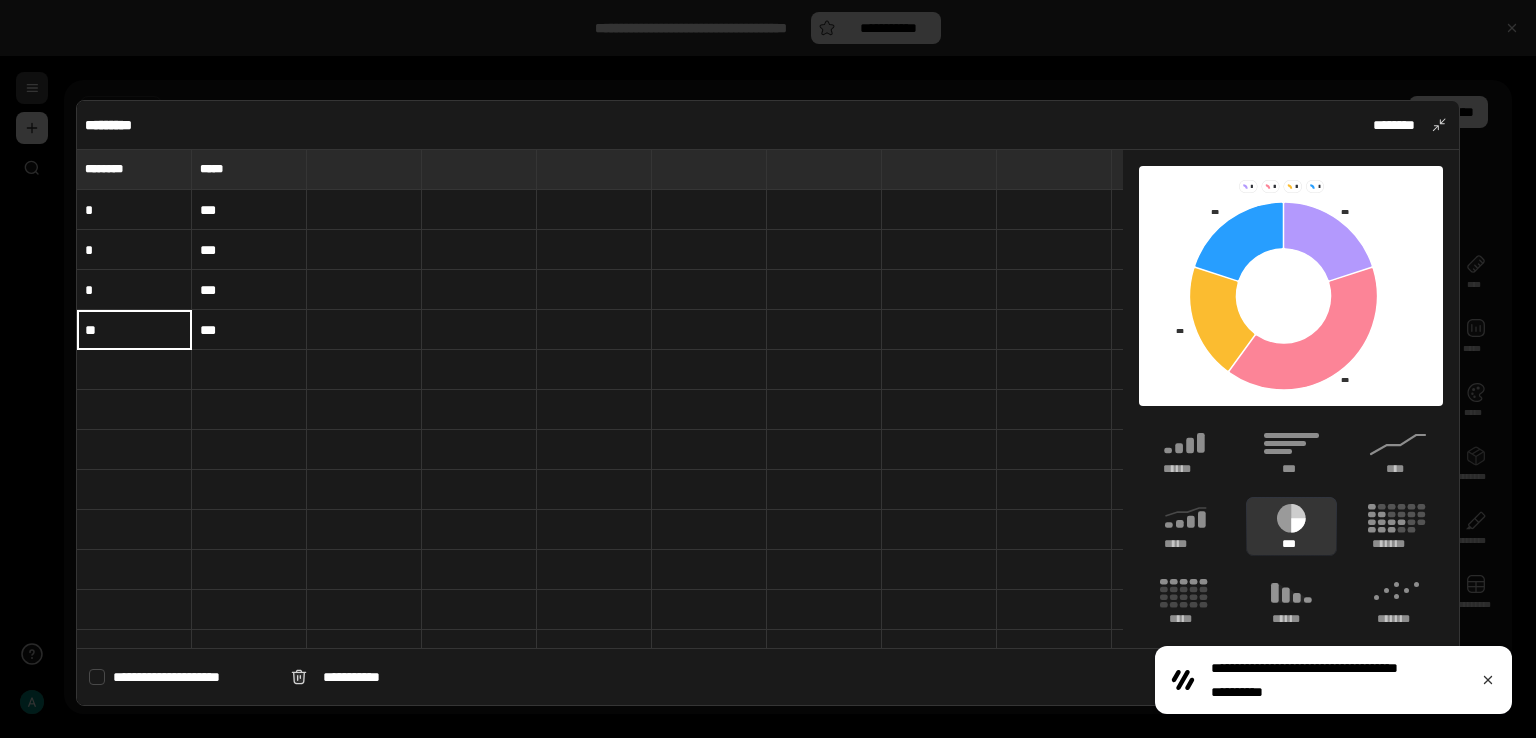 type on "*" 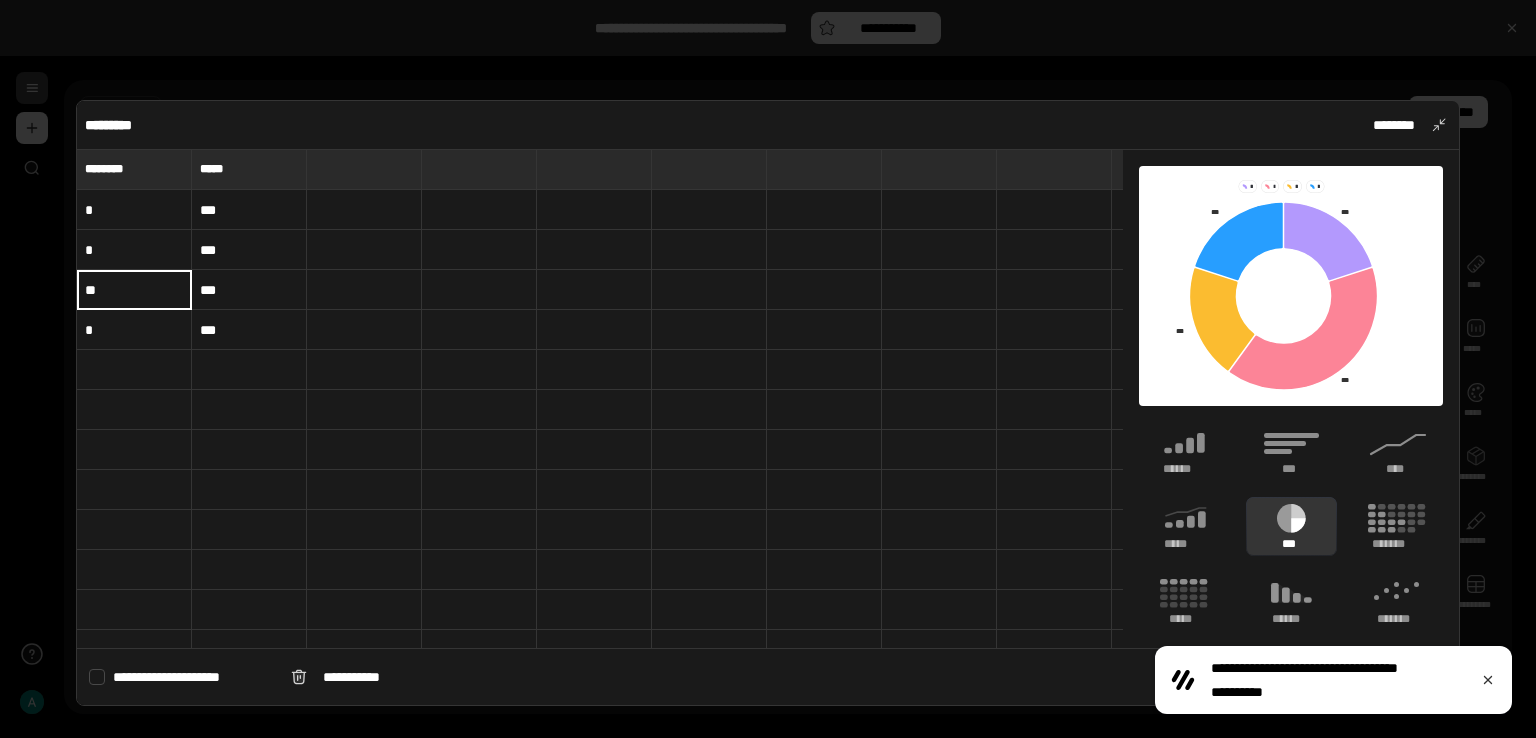 type on "*" 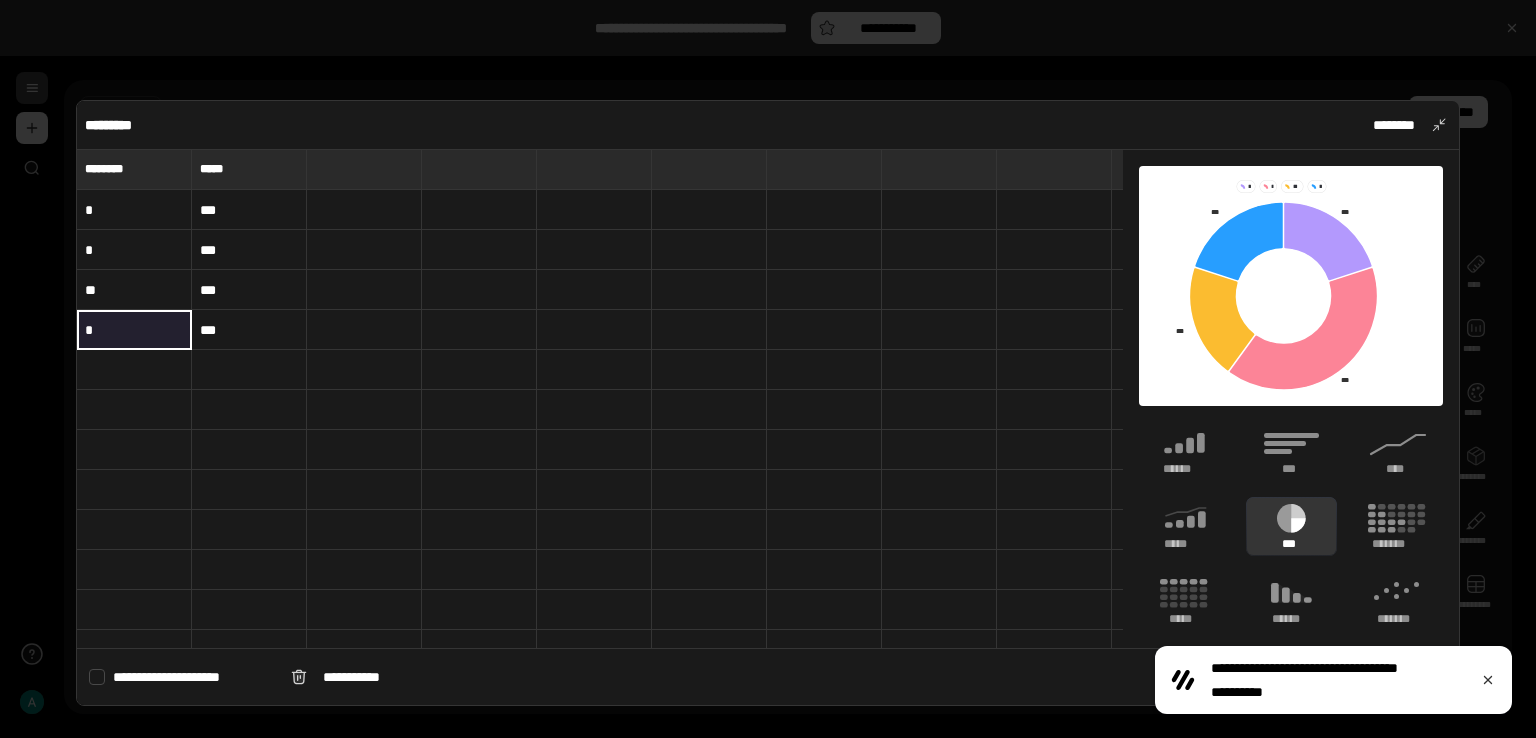 type on "*" 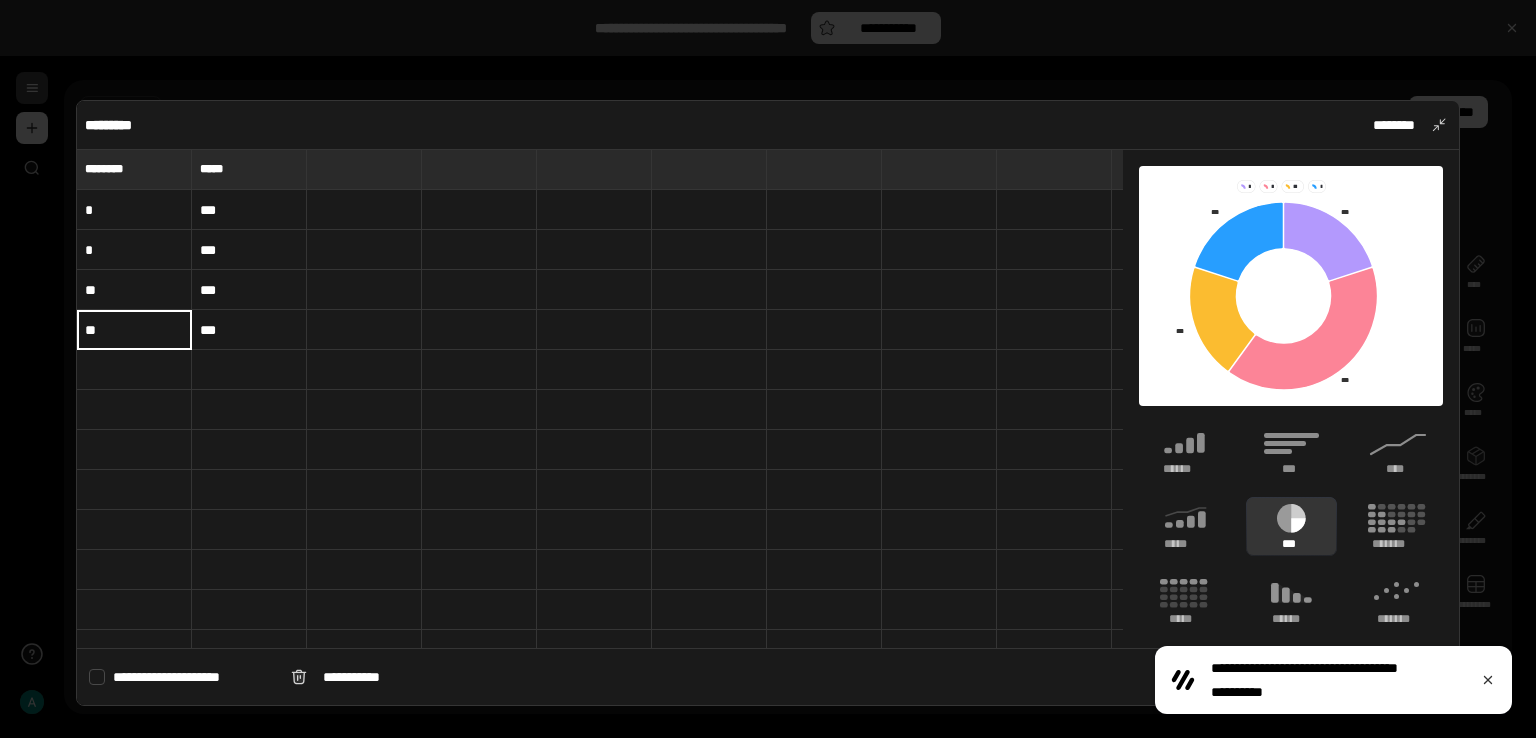 type on "*" 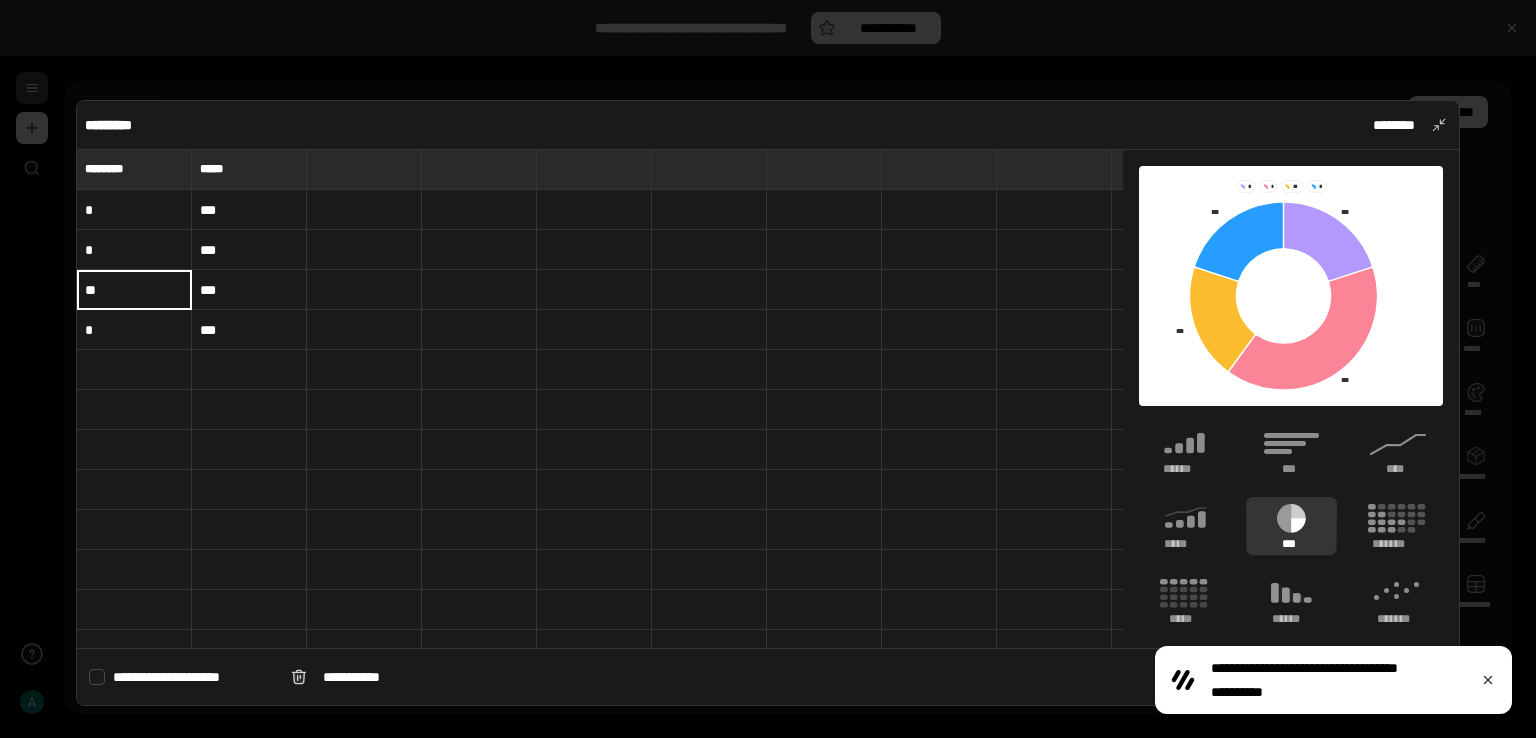 type on "*" 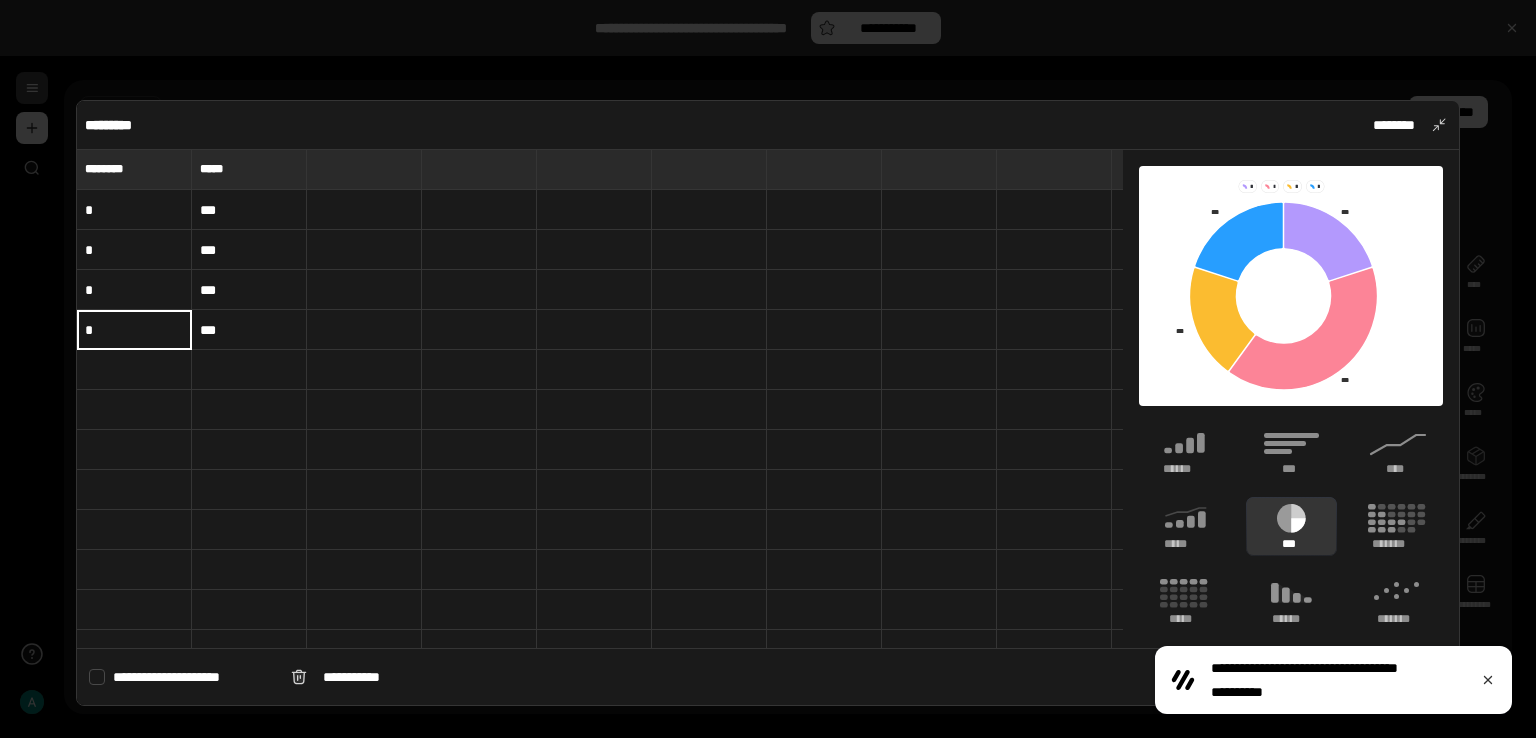 click on "**********" at bounding box center (194, 677) 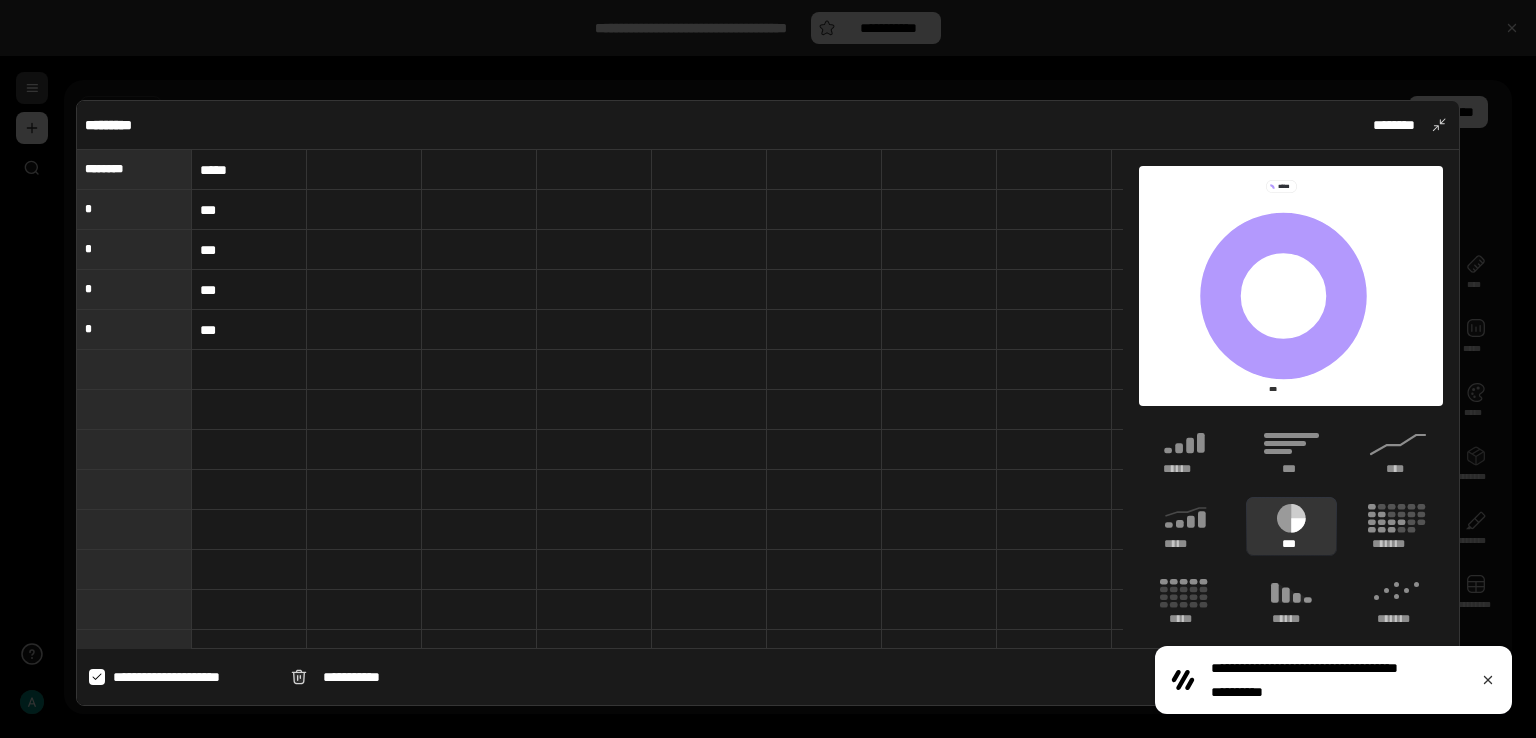click on "**********" at bounding box center [194, 677] 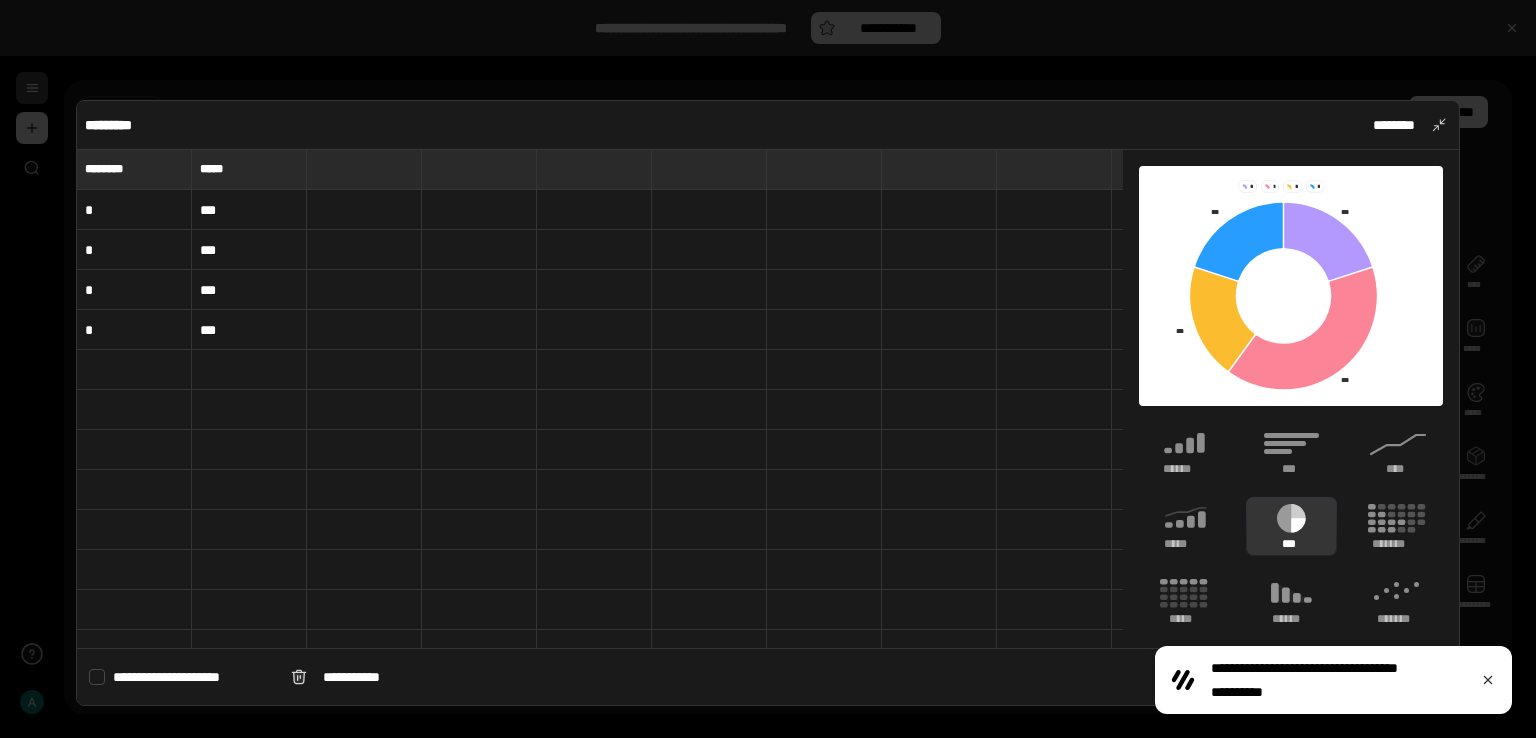 click on "*" at bounding box center [134, 210] 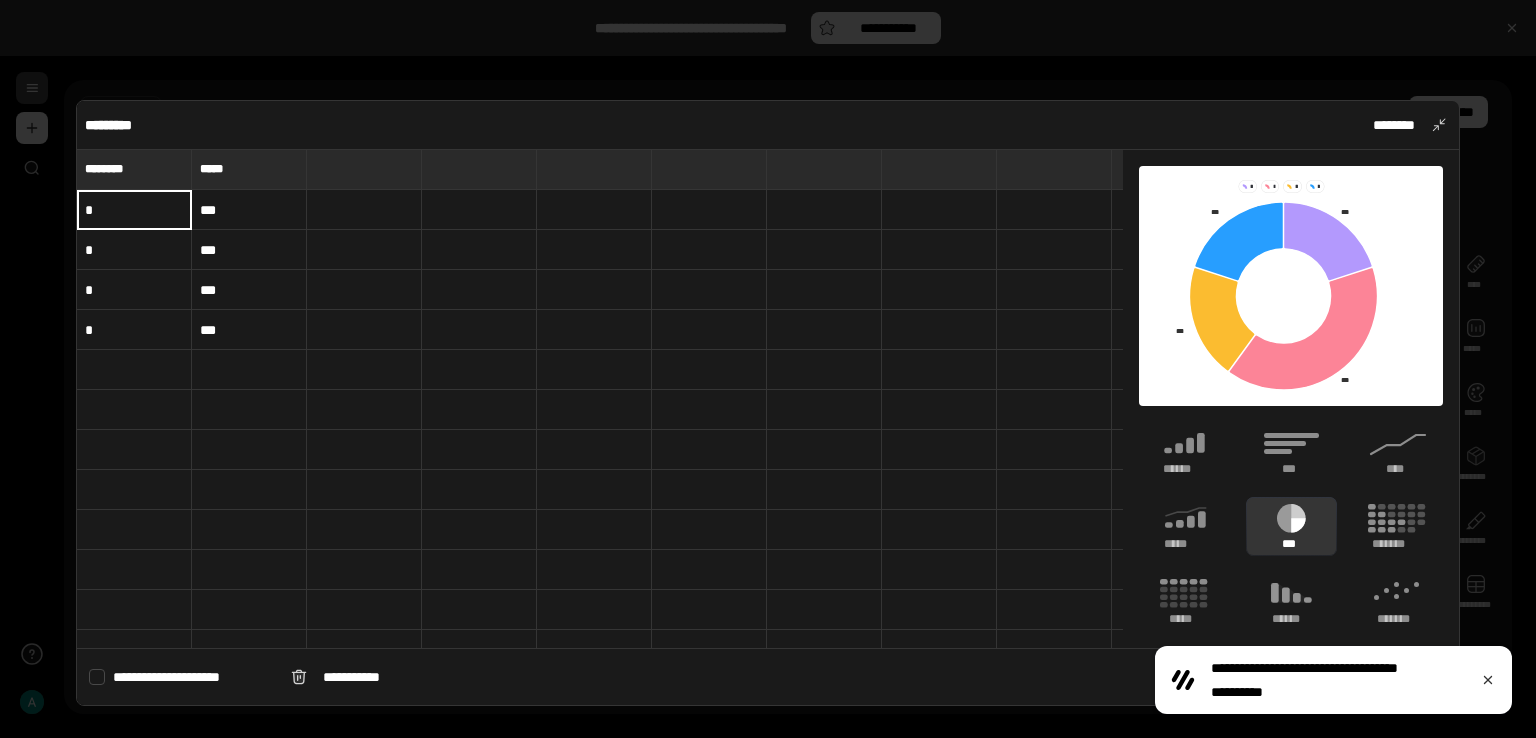 click on "*" at bounding box center (134, 250) 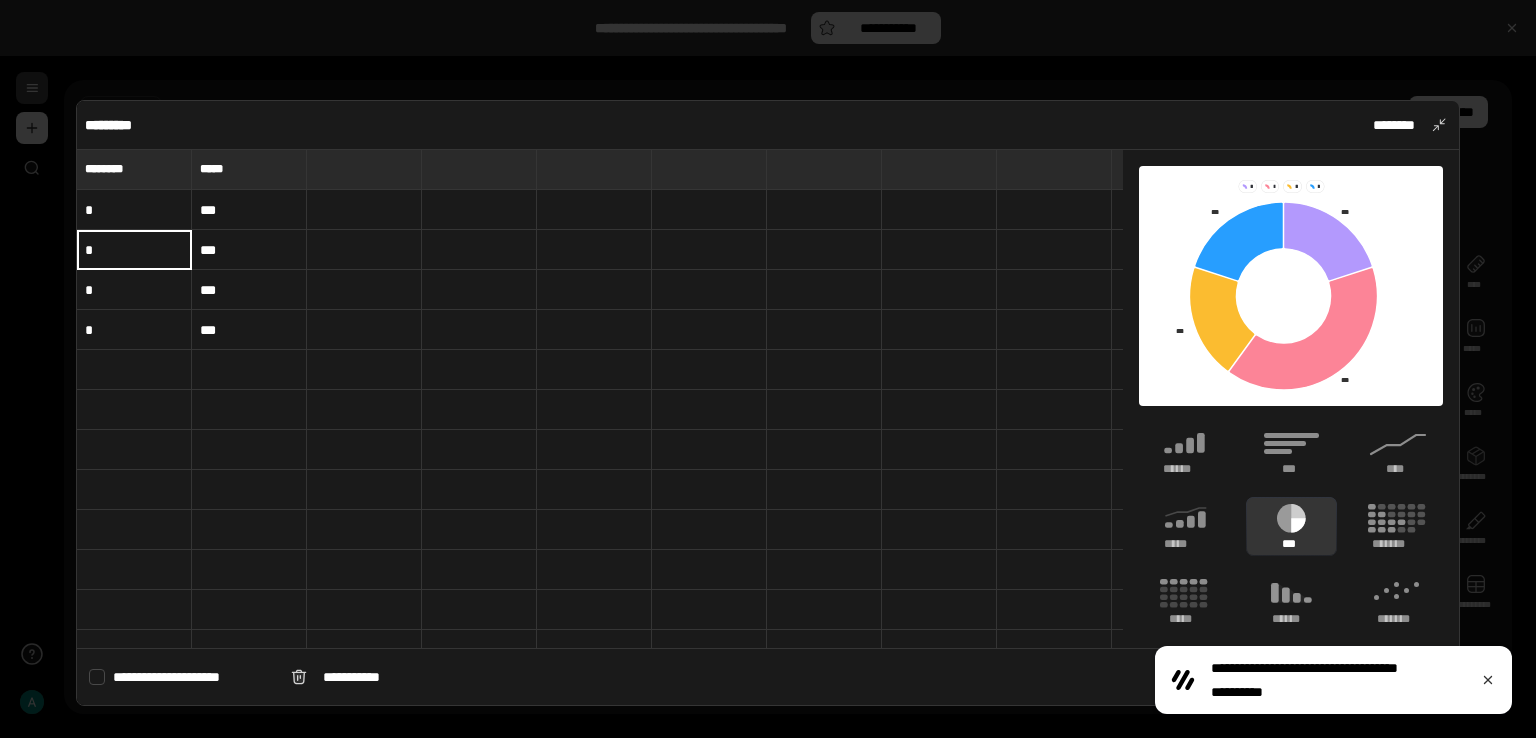 click on "*" at bounding box center [134, 290] 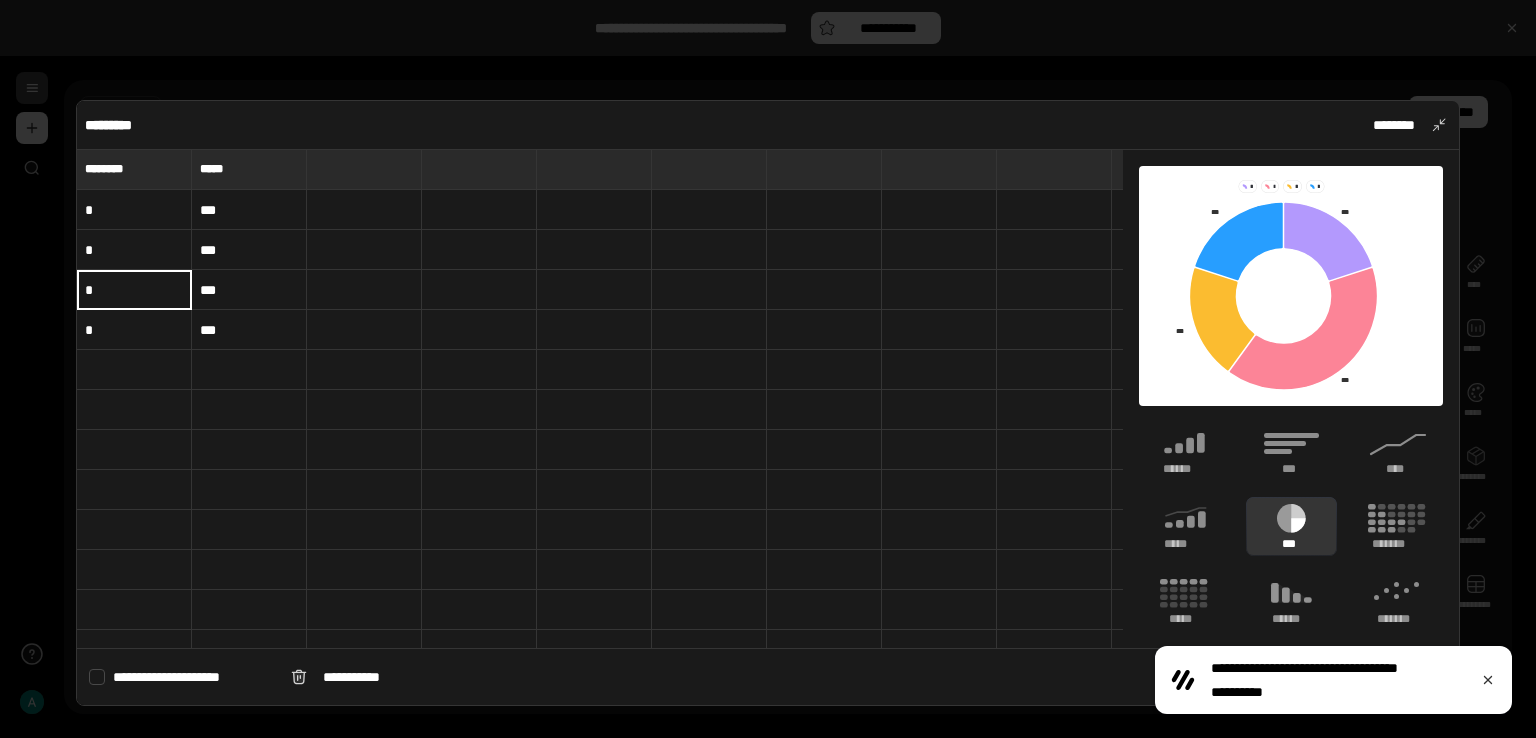 click on "*" at bounding box center [134, 290] 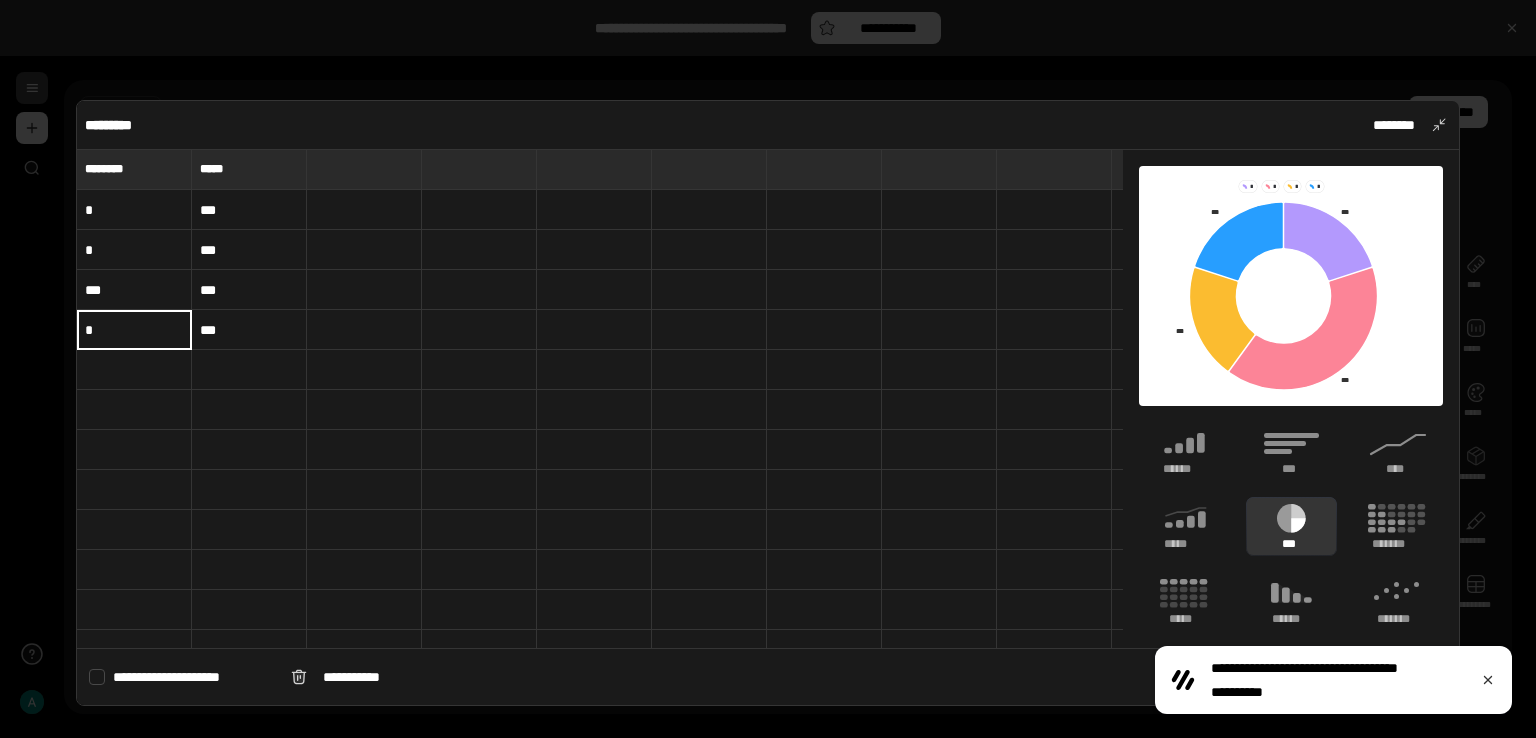 type on "*" 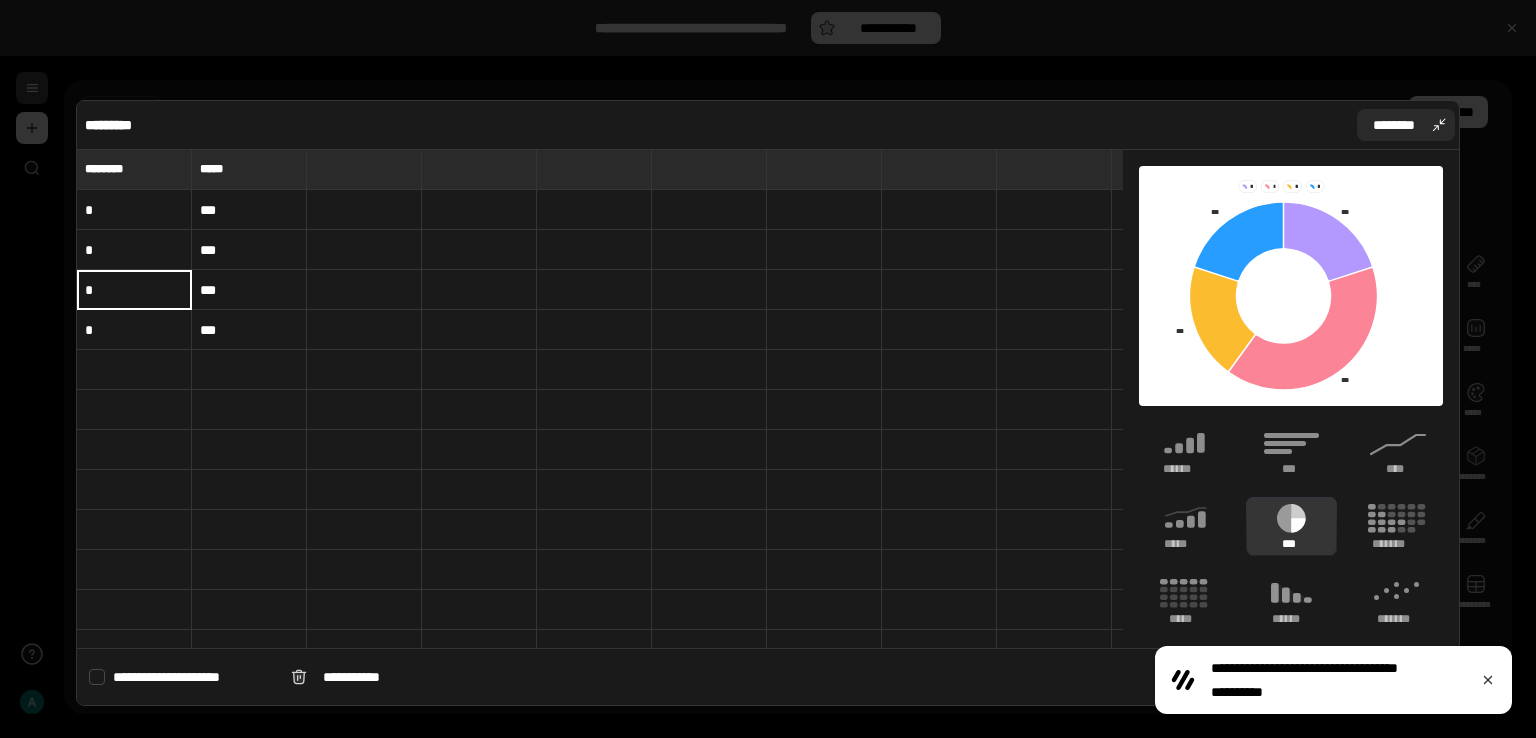 click on "********" at bounding box center (1394, 125) 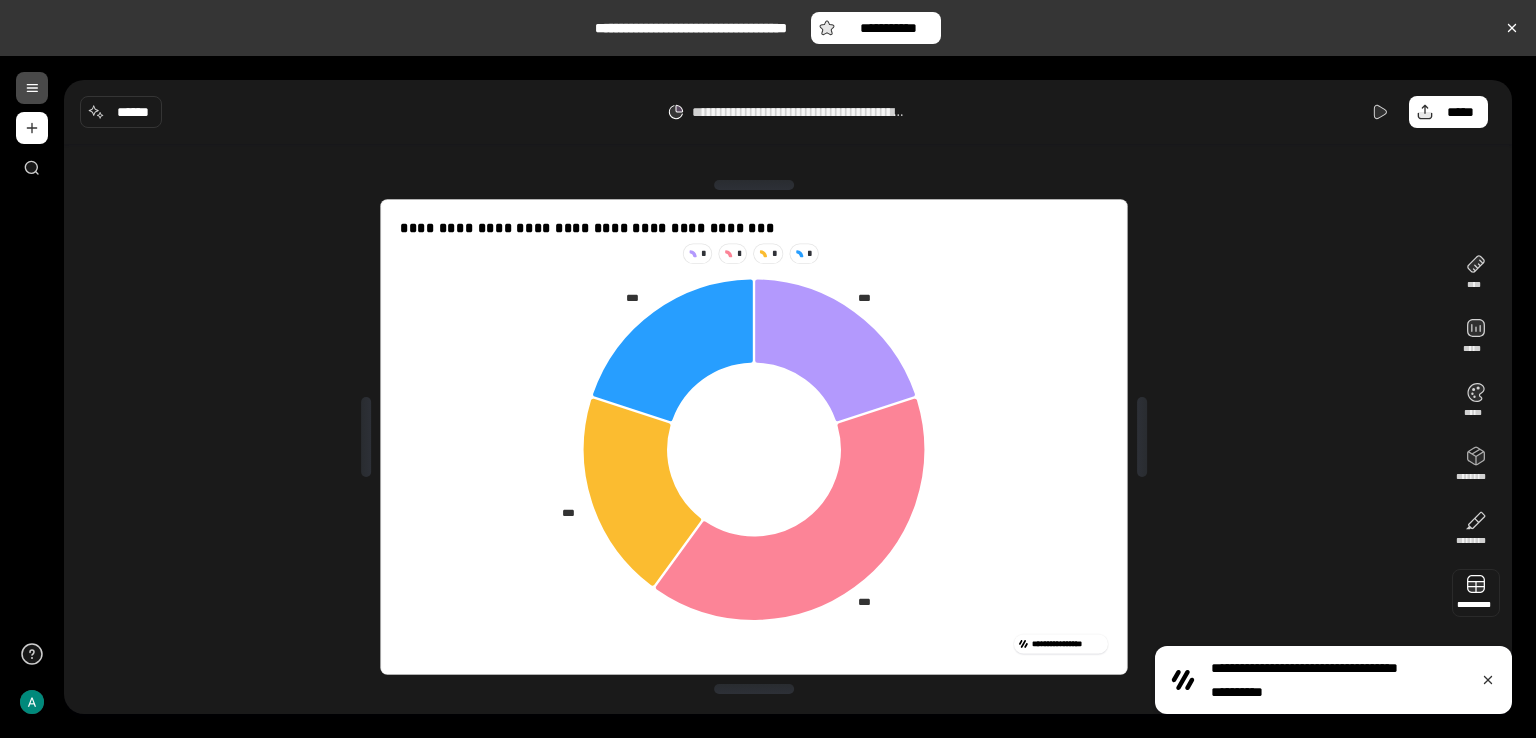 click at bounding box center [1476, 593] 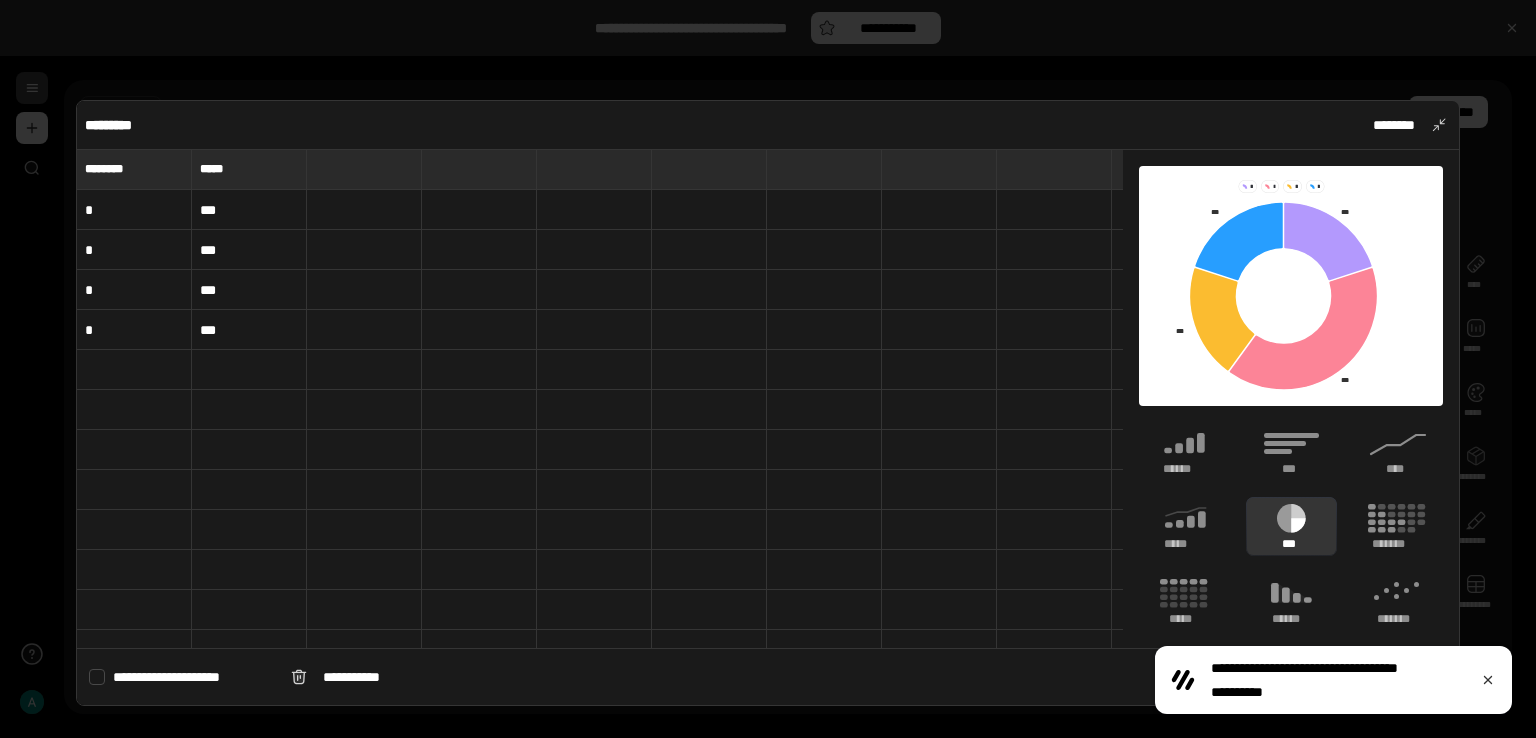 click on "*" at bounding box center [134, 210] 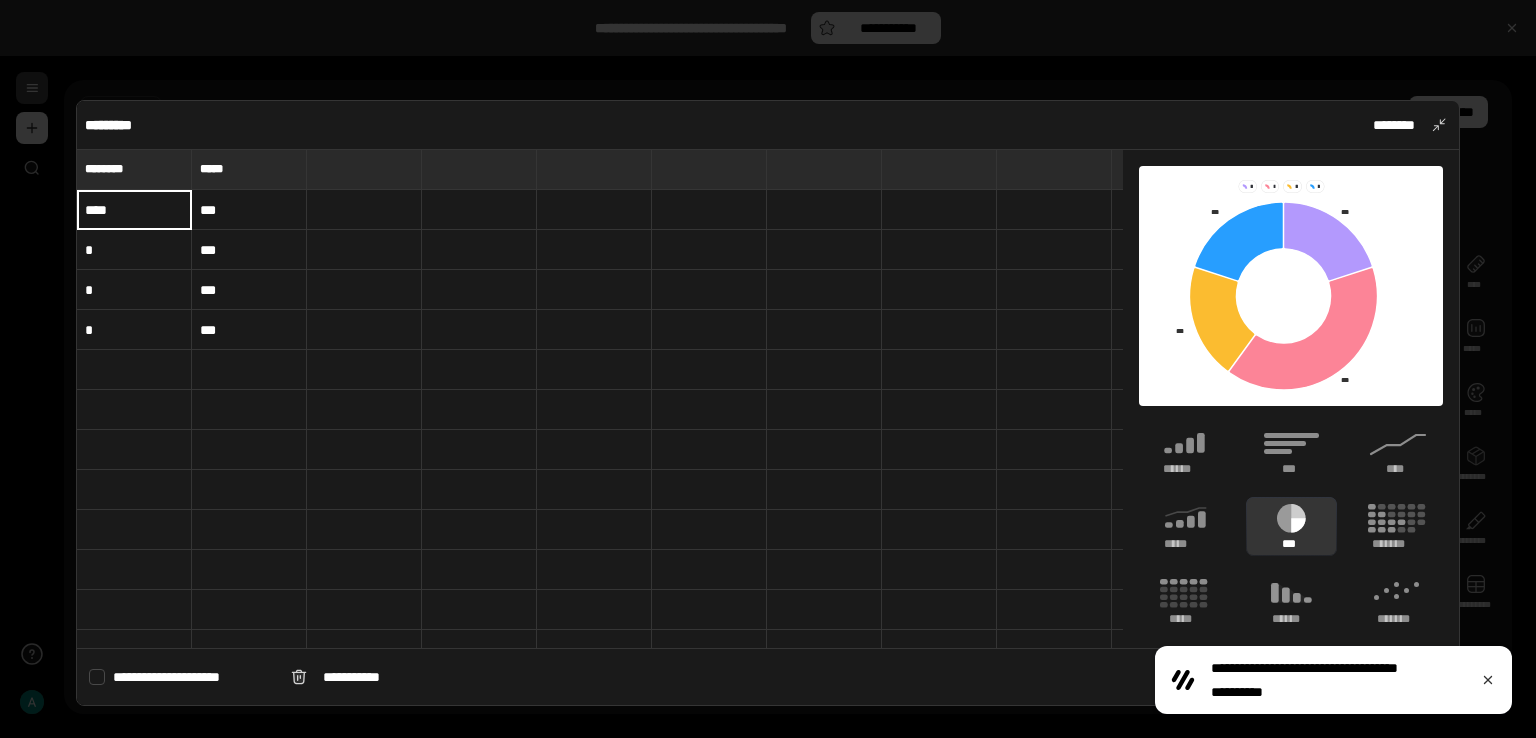 type on "****" 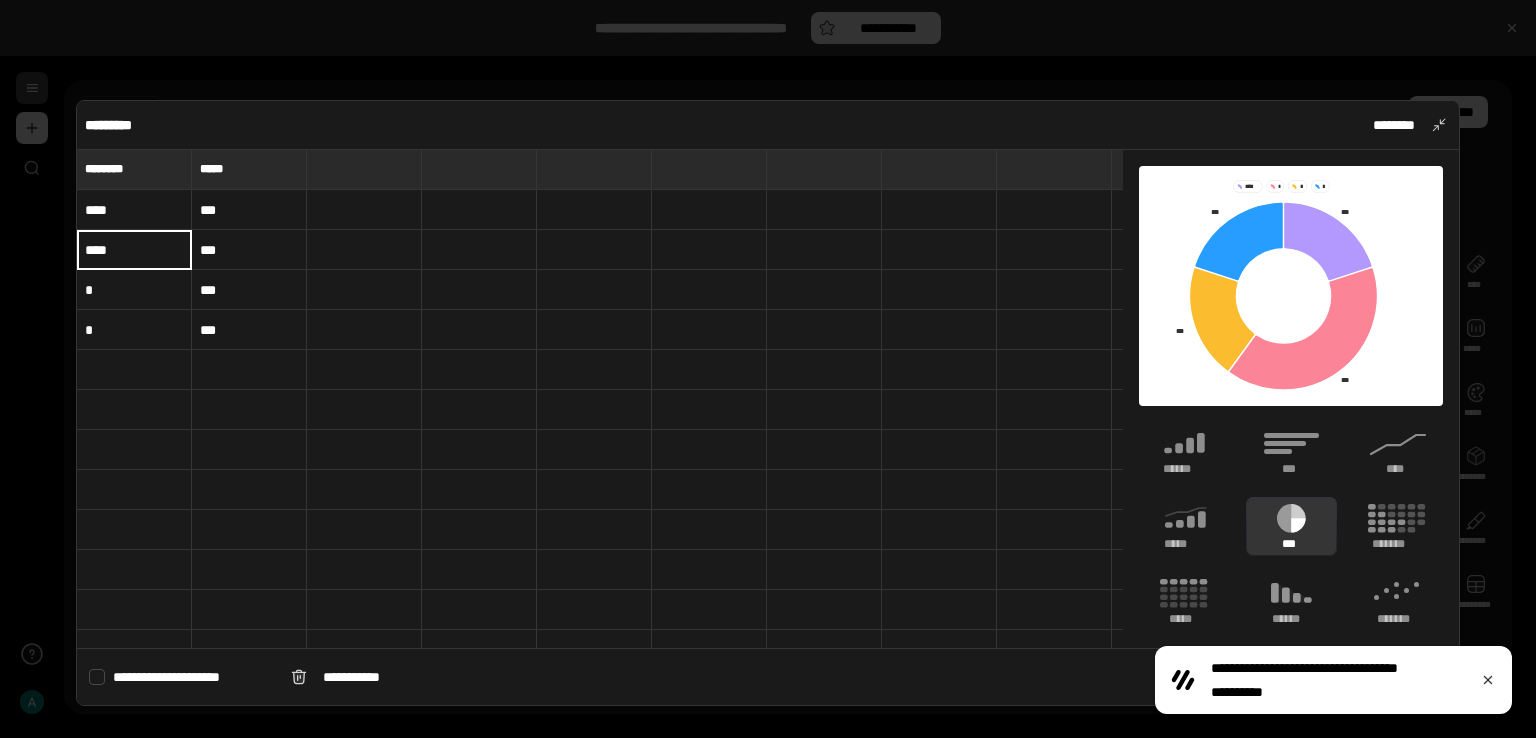 type on "****" 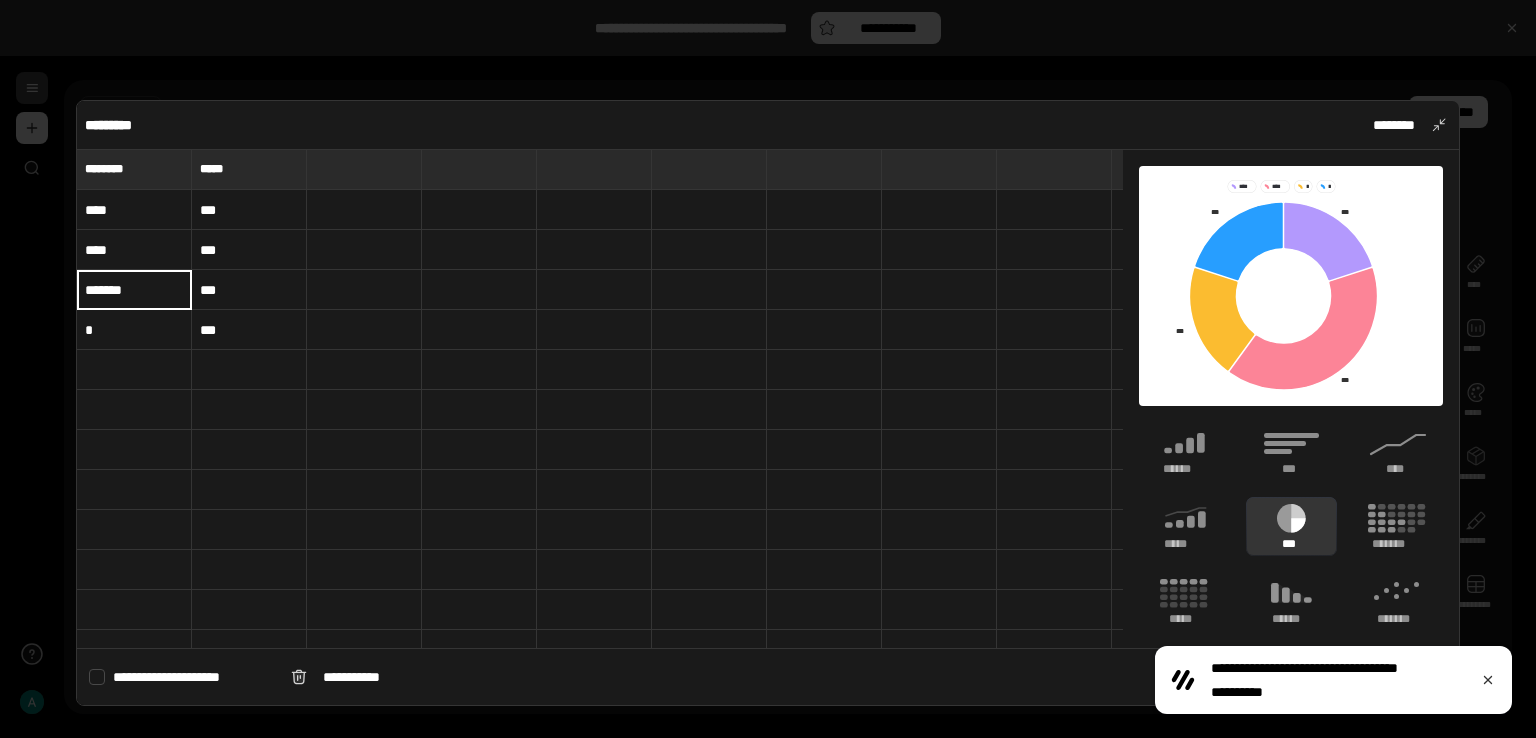 type on "*******" 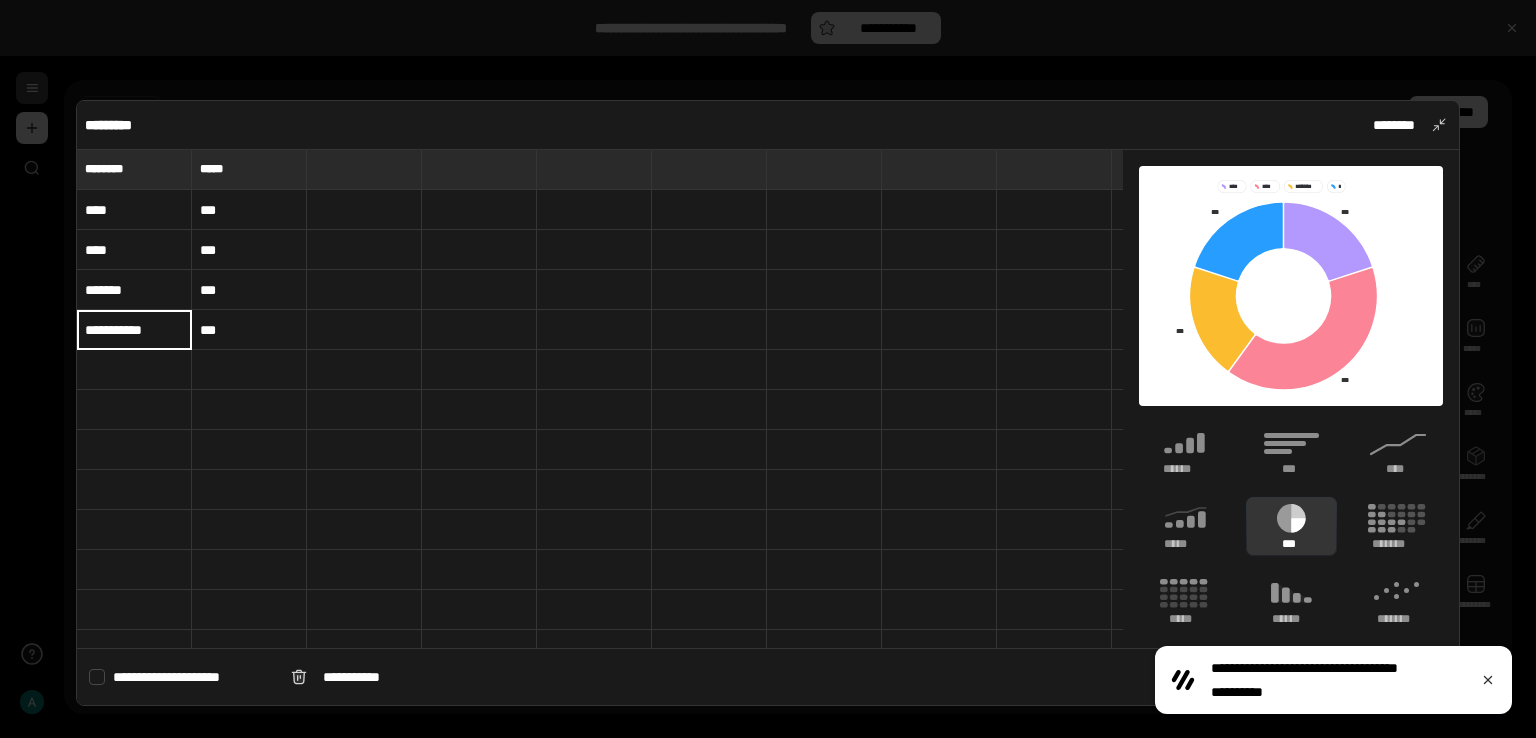 type on "**********" 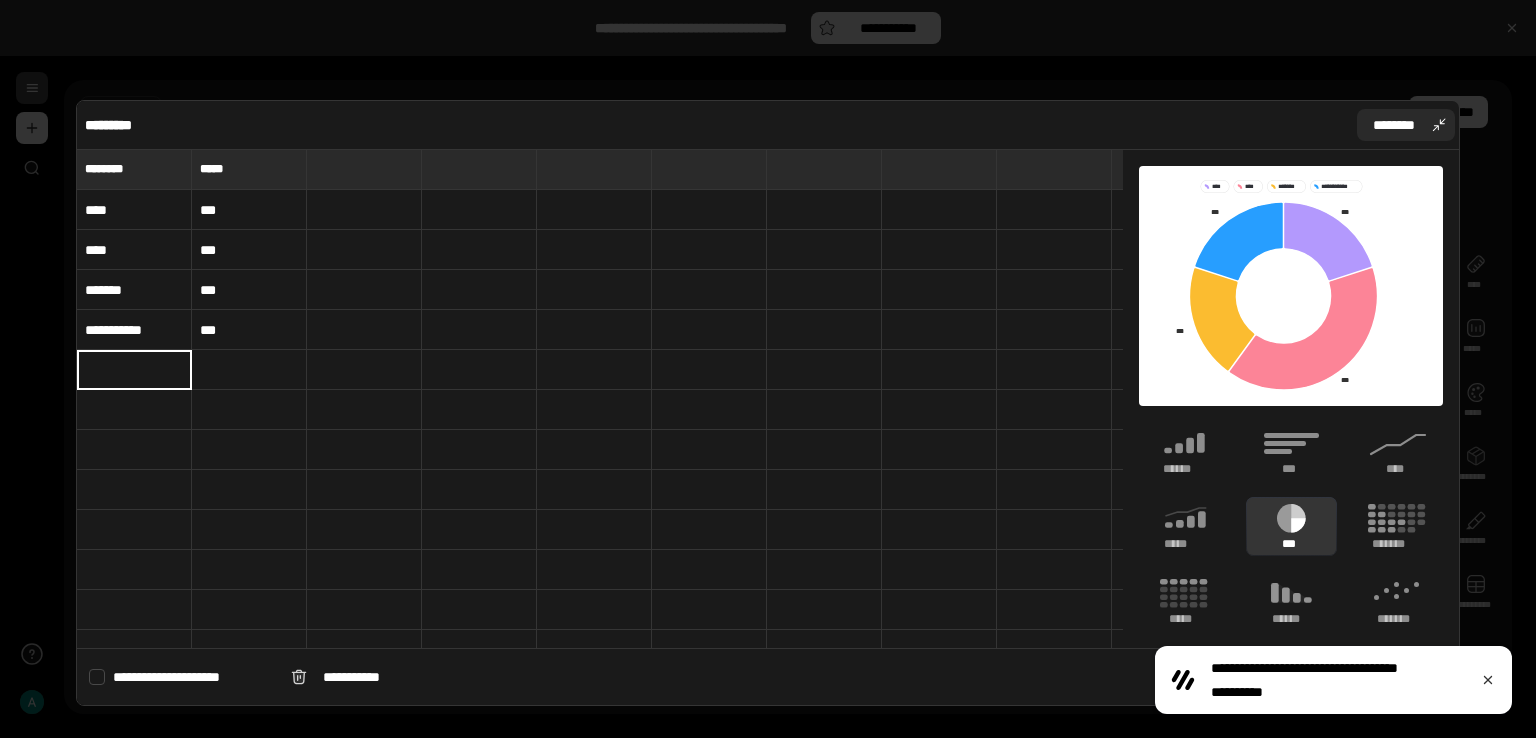 click on "********" at bounding box center [1394, 125] 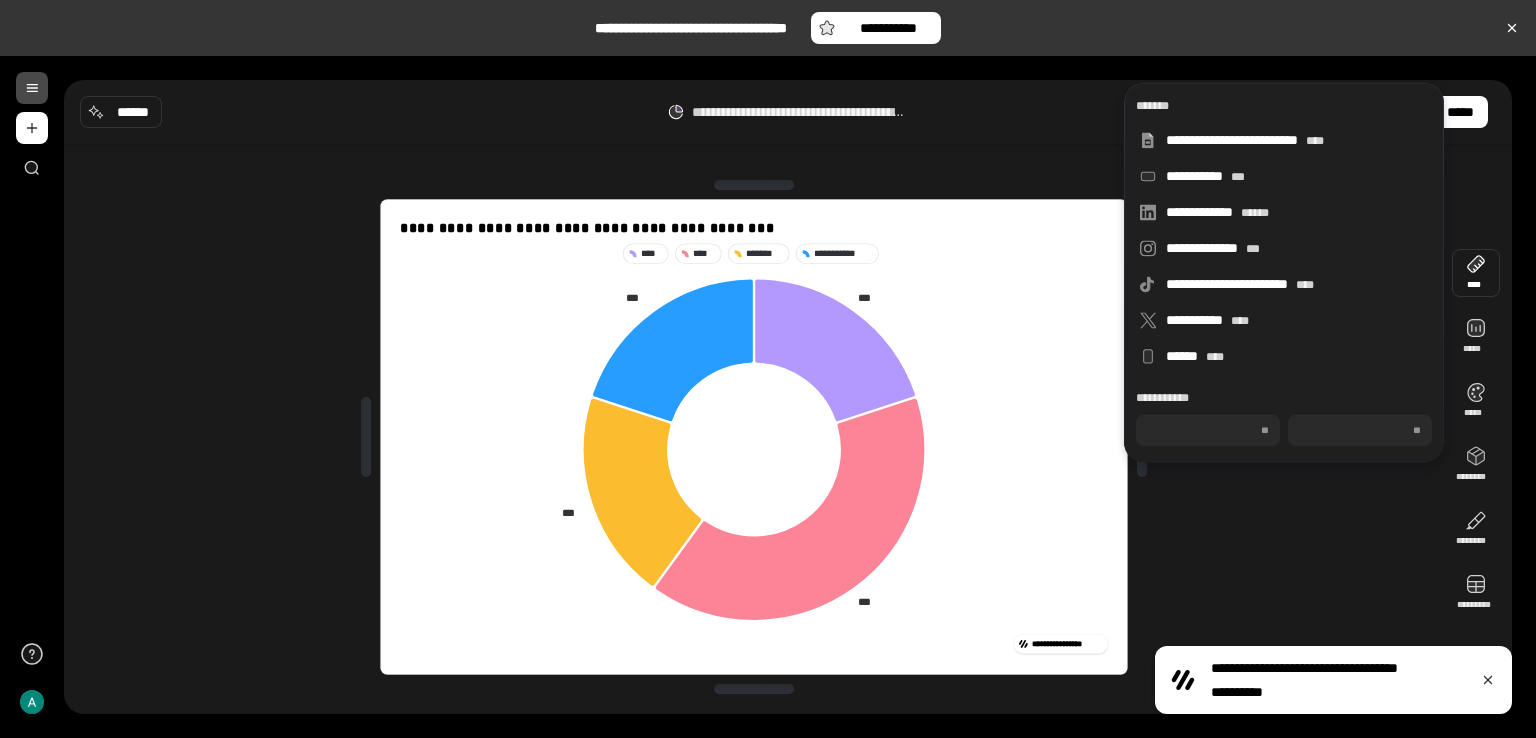 click at bounding box center [1476, 273] 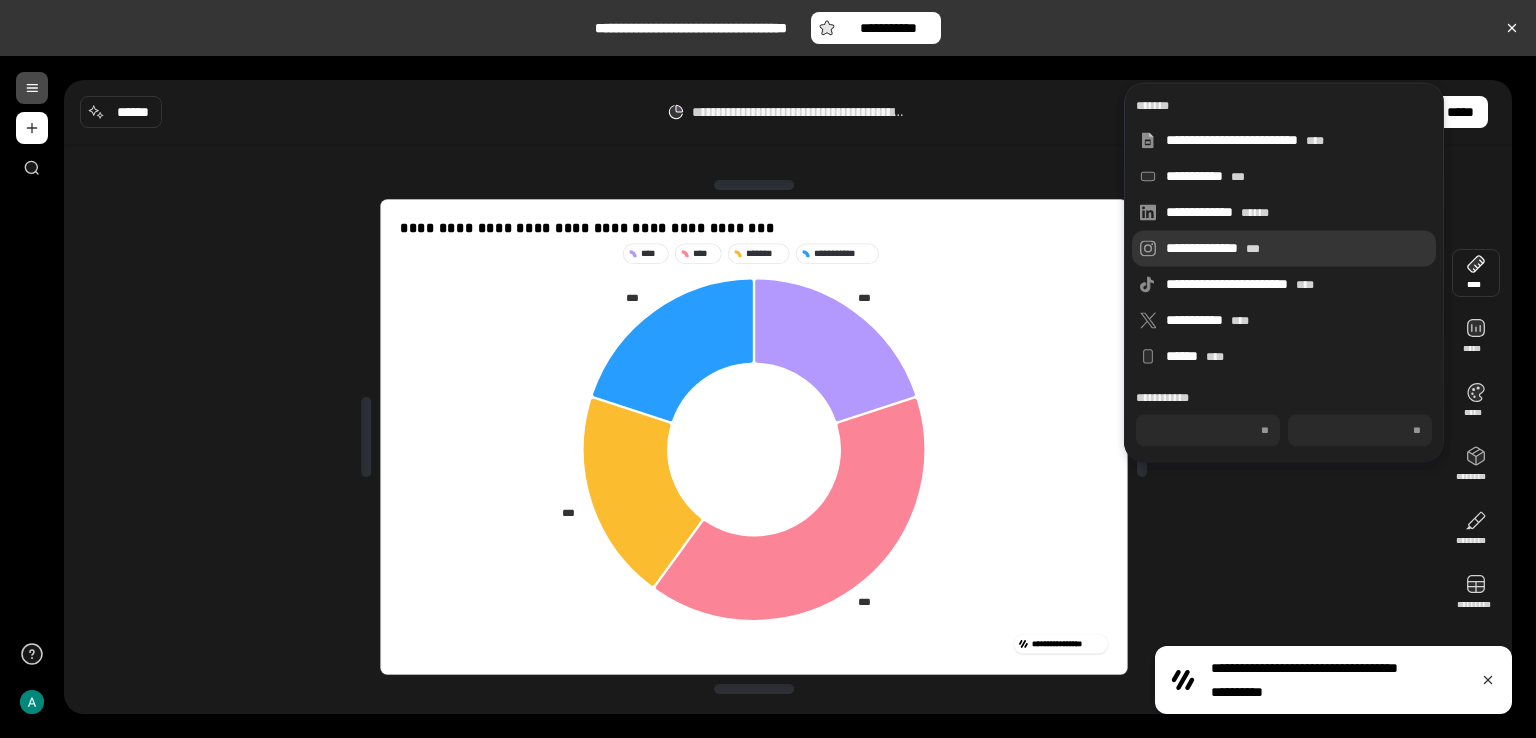 click on "**********" at bounding box center [1297, 248] 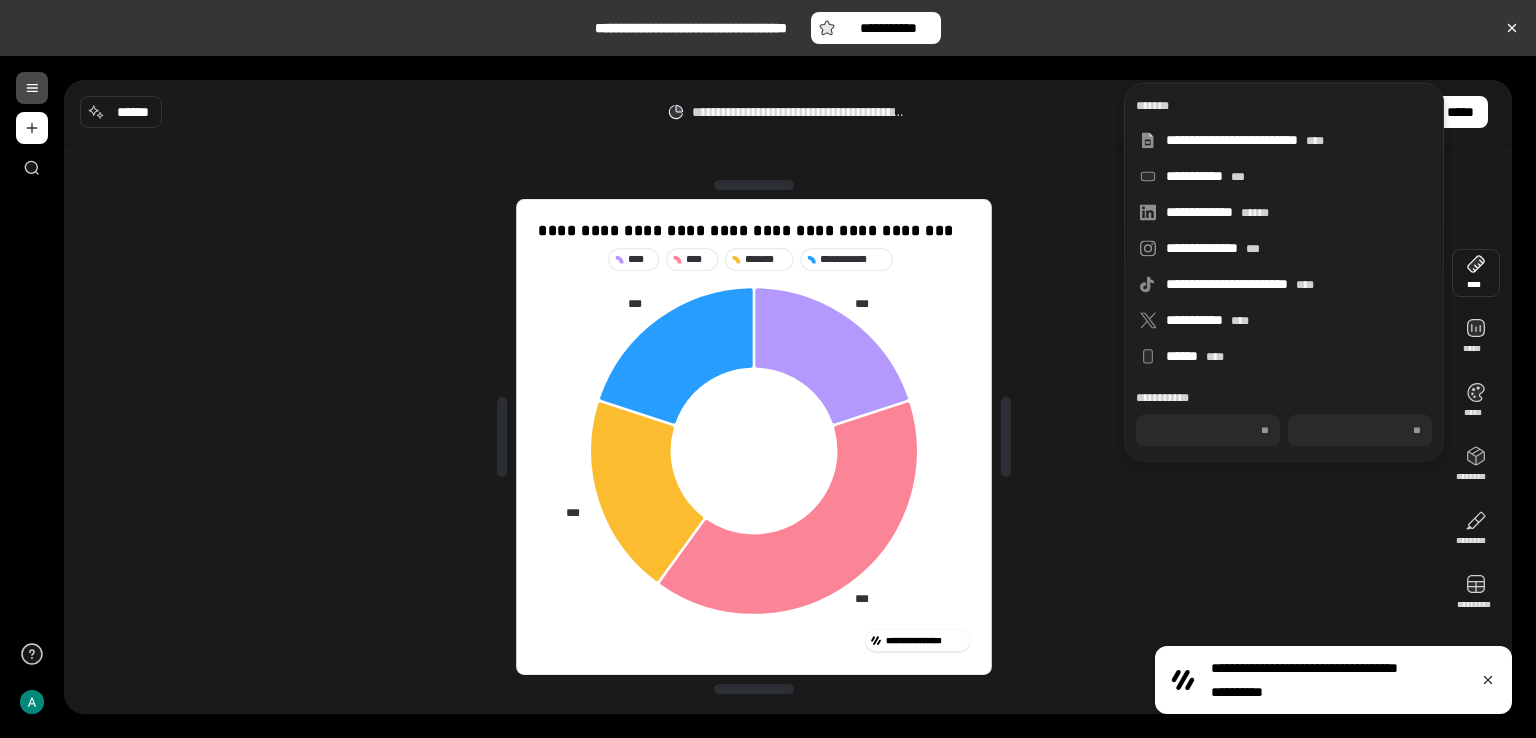 click on "**********" at bounding box center [754, 437] 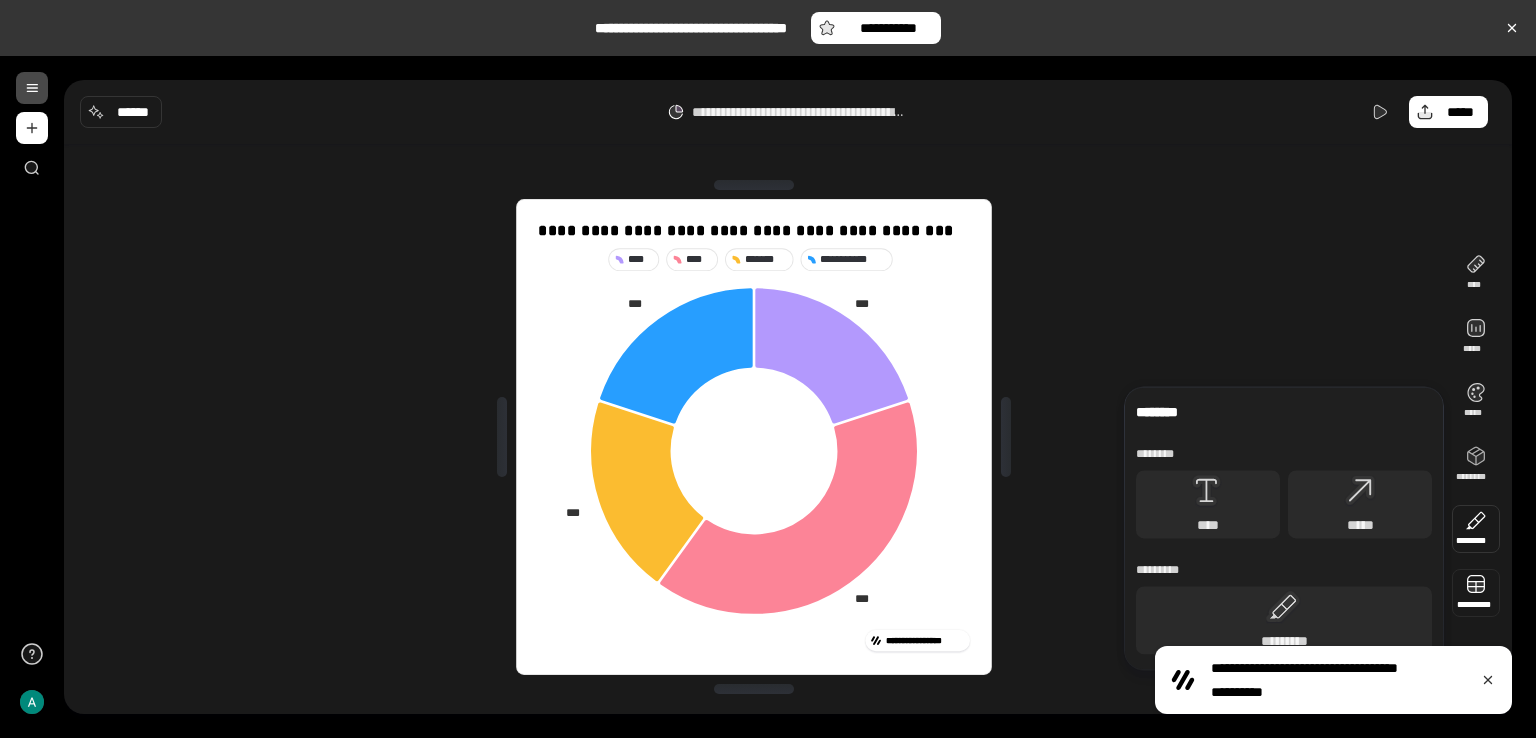 click at bounding box center (1476, 593) 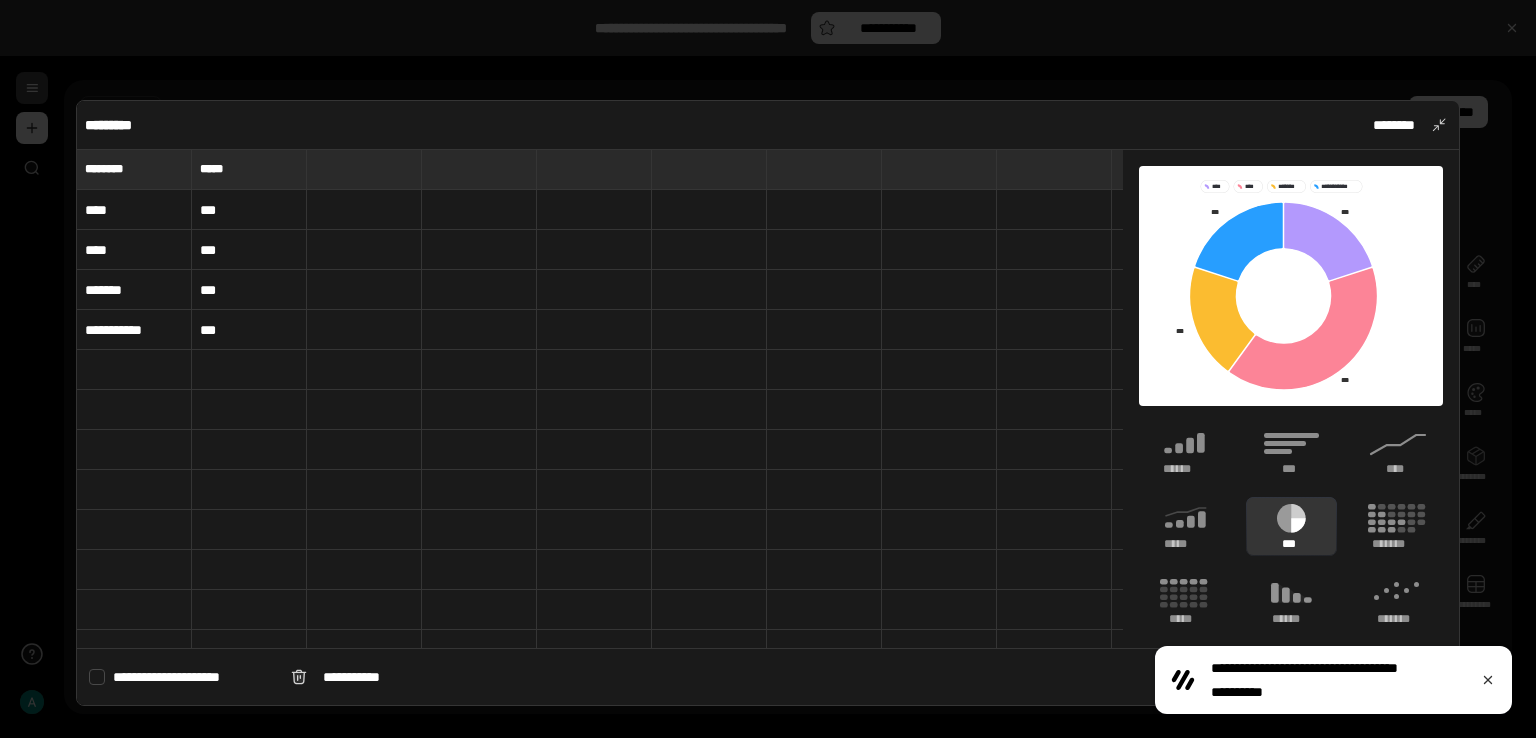 click on "**********" at bounding box center [134, 330] 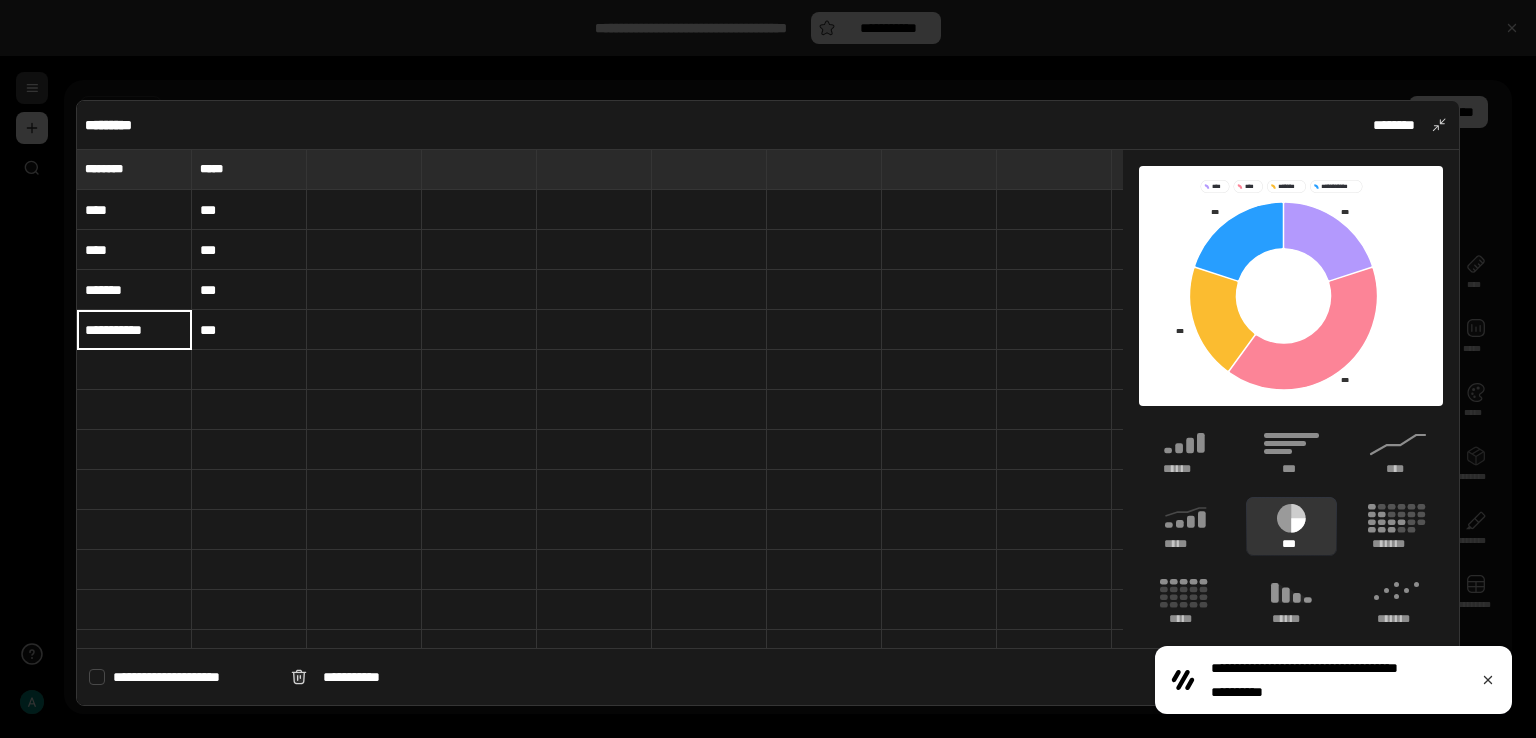 click on "**********" at bounding box center [134, 329] 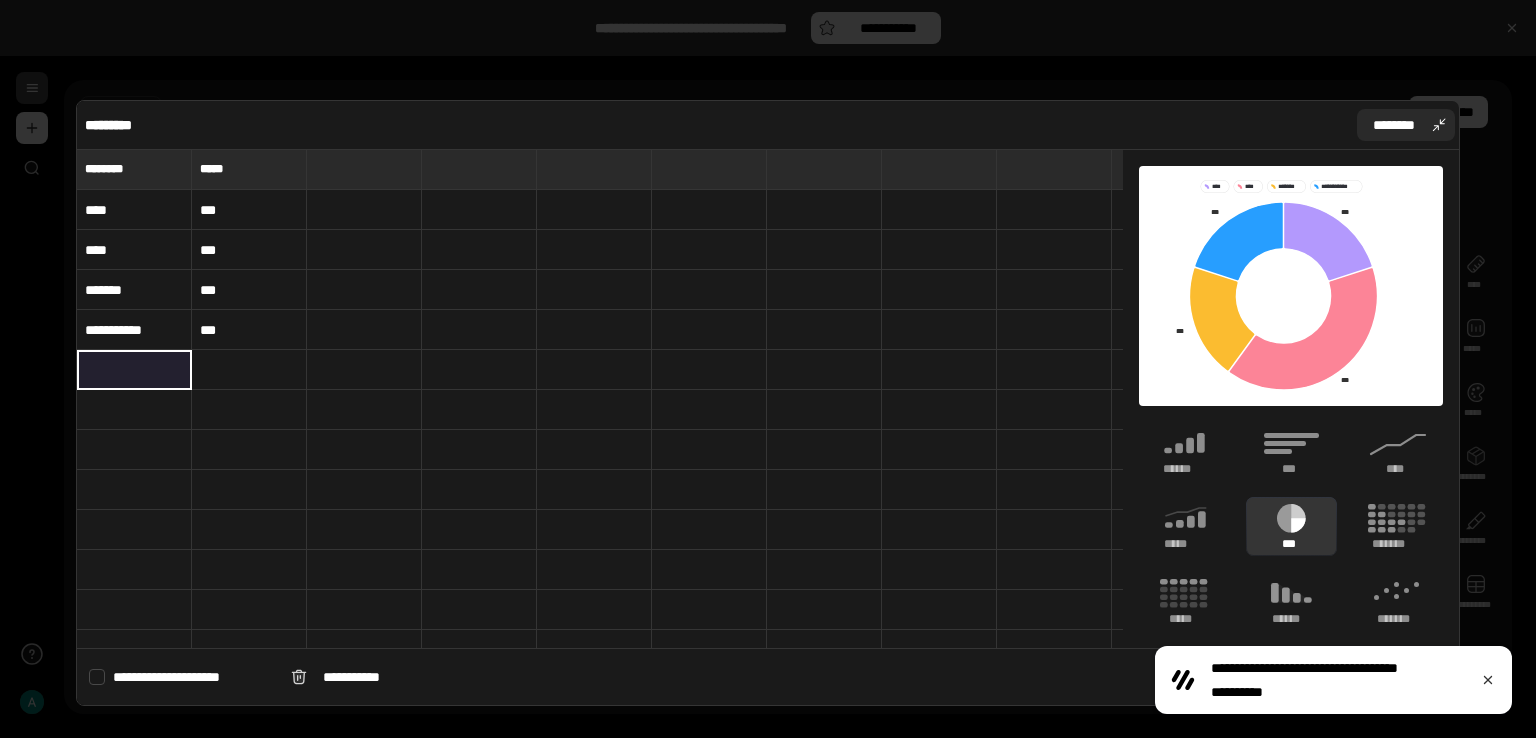click on "********" at bounding box center [1394, 125] 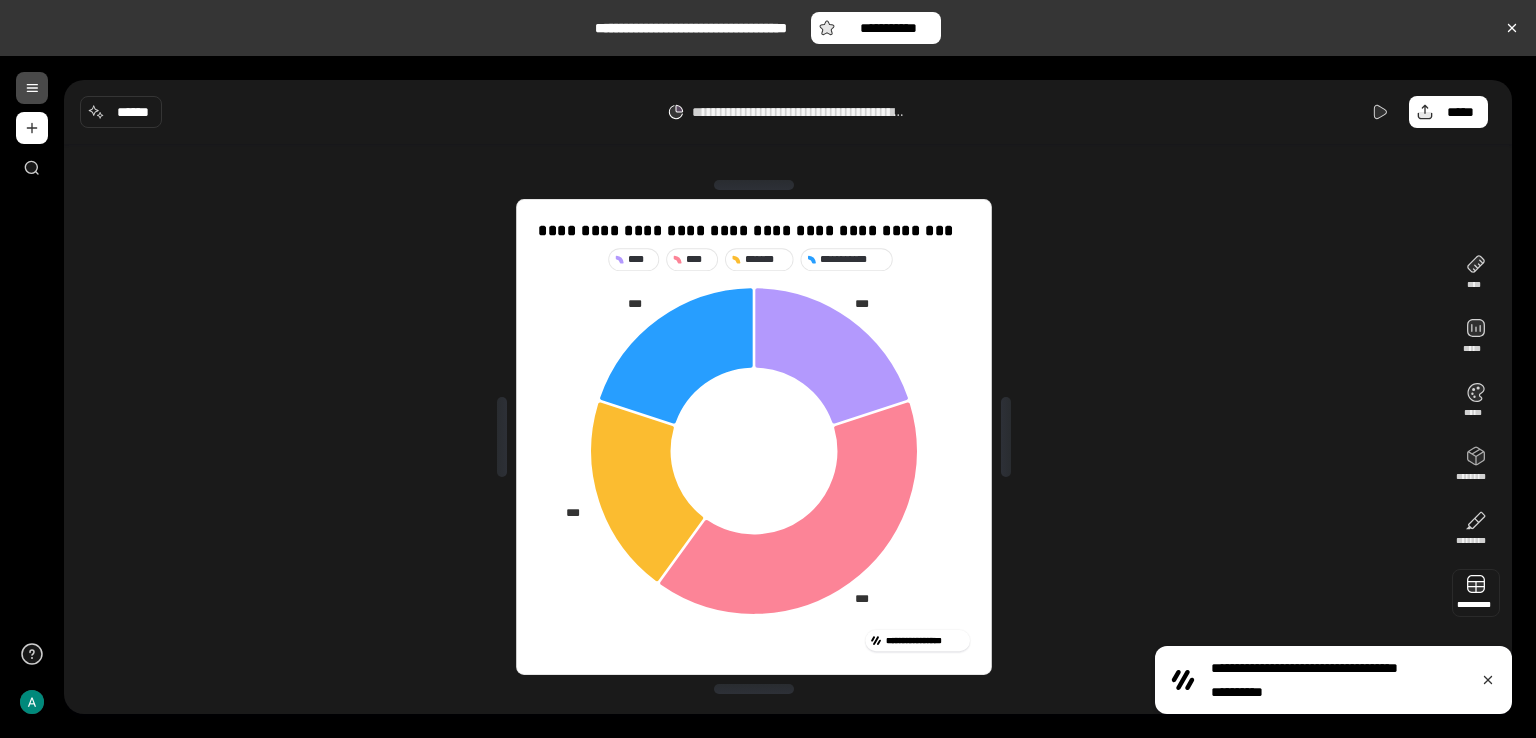 click at bounding box center (1476, 593) 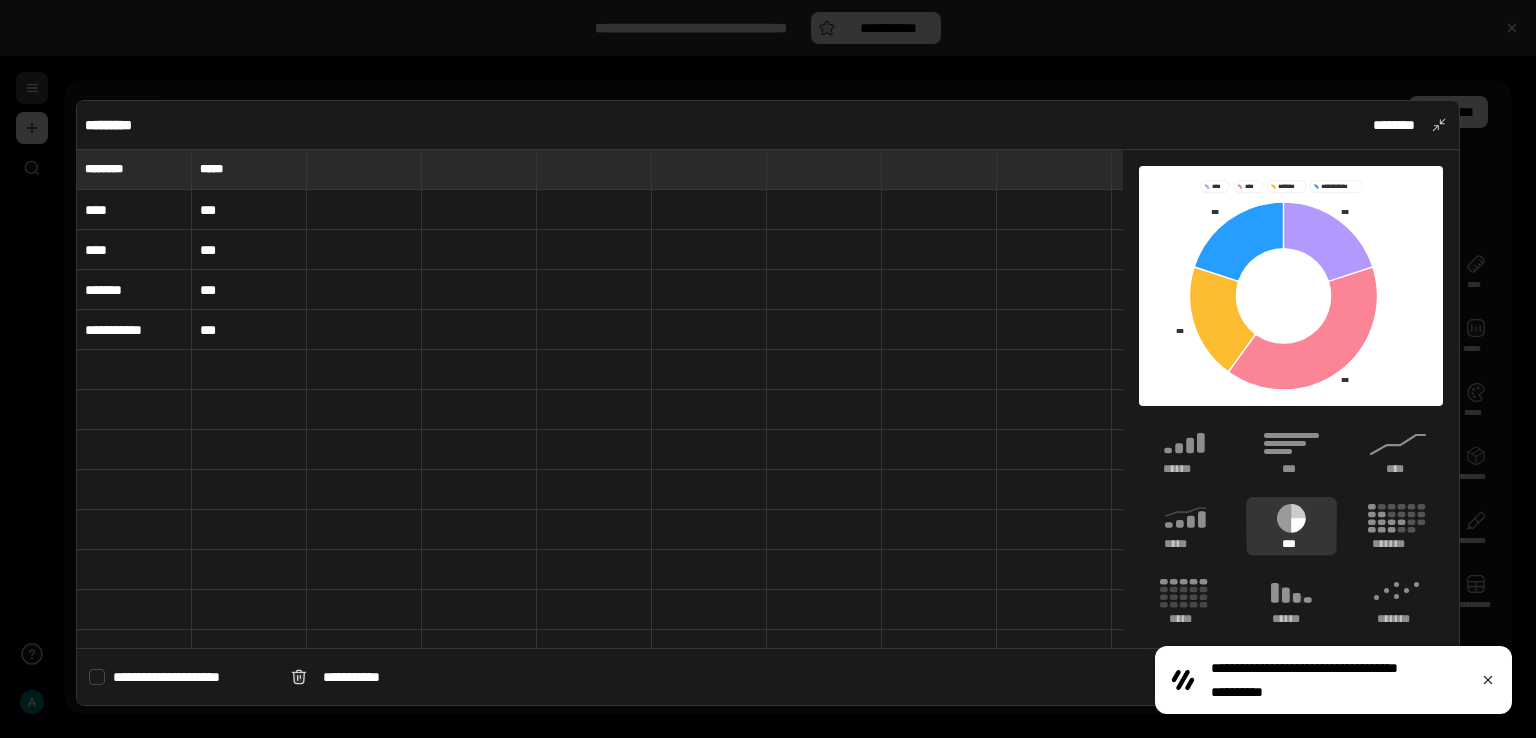 click on "****" at bounding box center [134, 210] 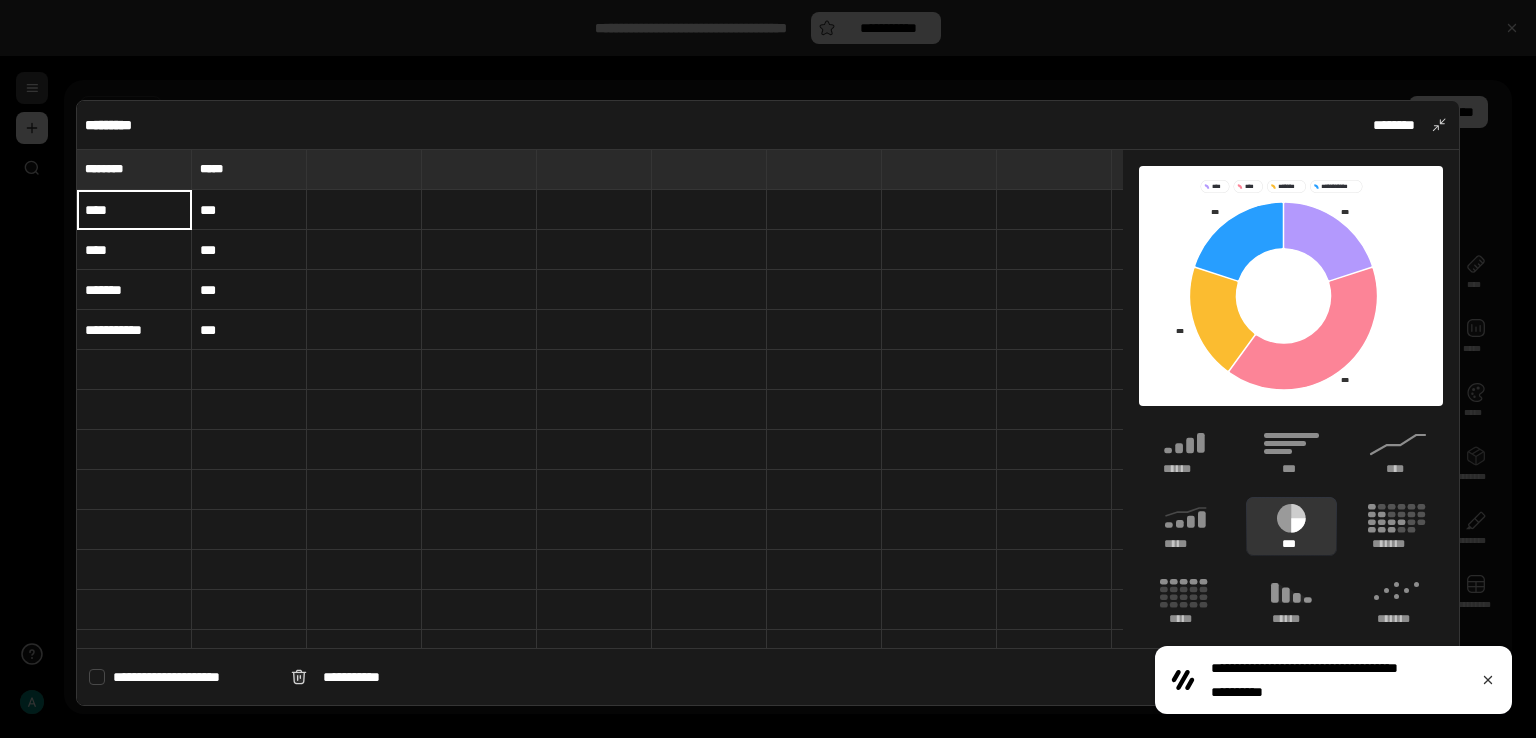 click on "****" at bounding box center (134, 210) 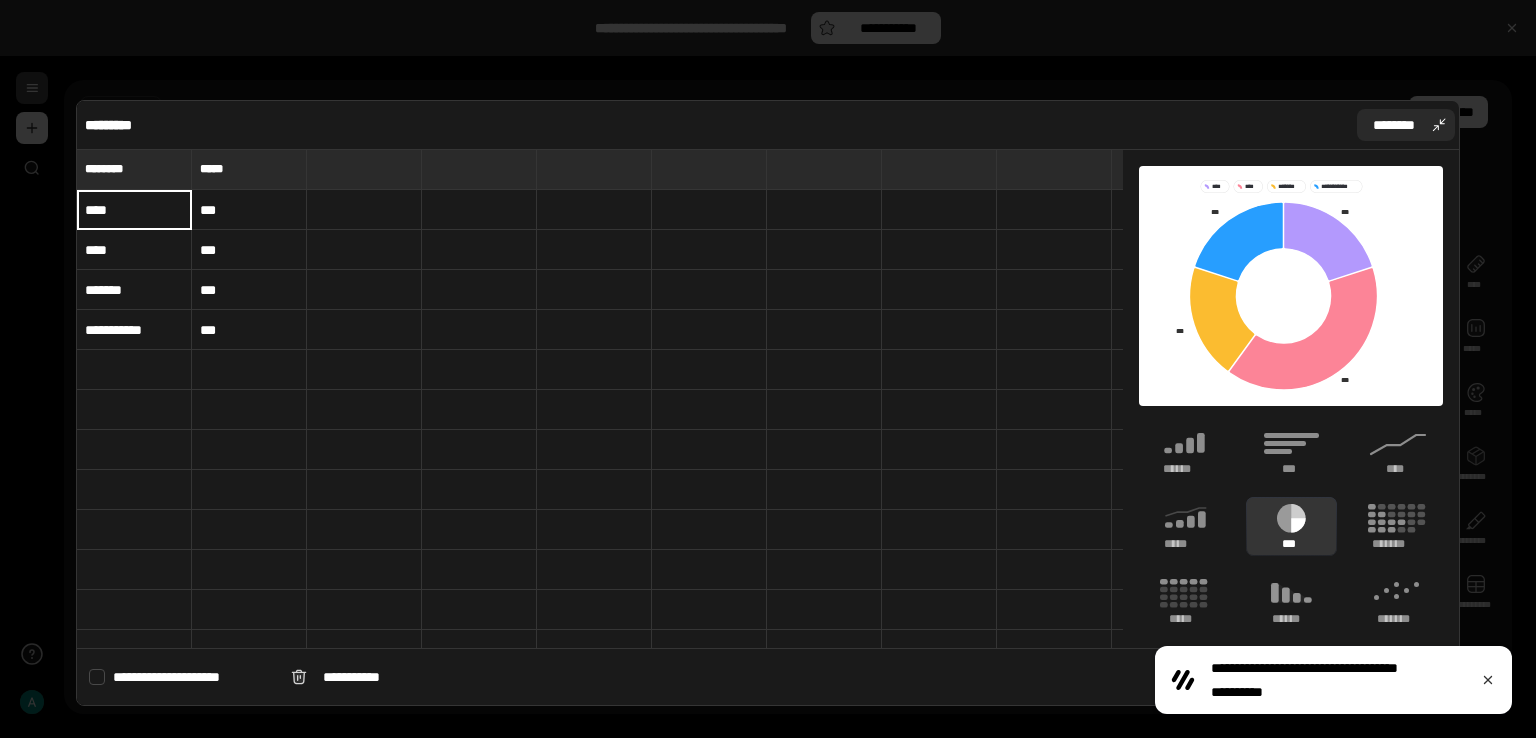 click on "********" at bounding box center [1394, 125] 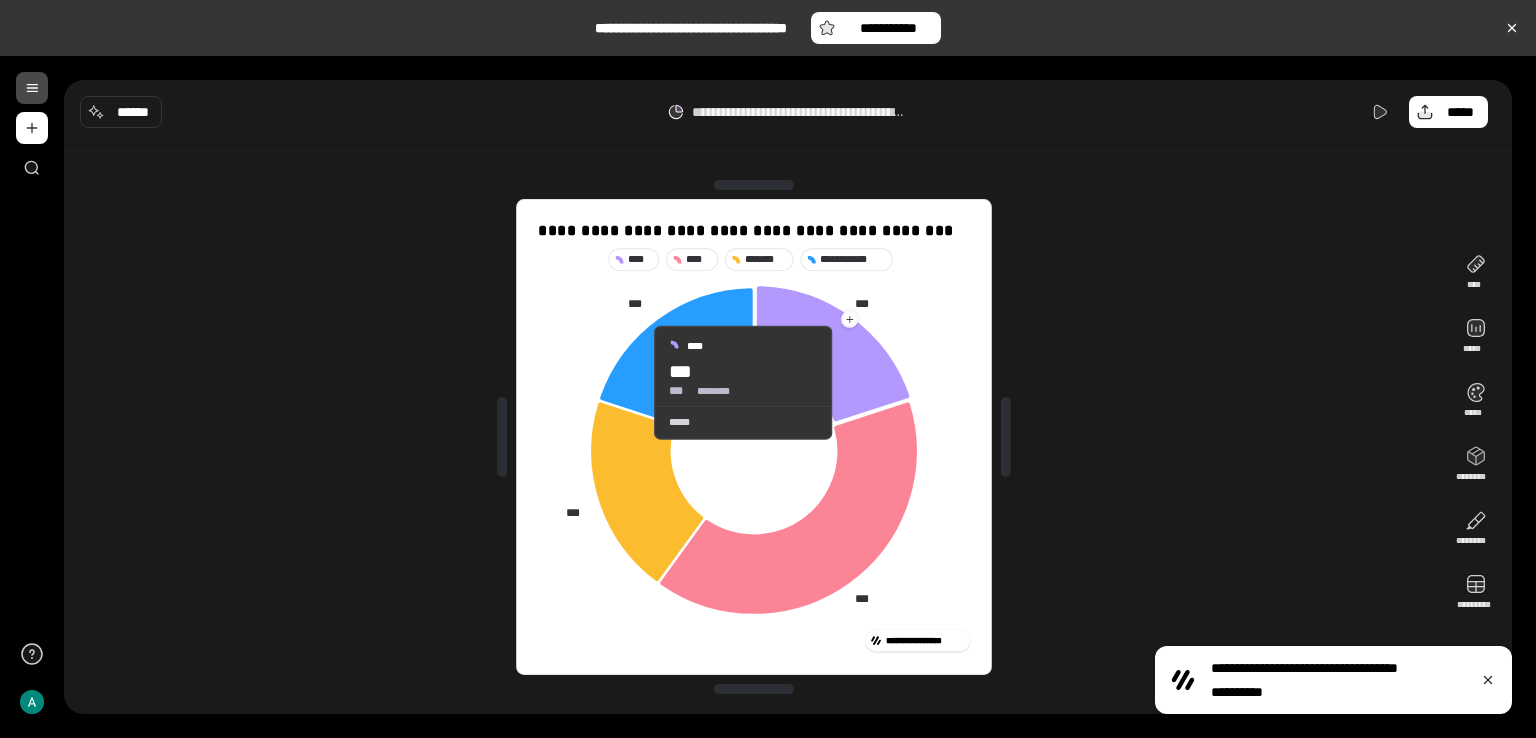 click 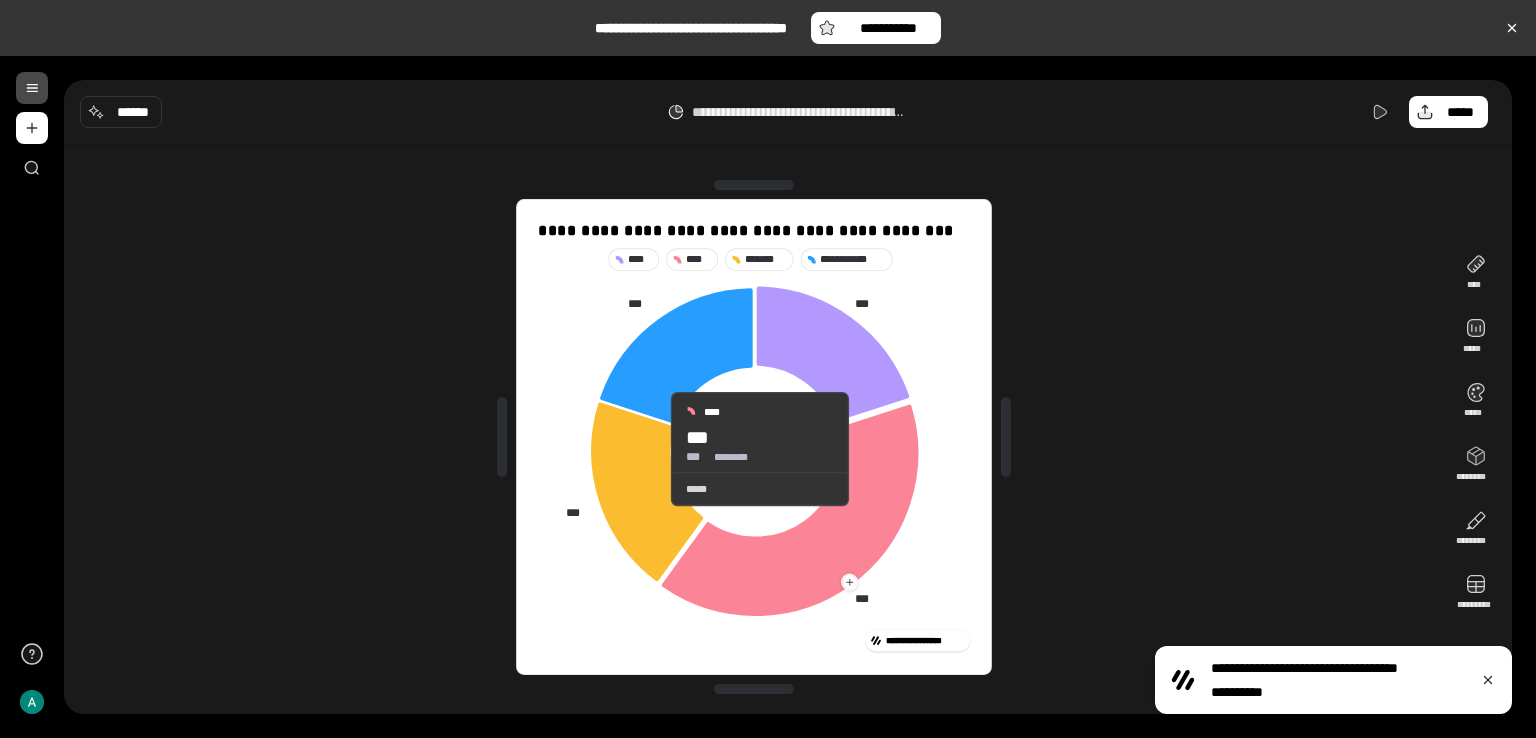 click 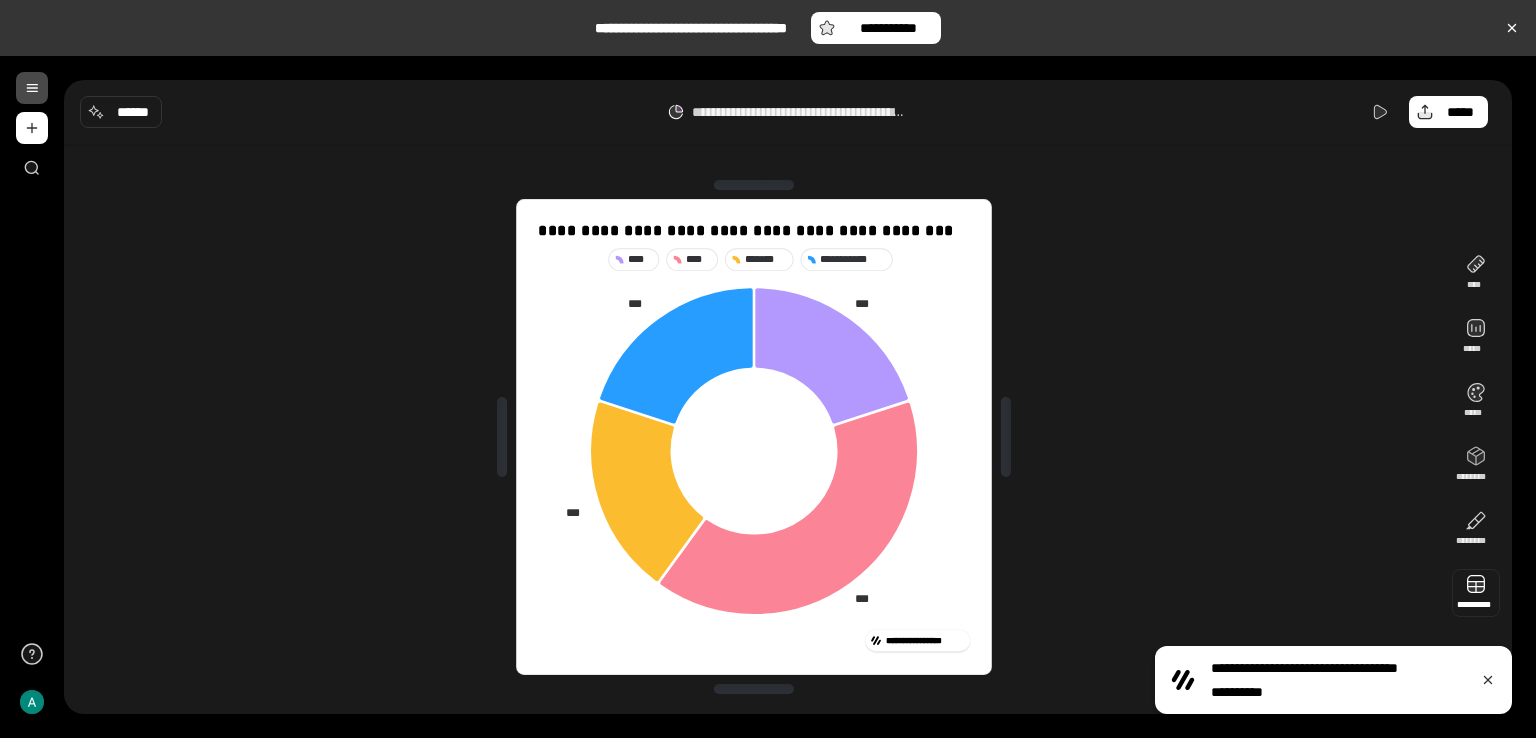 click at bounding box center (1476, 593) 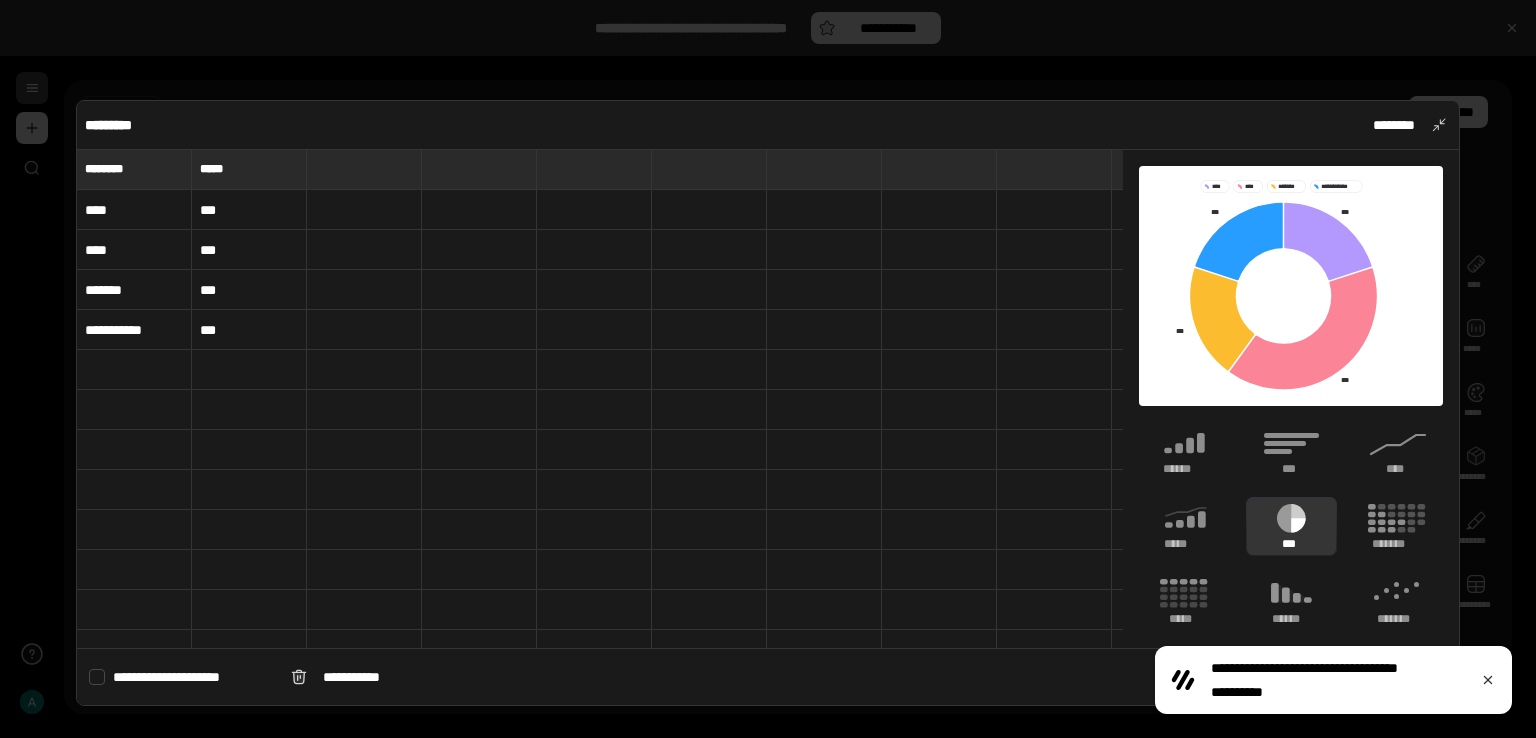 click on "****" at bounding box center (134, 210) 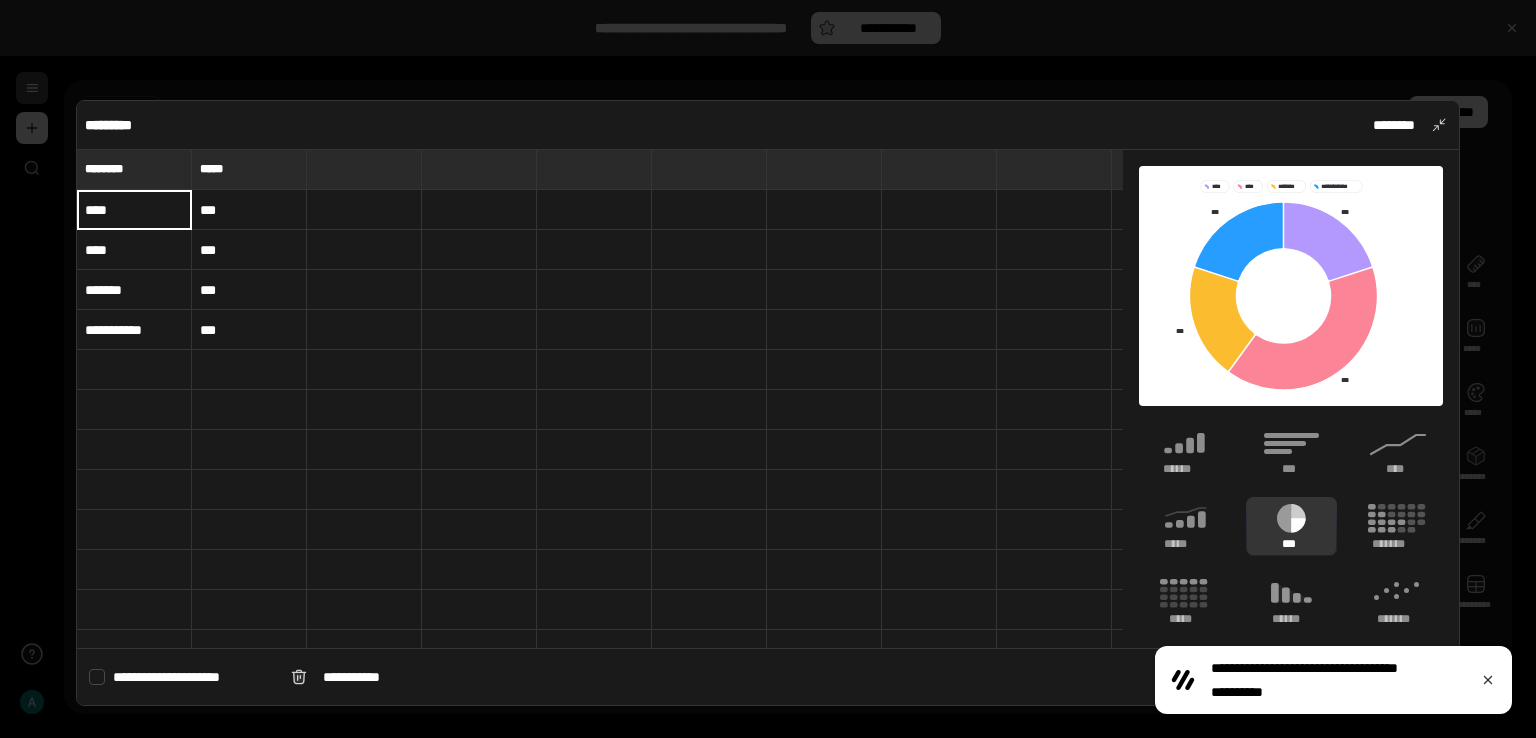 click on "****" at bounding box center [134, 210] 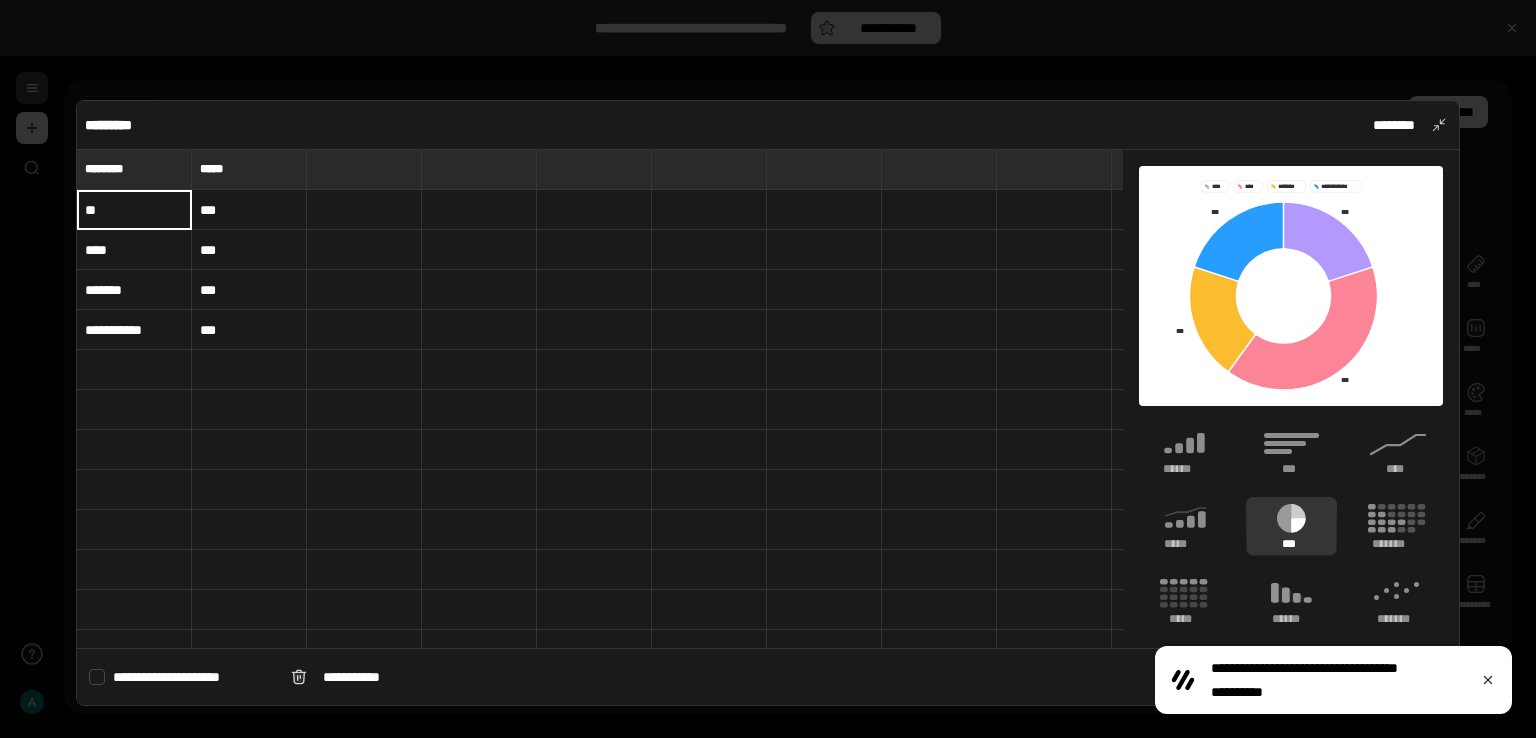type on "*" 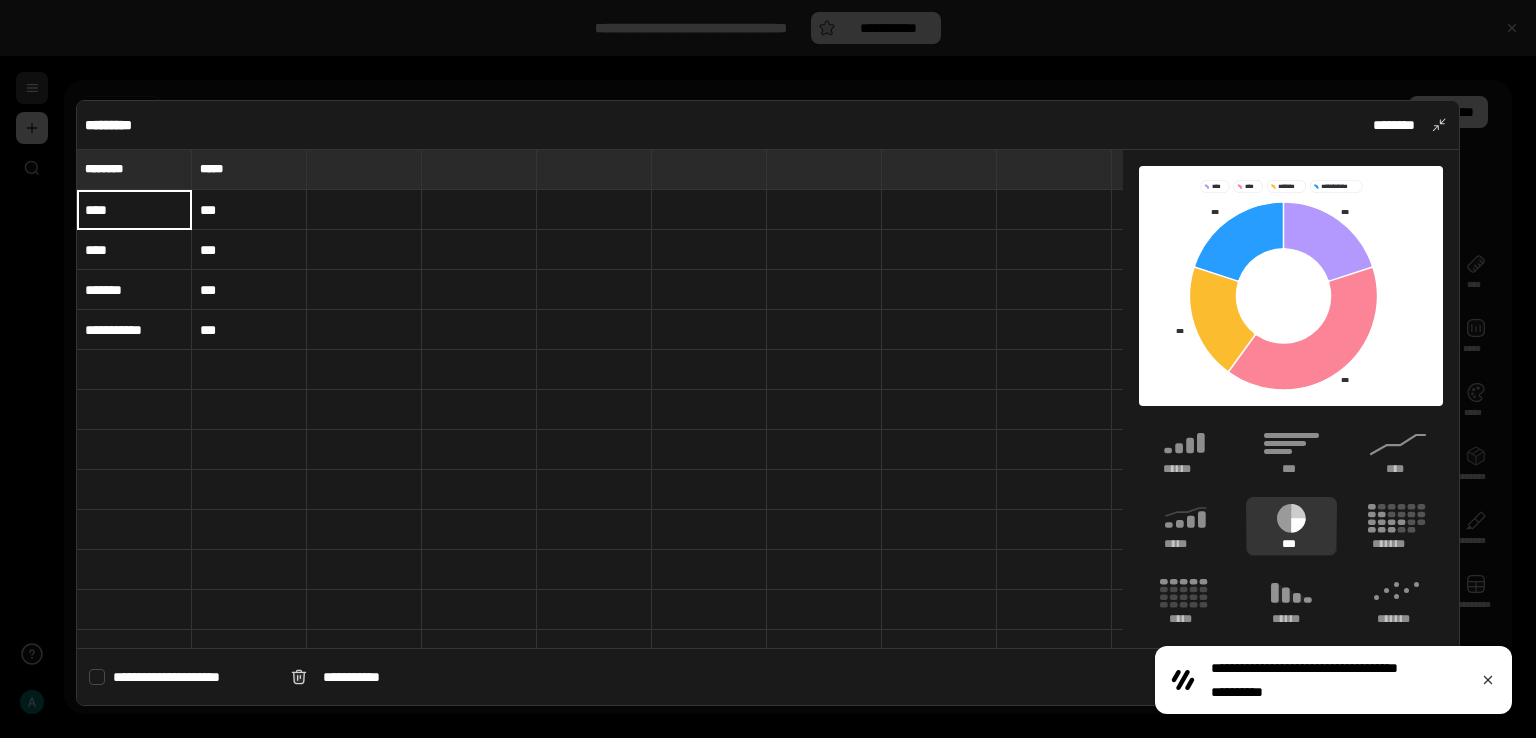 type on "****" 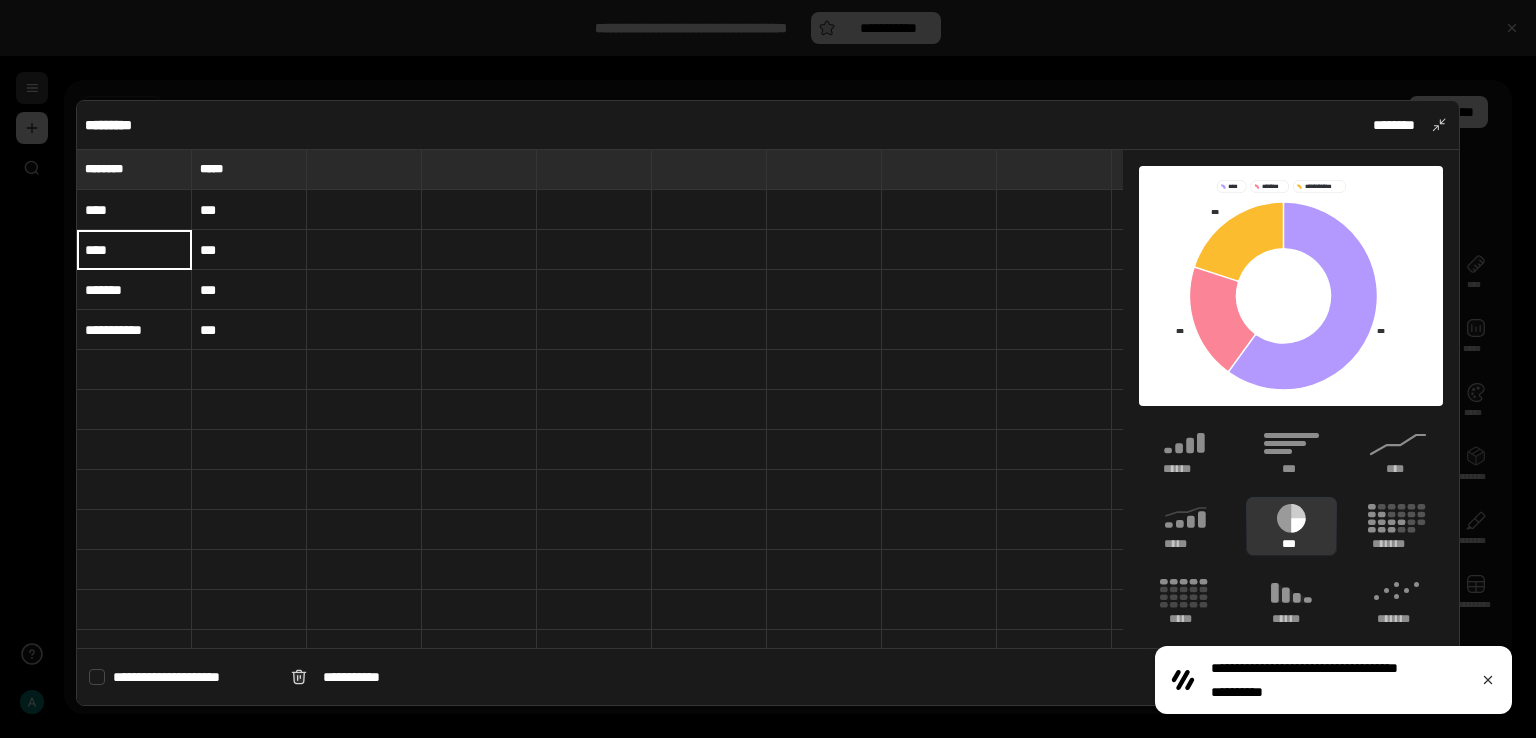 type on "****" 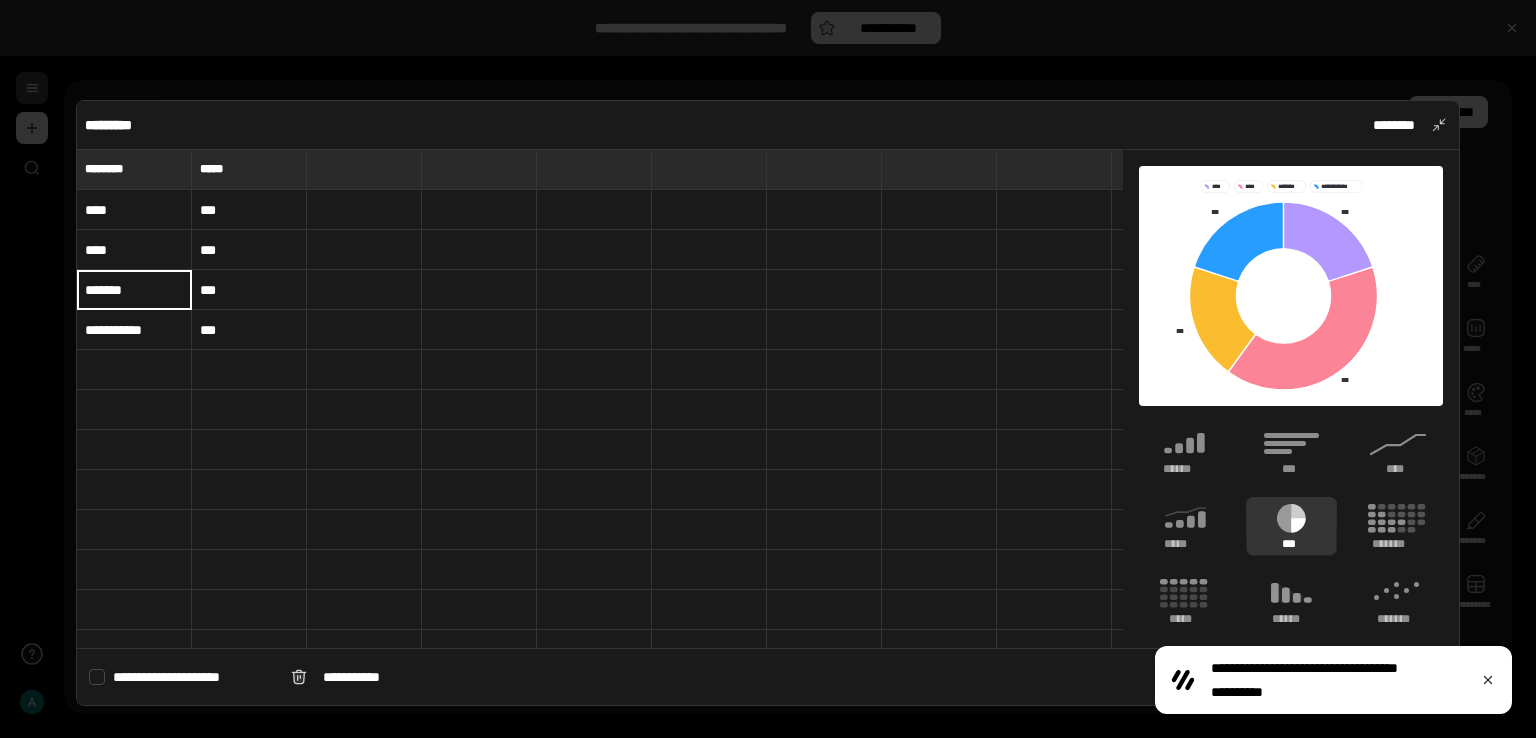 click on "***" at bounding box center (249, 210) 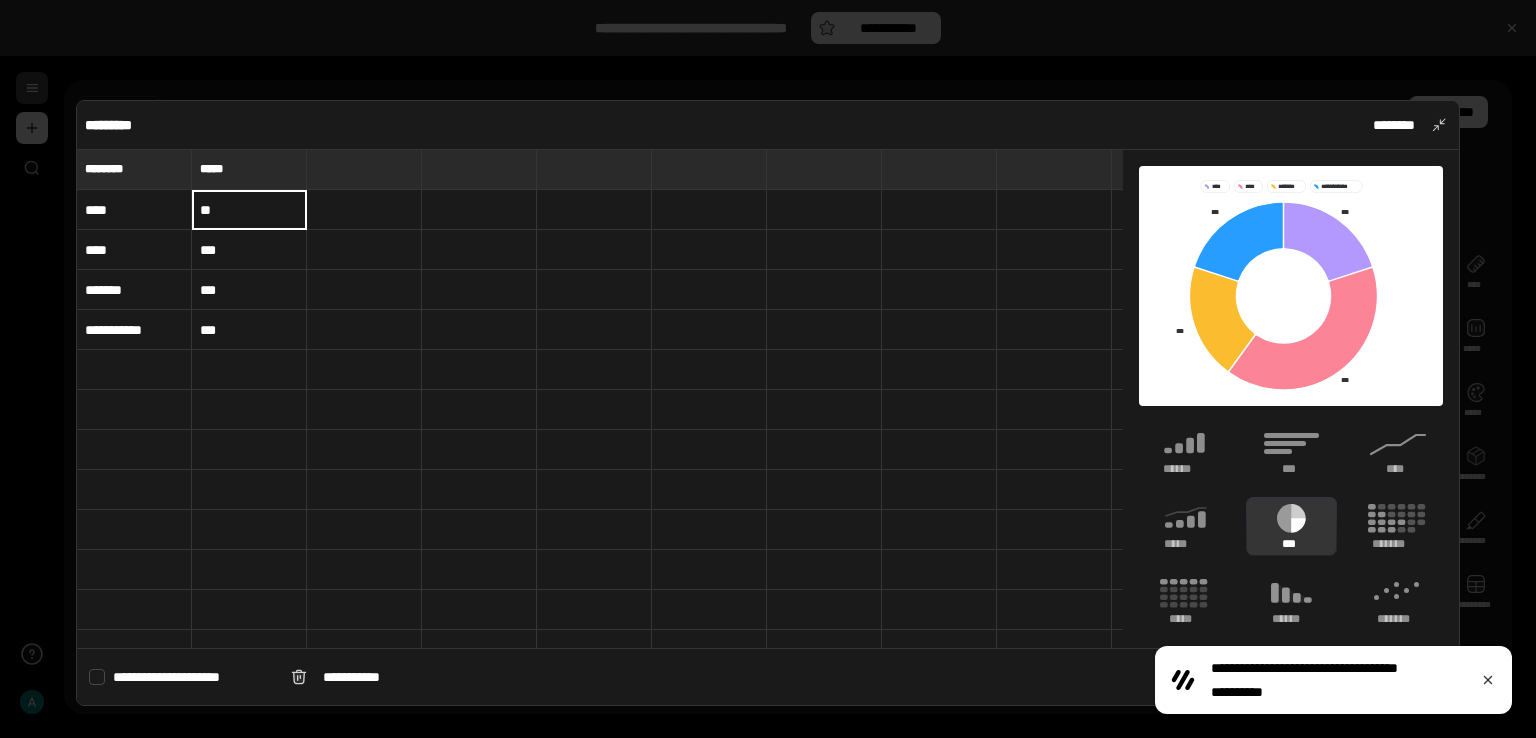 type on "**" 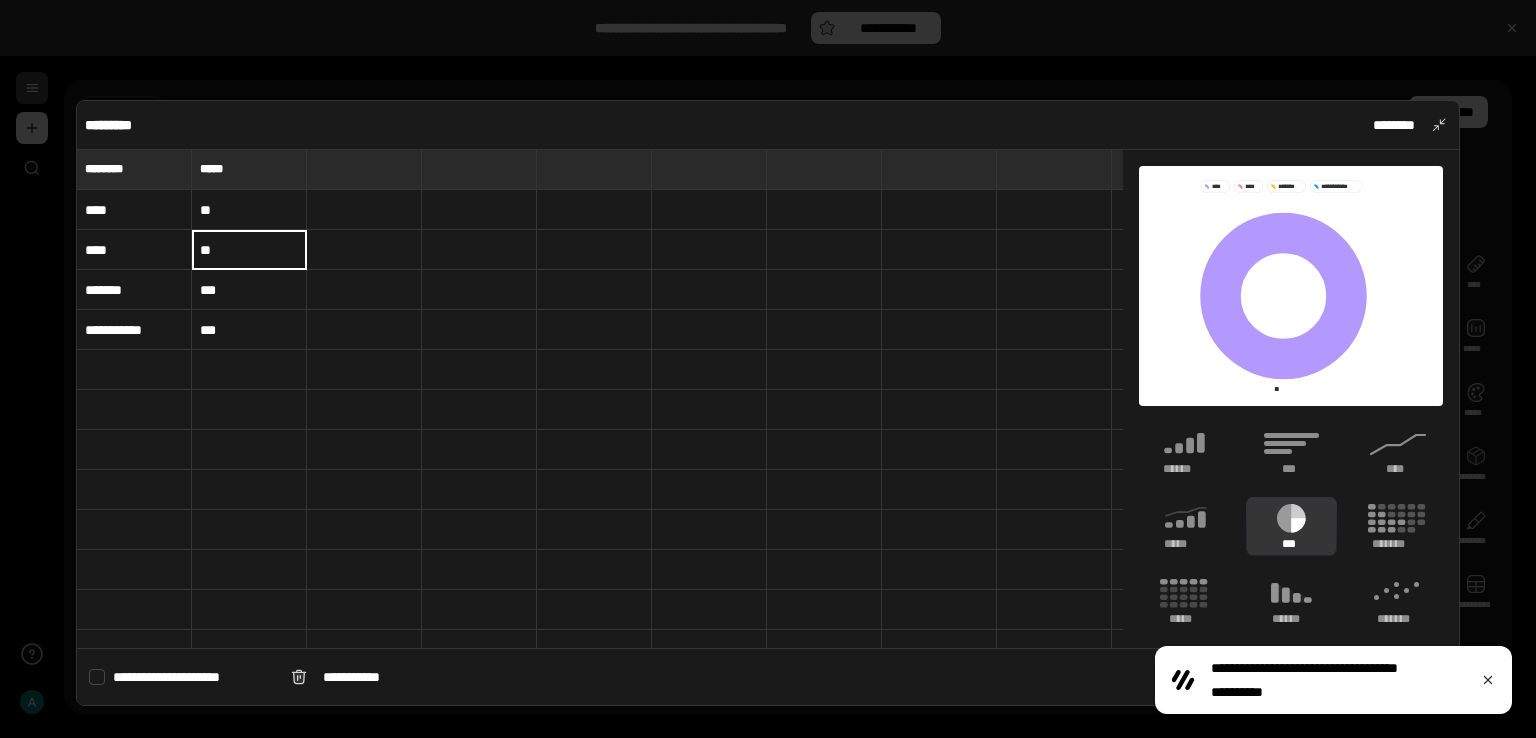 type on "**" 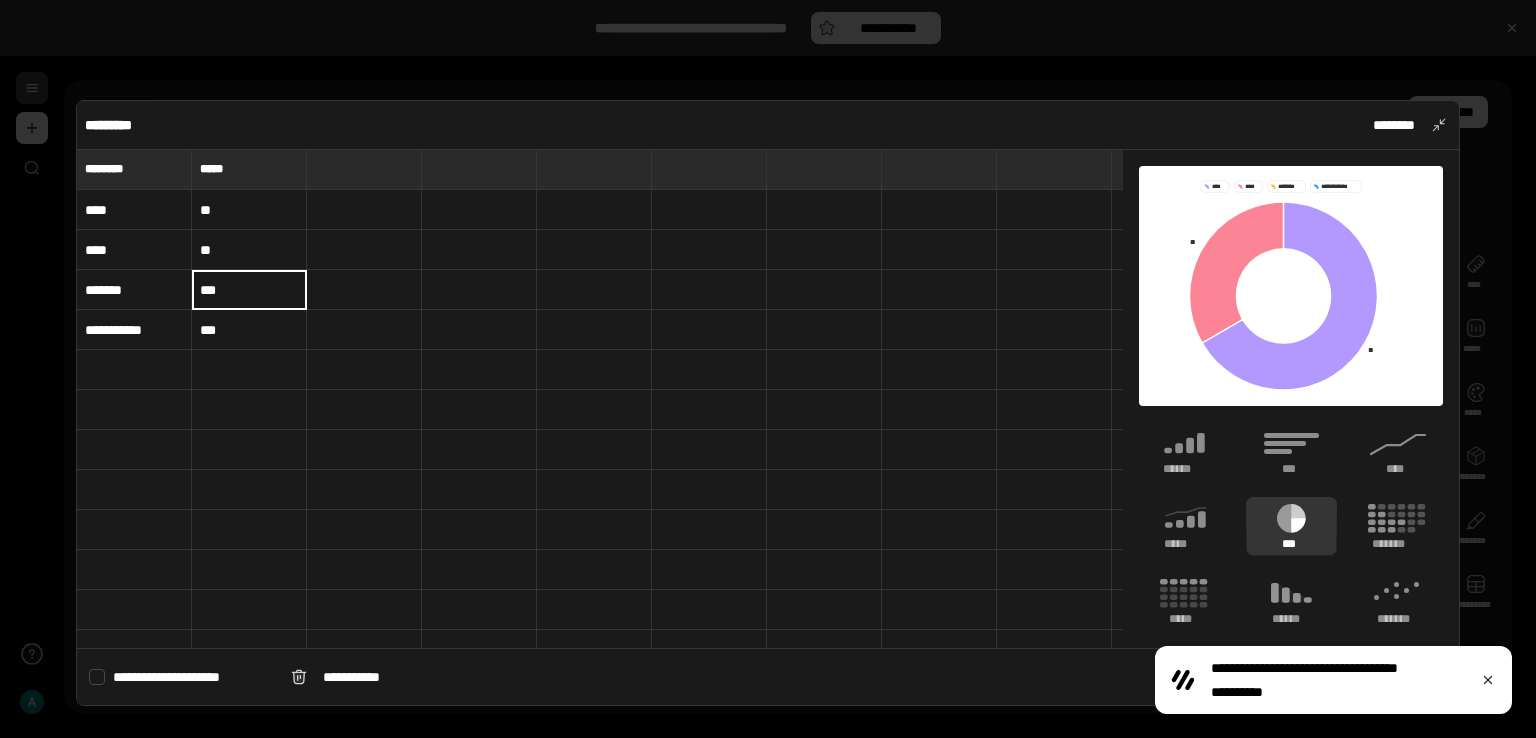 click on "**" at bounding box center [249, 210] 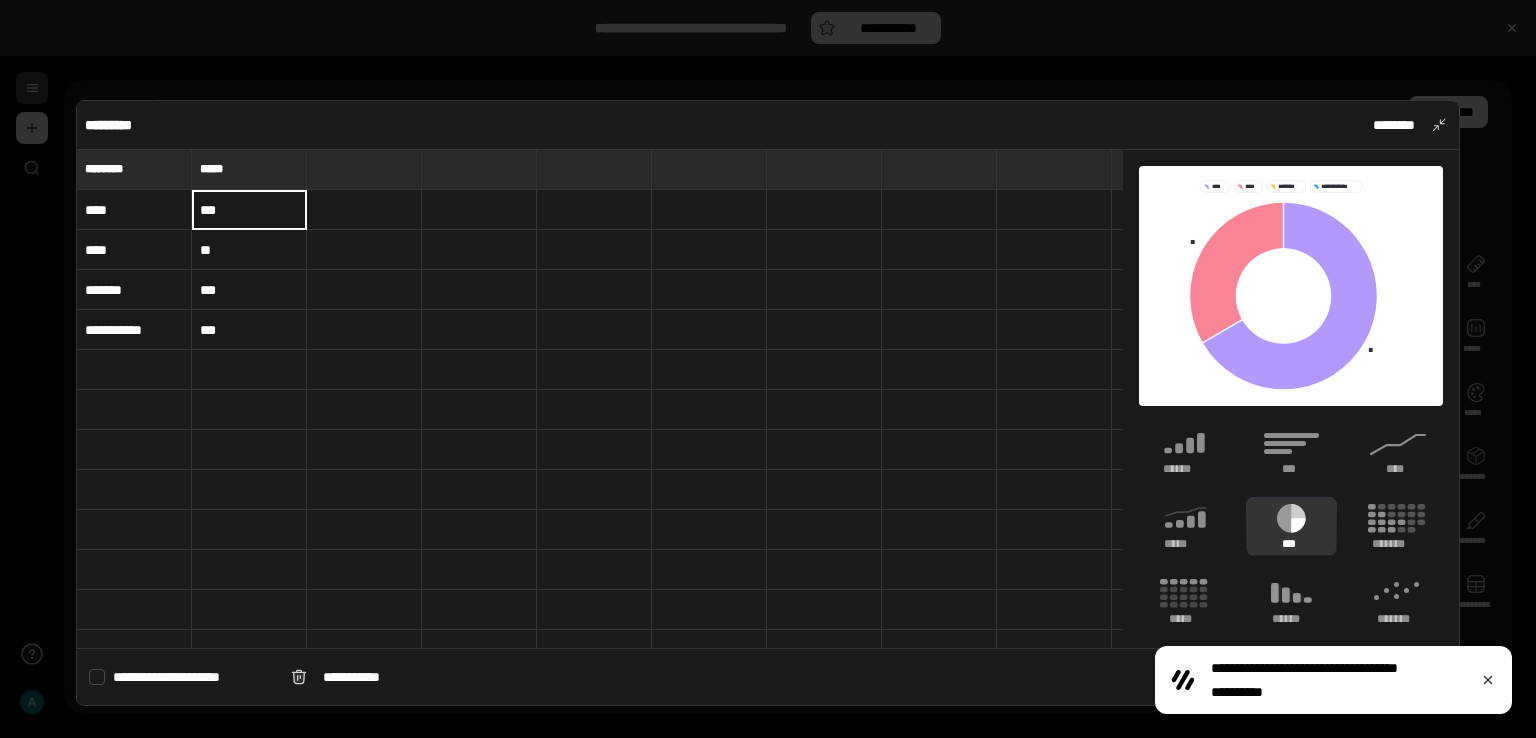 type on "***" 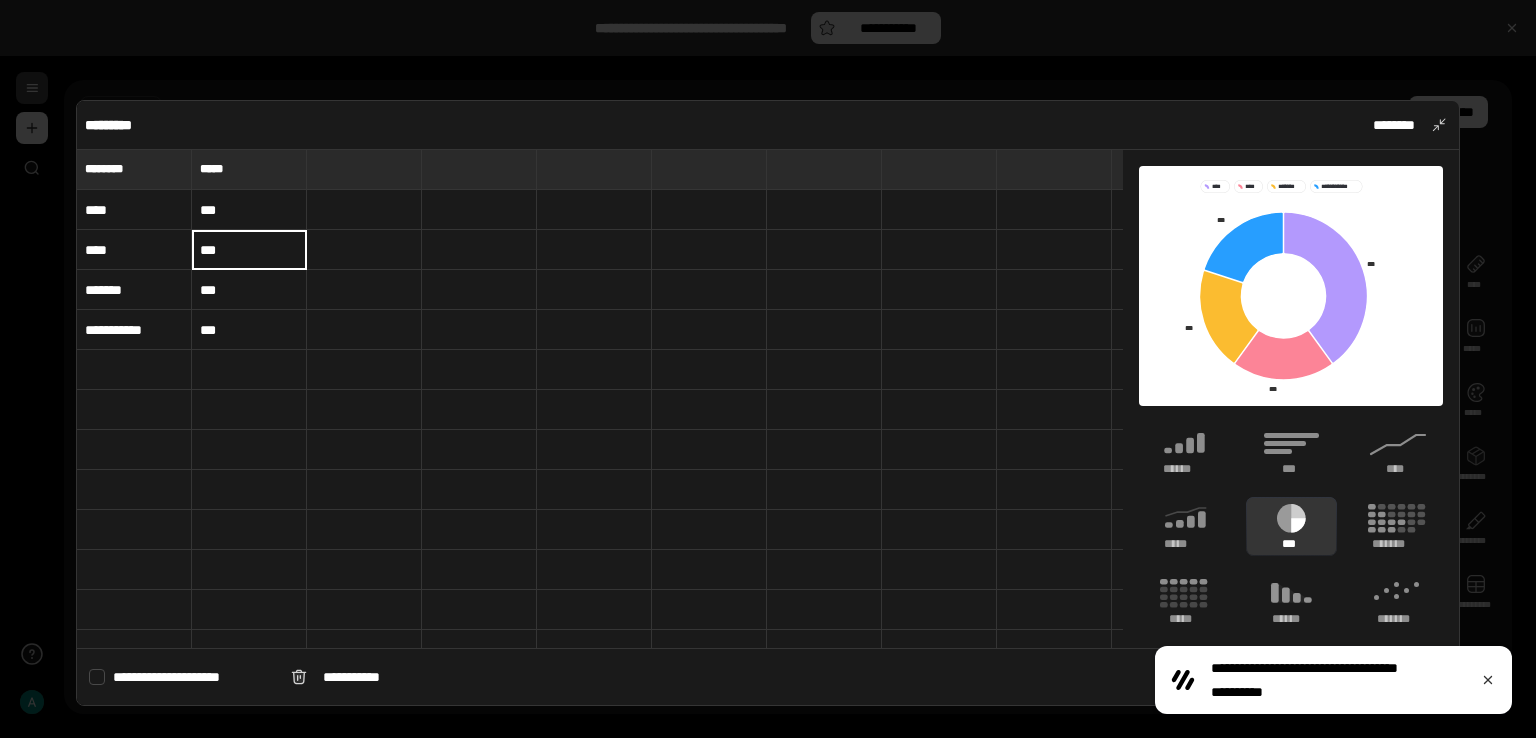 type on "***" 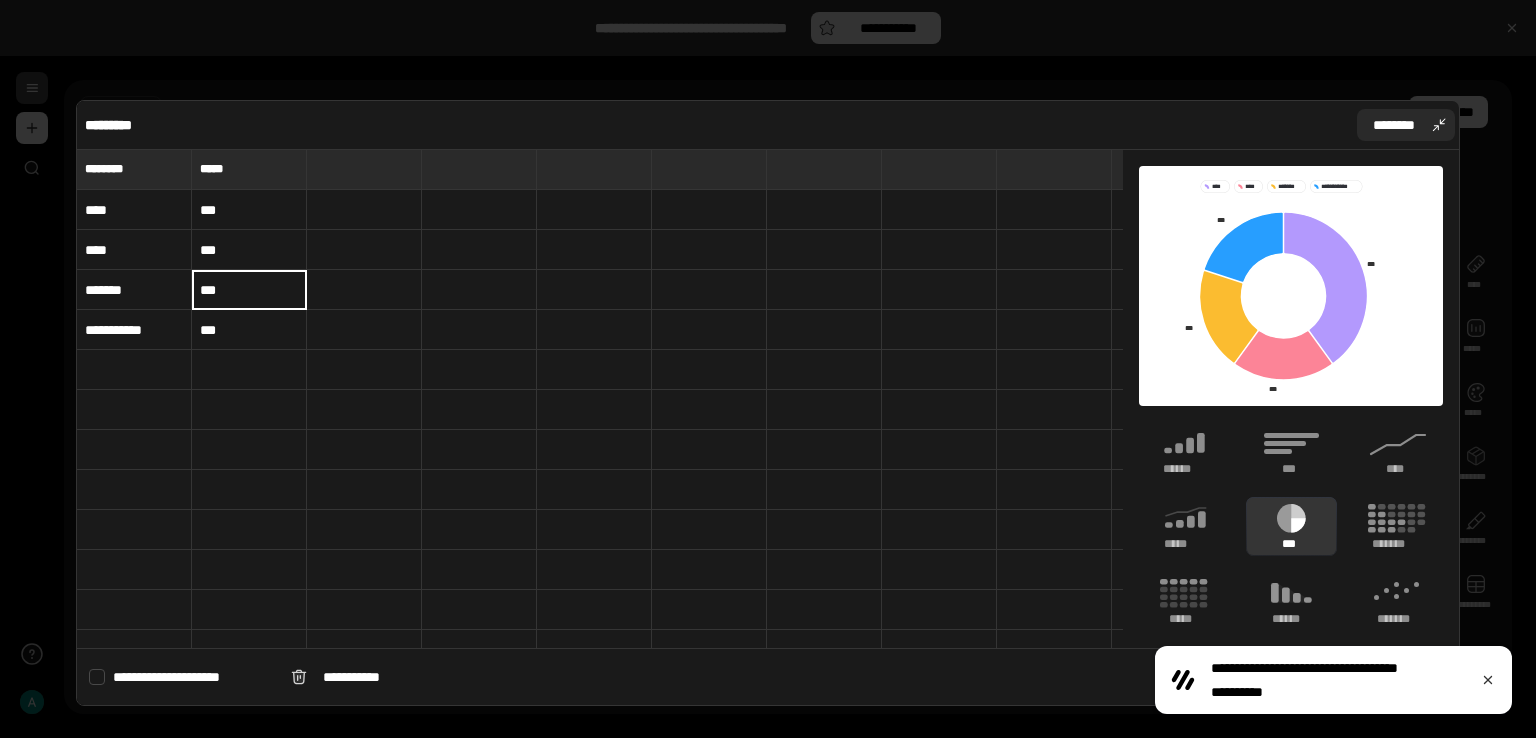click on "********" at bounding box center [1406, 125] 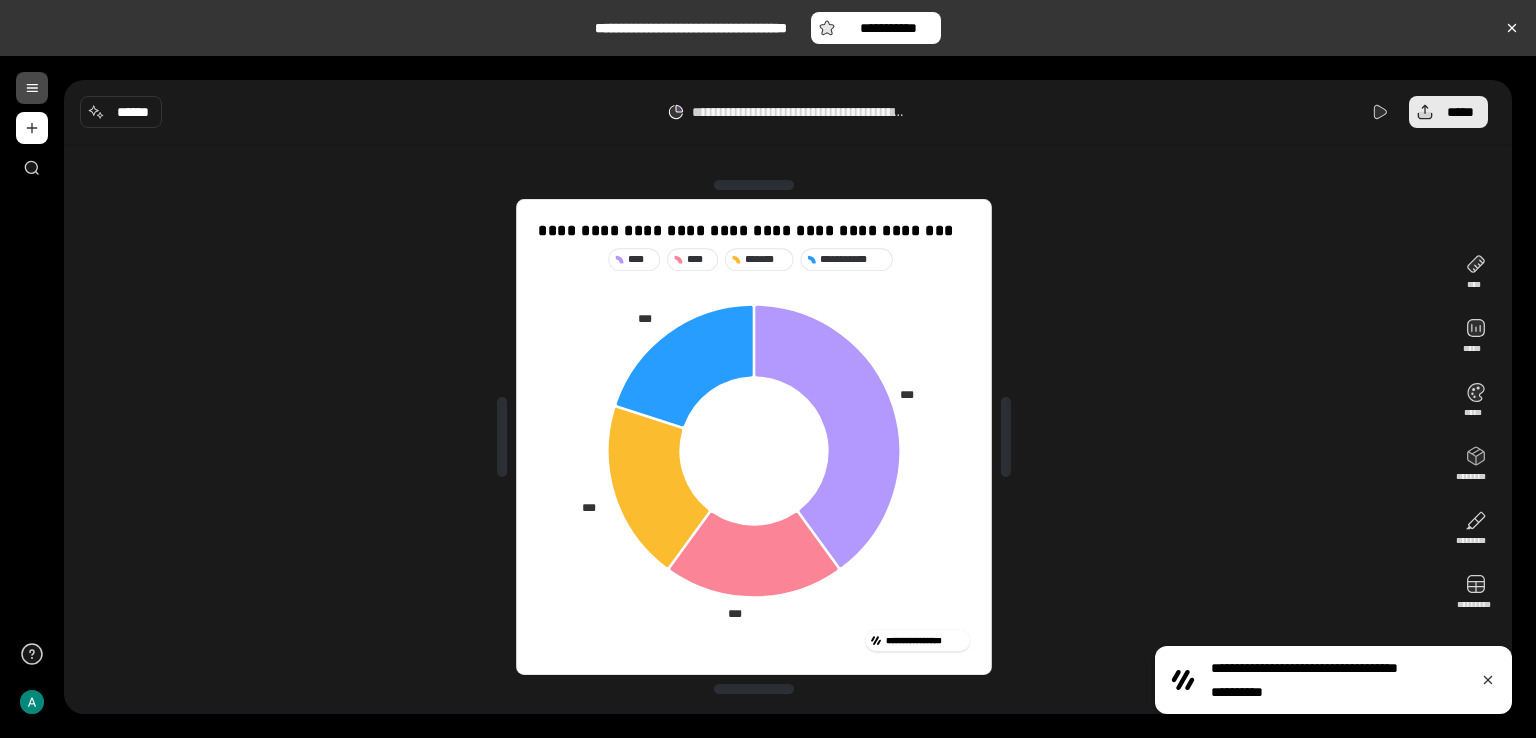 click on "*****" at bounding box center [1448, 112] 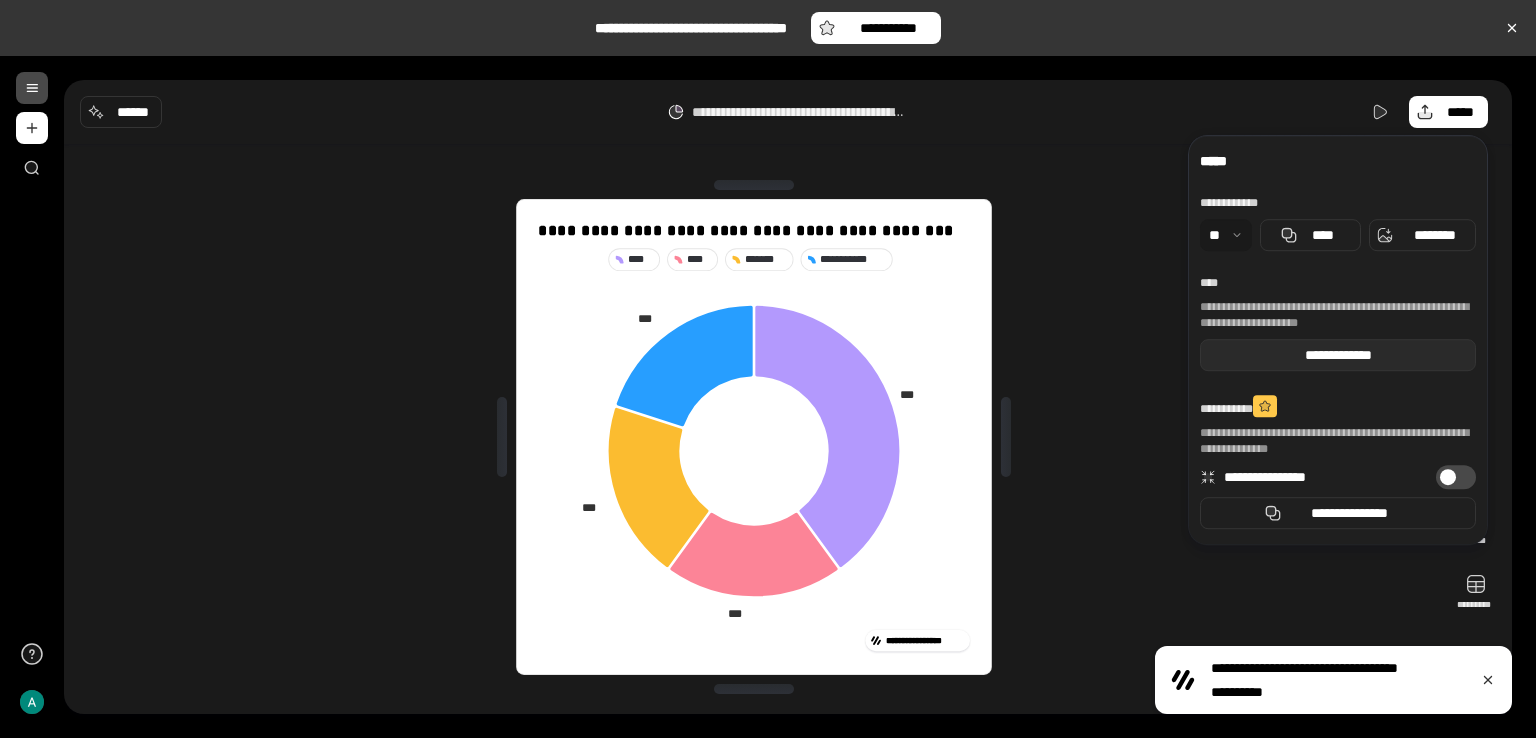 click on "**********" at bounding box center [1338, 355] 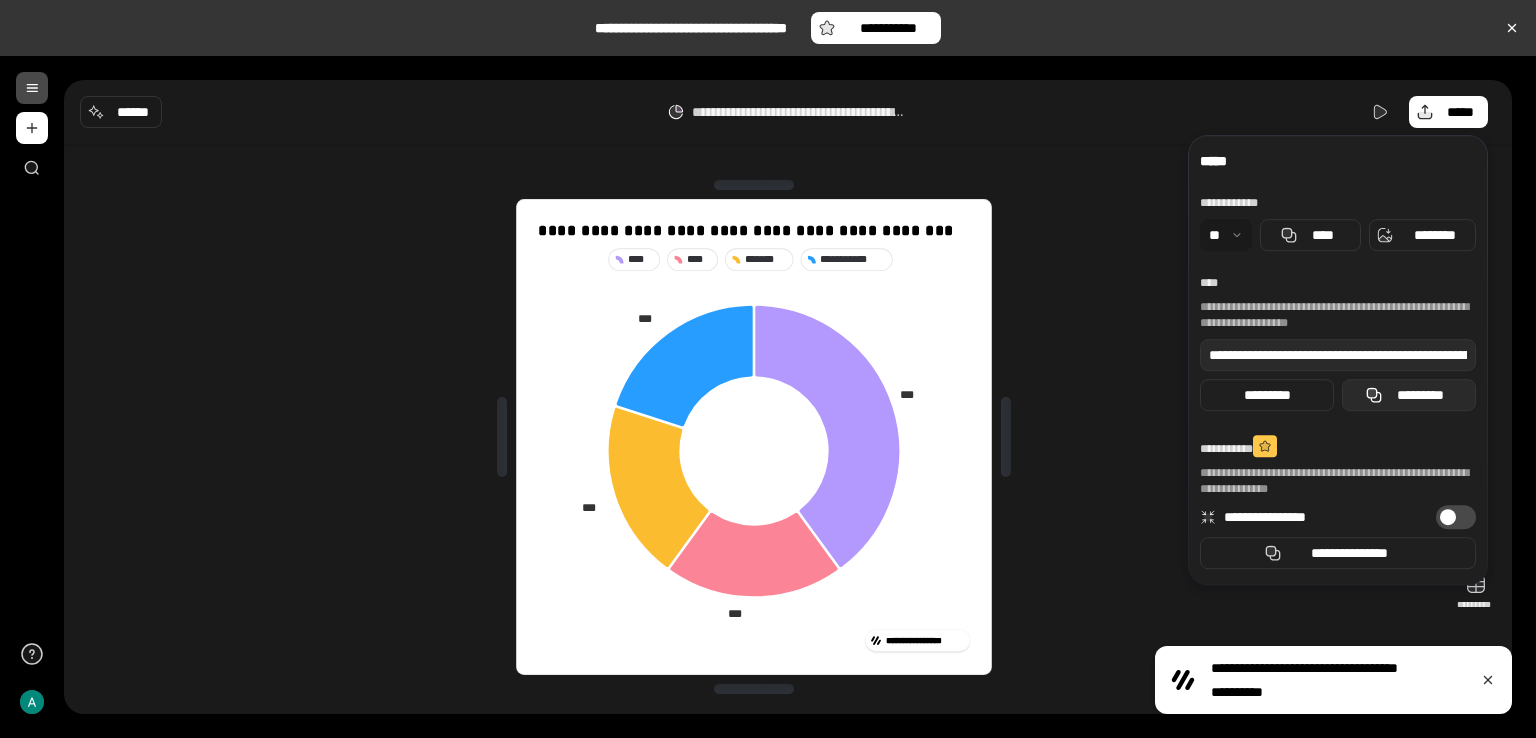 click on "*********" at bounding box center (1409, 395) 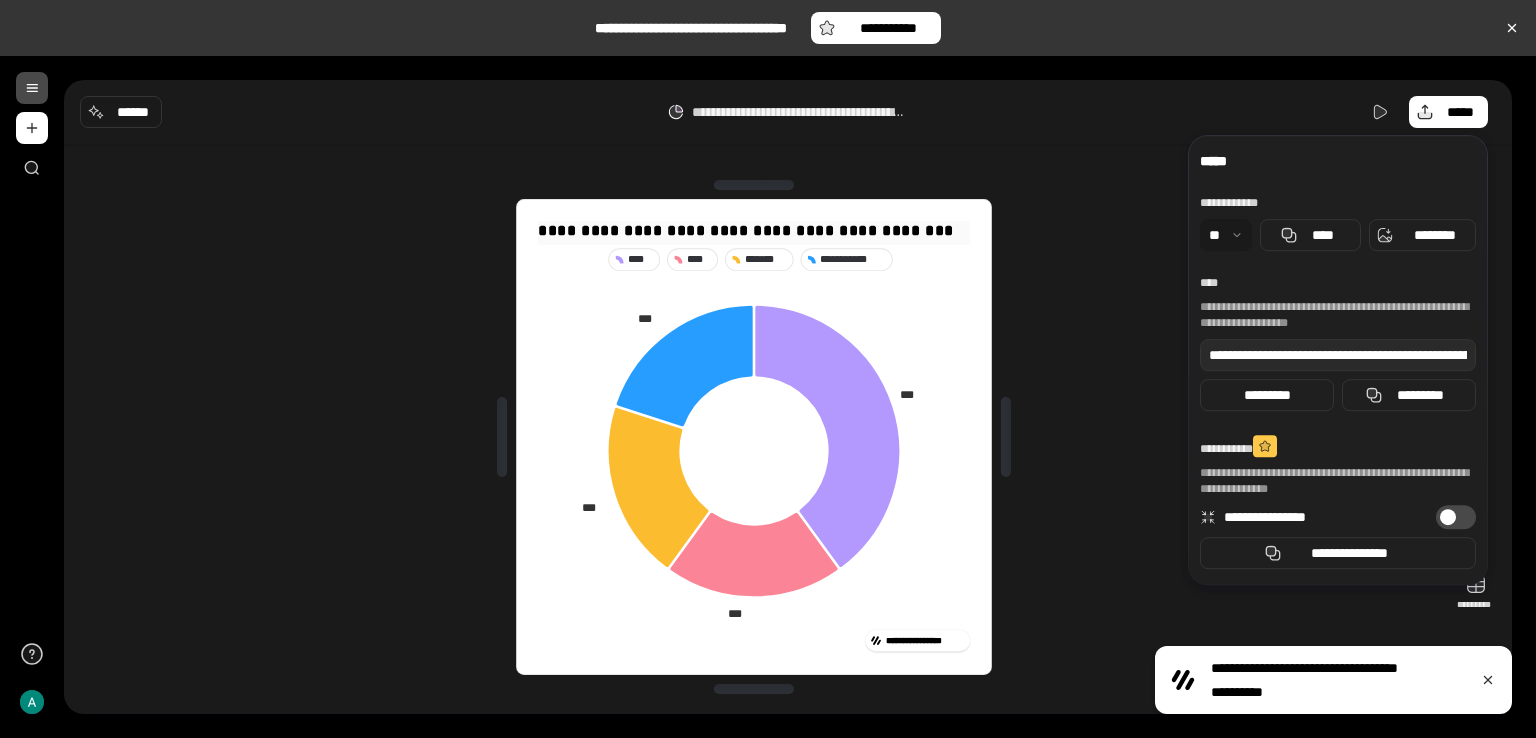 click on "**********" at bounding box center [754, 231] 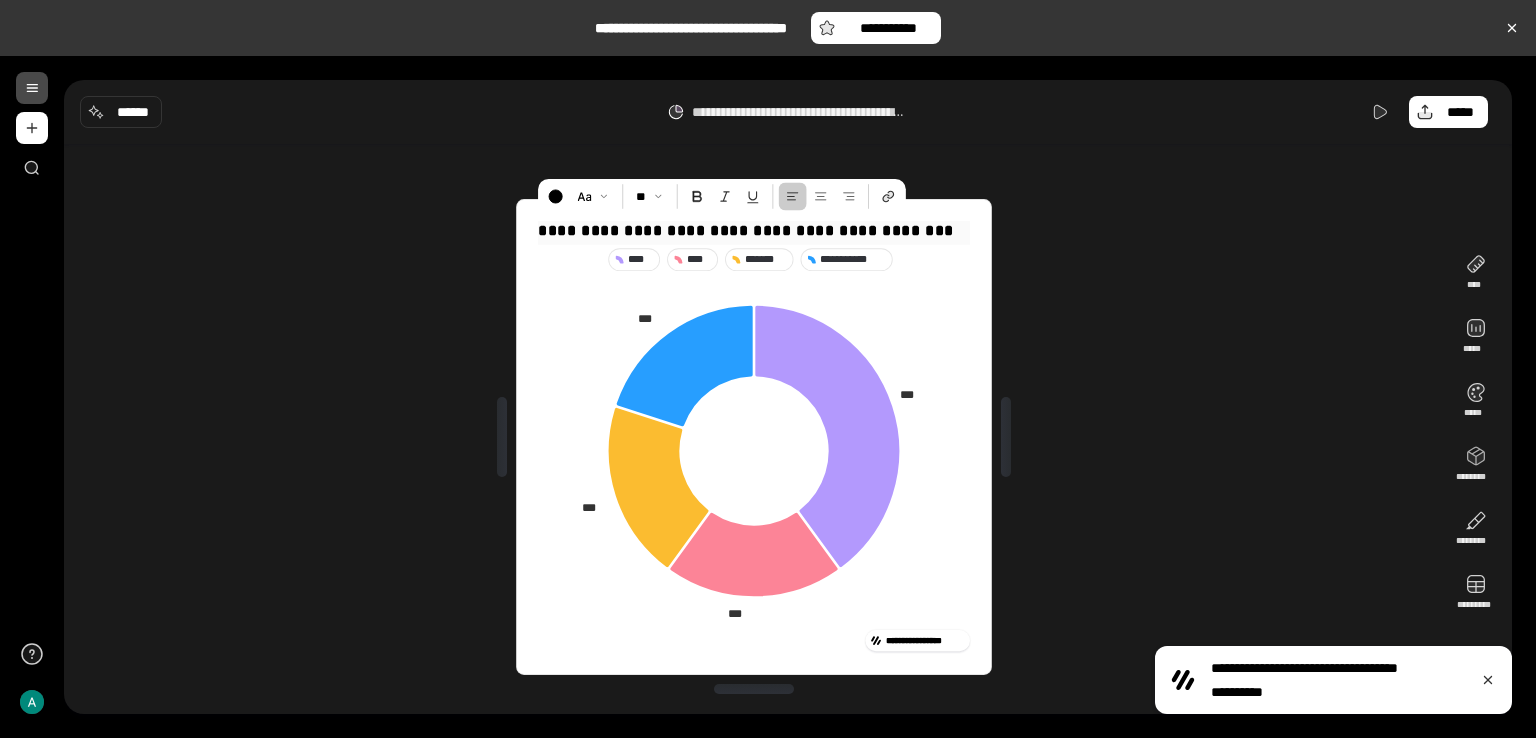 click on "**********" at bounding box center [754, 231] 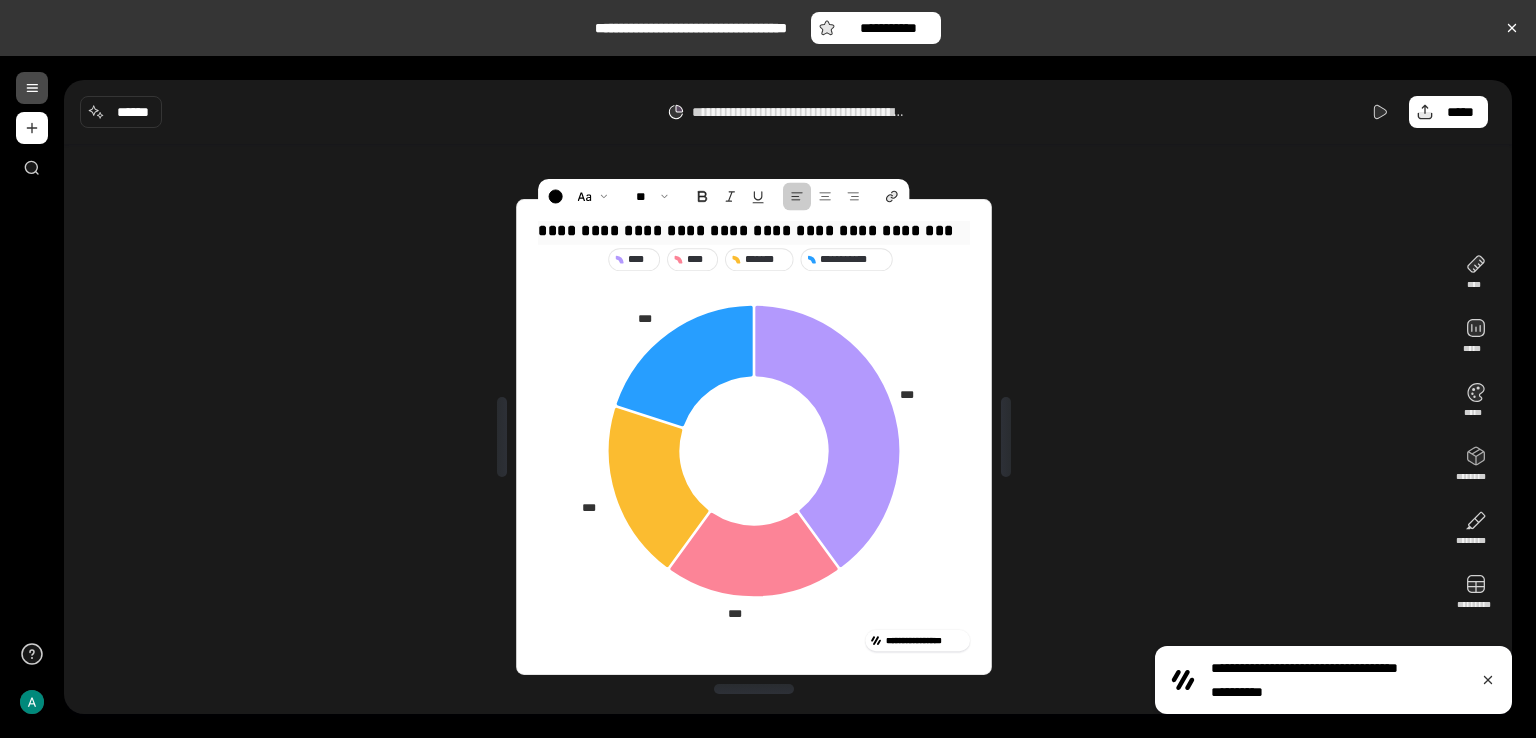 click on "**********" at bounding box center [754, 231] 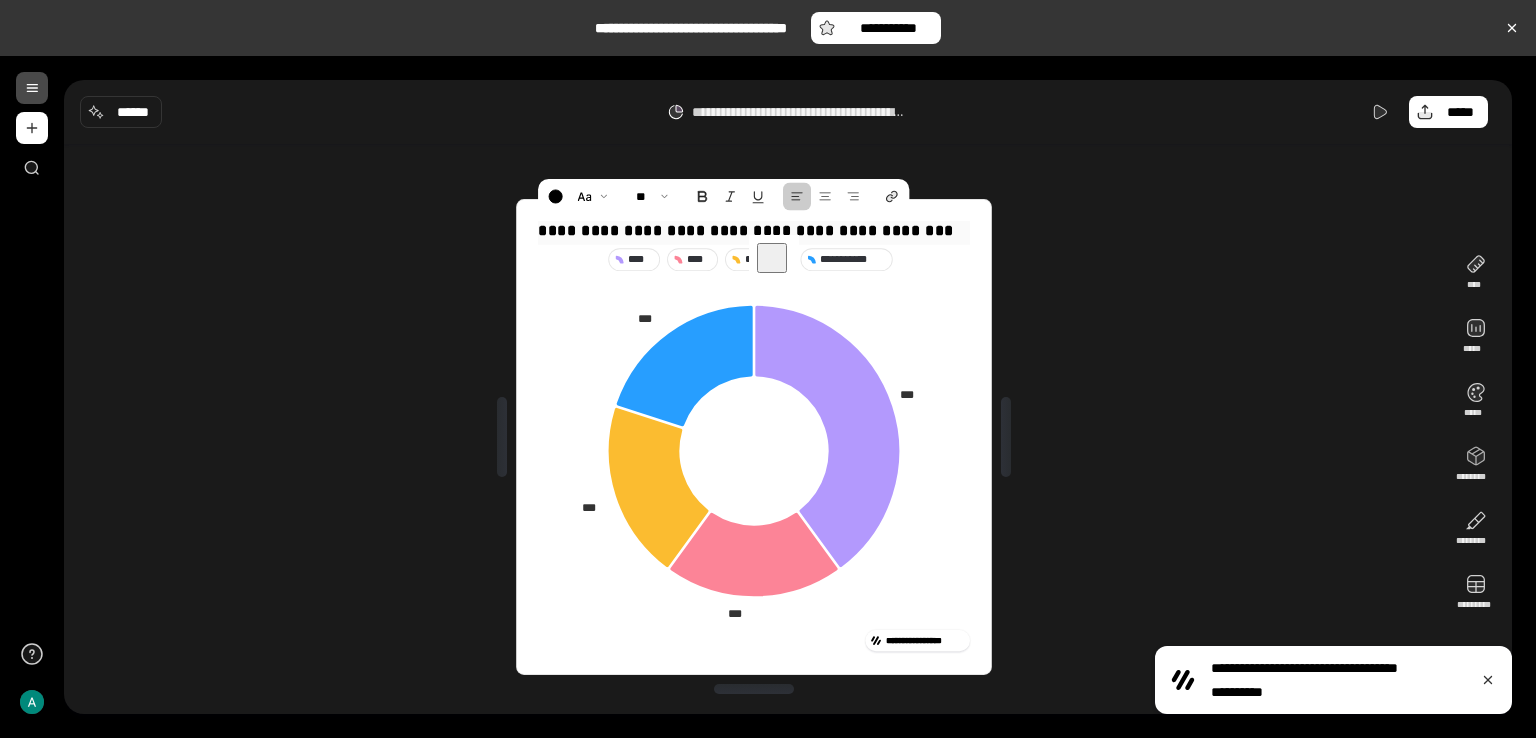click on "**********" at bounding box center [754, 231] 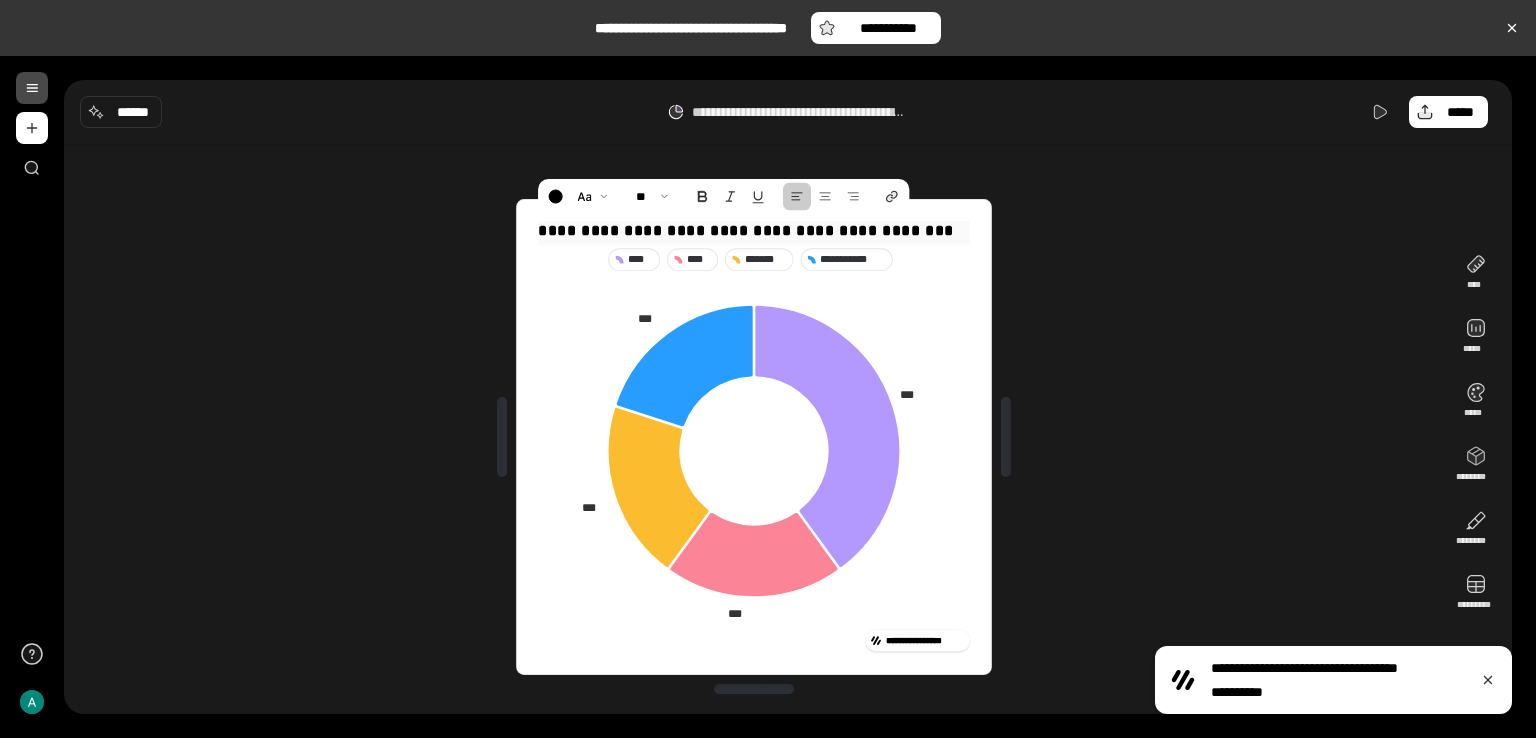 click on "**********" at bounding box center [754, 231] 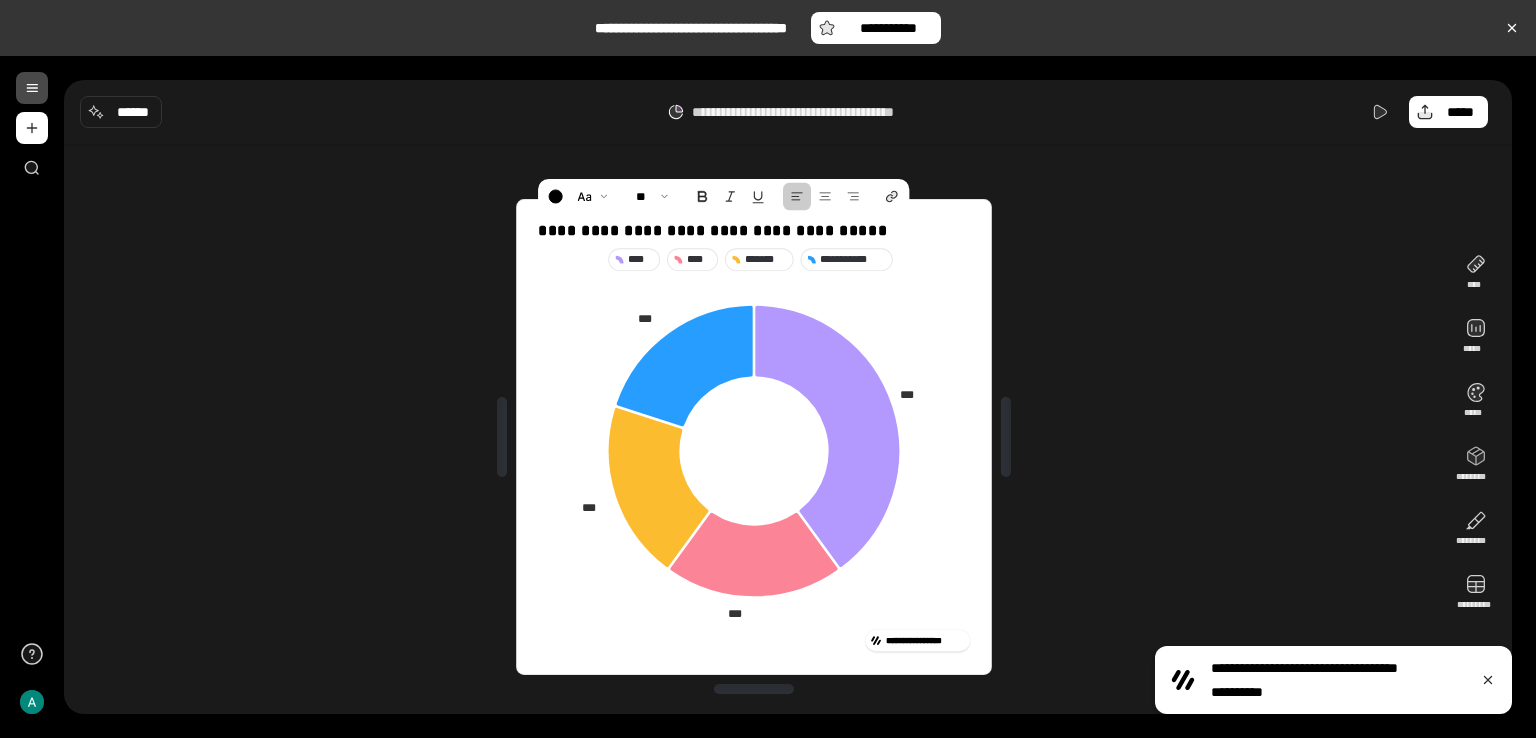click on "**********" at bounding box center [754, 437] 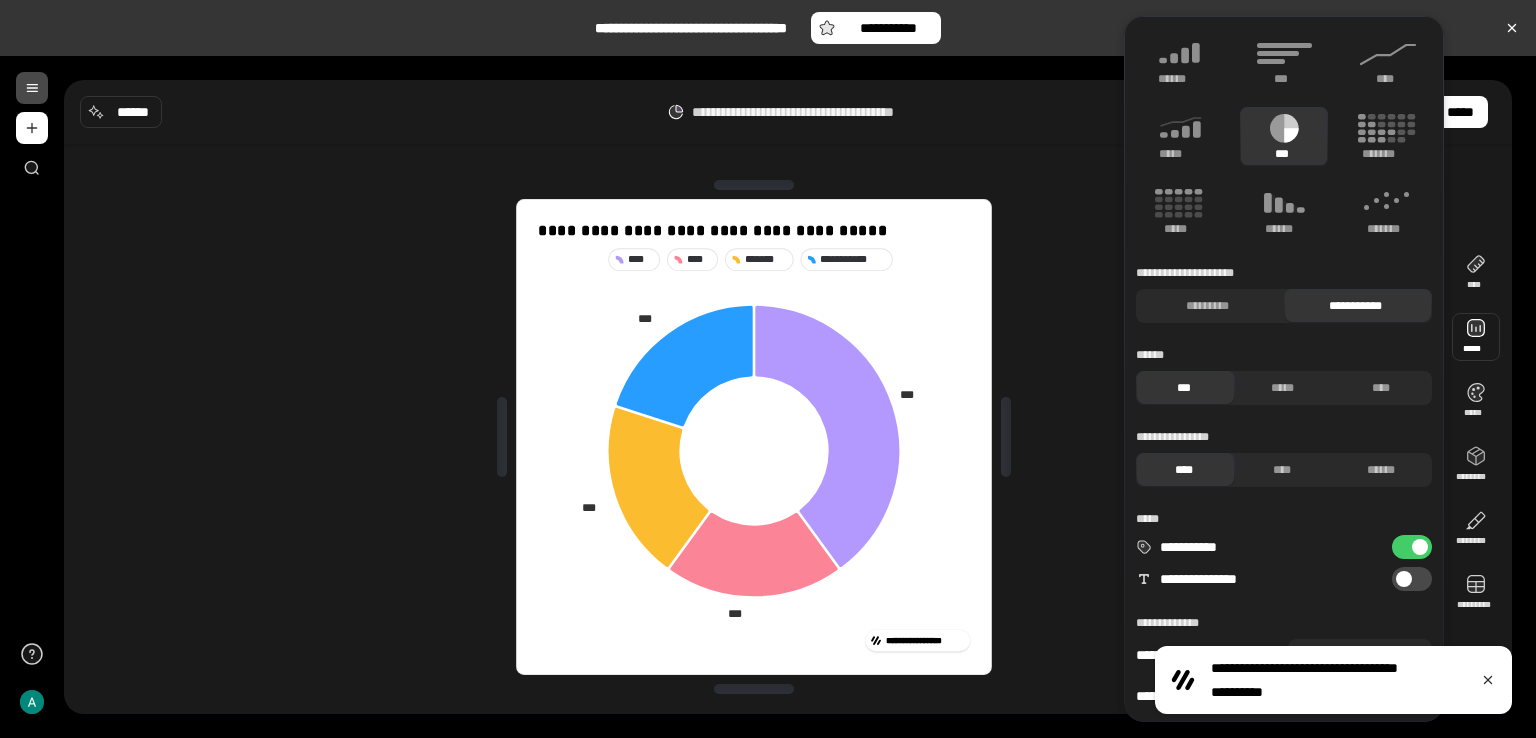 click at bounding box center [1476, 337] 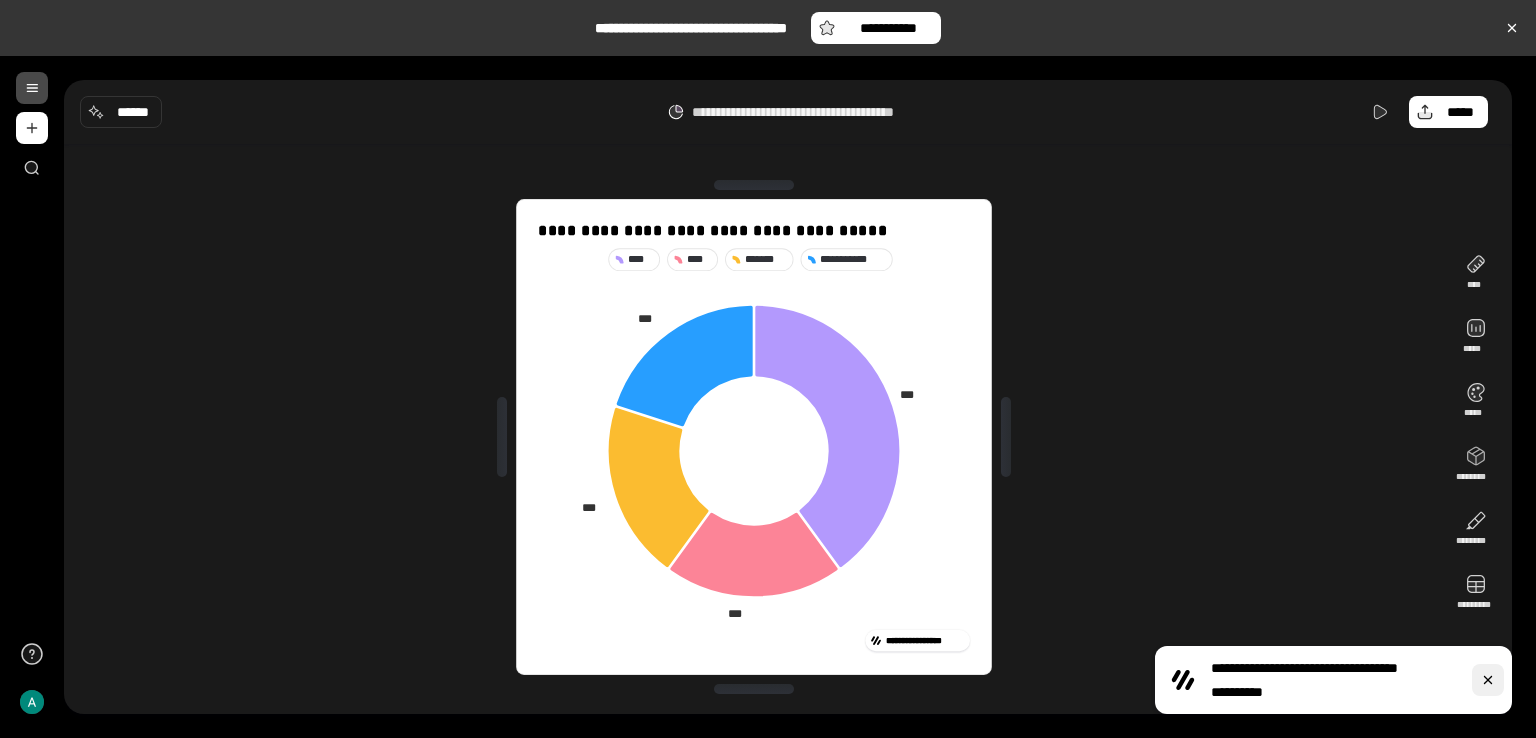 click at bounding box center (1488, 680) 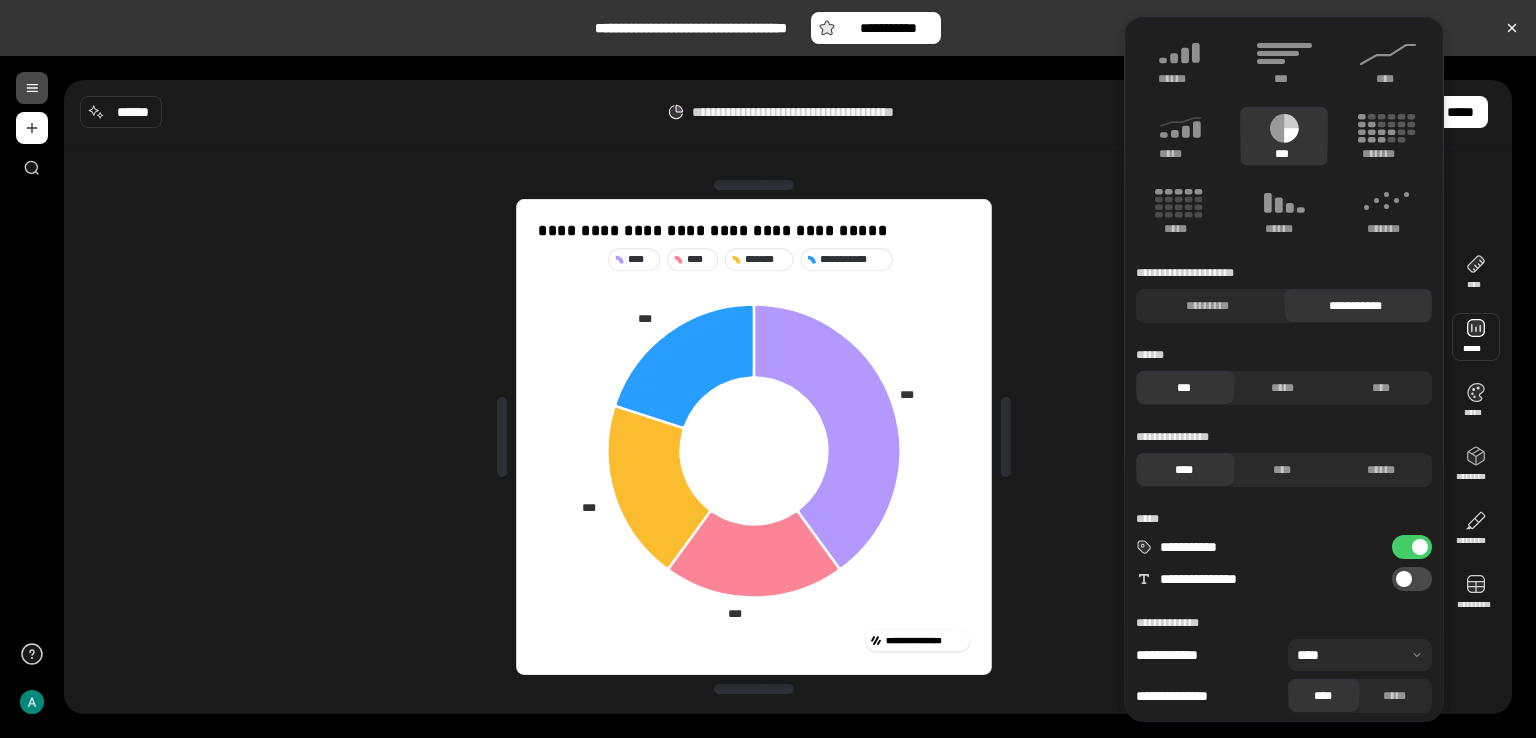 click at bounding box center [1476, 337] 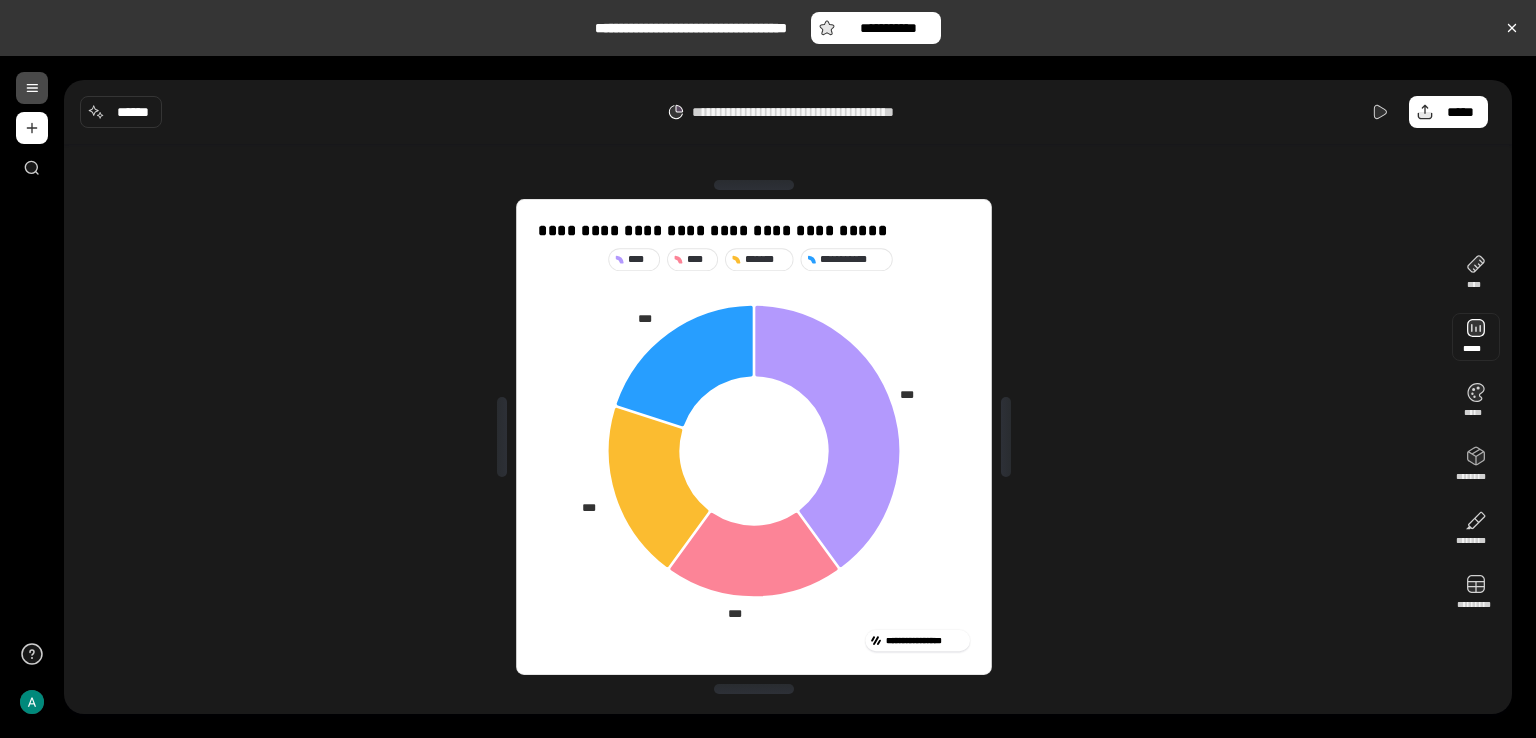 click at bounding box center [1476, 337] 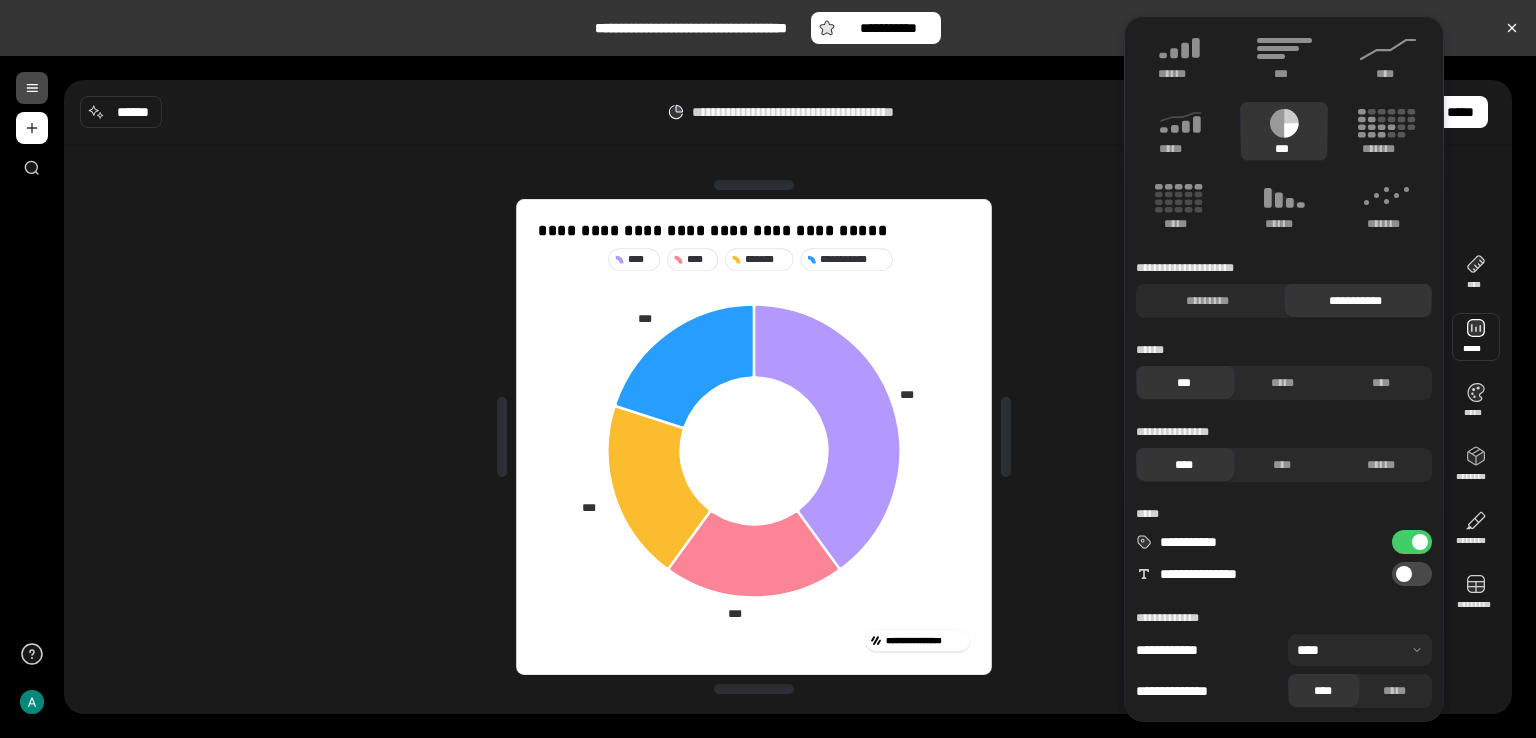 scroll, scrollTop: 7, scrollLeft: 0, axis: vertical 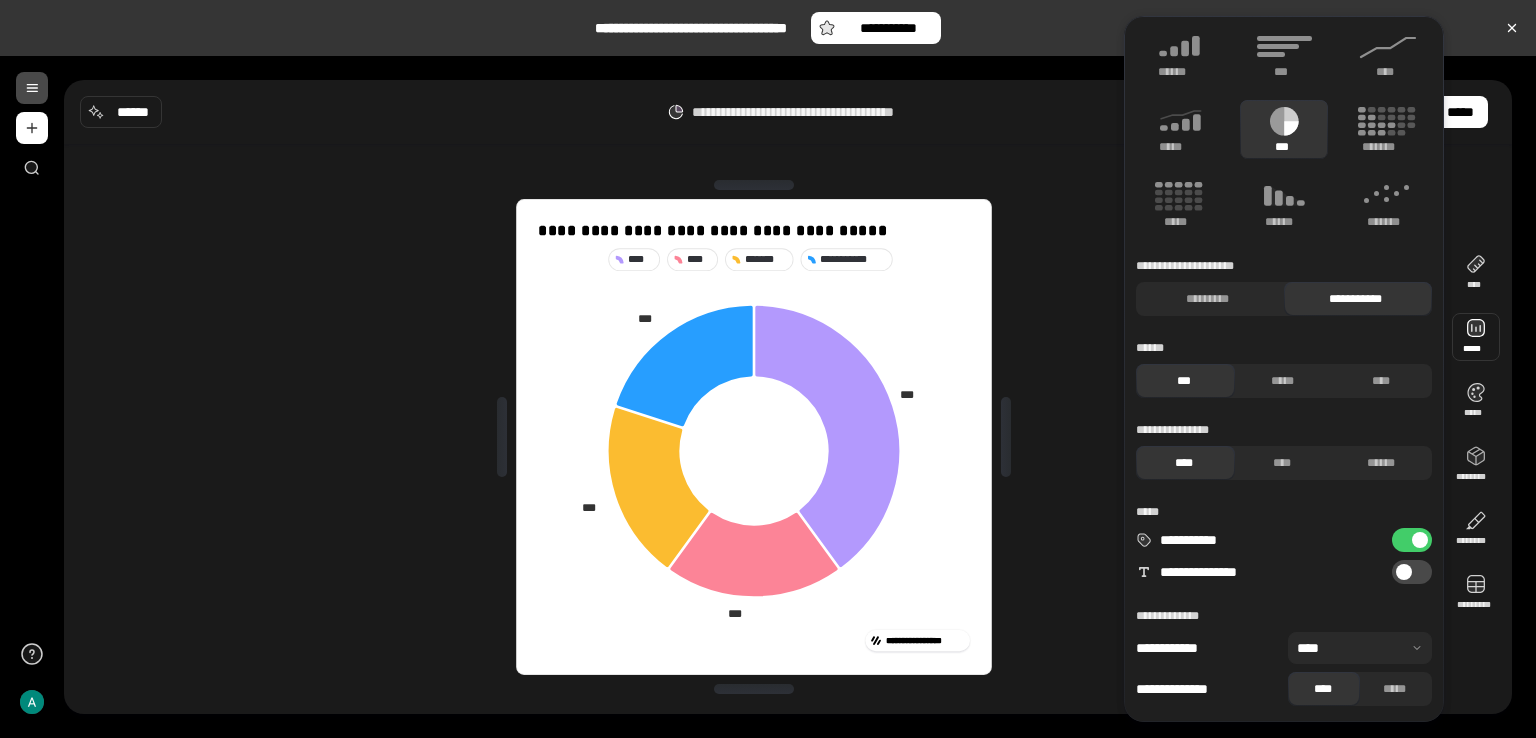 click on "**********" at bounding box center [1412, 540] 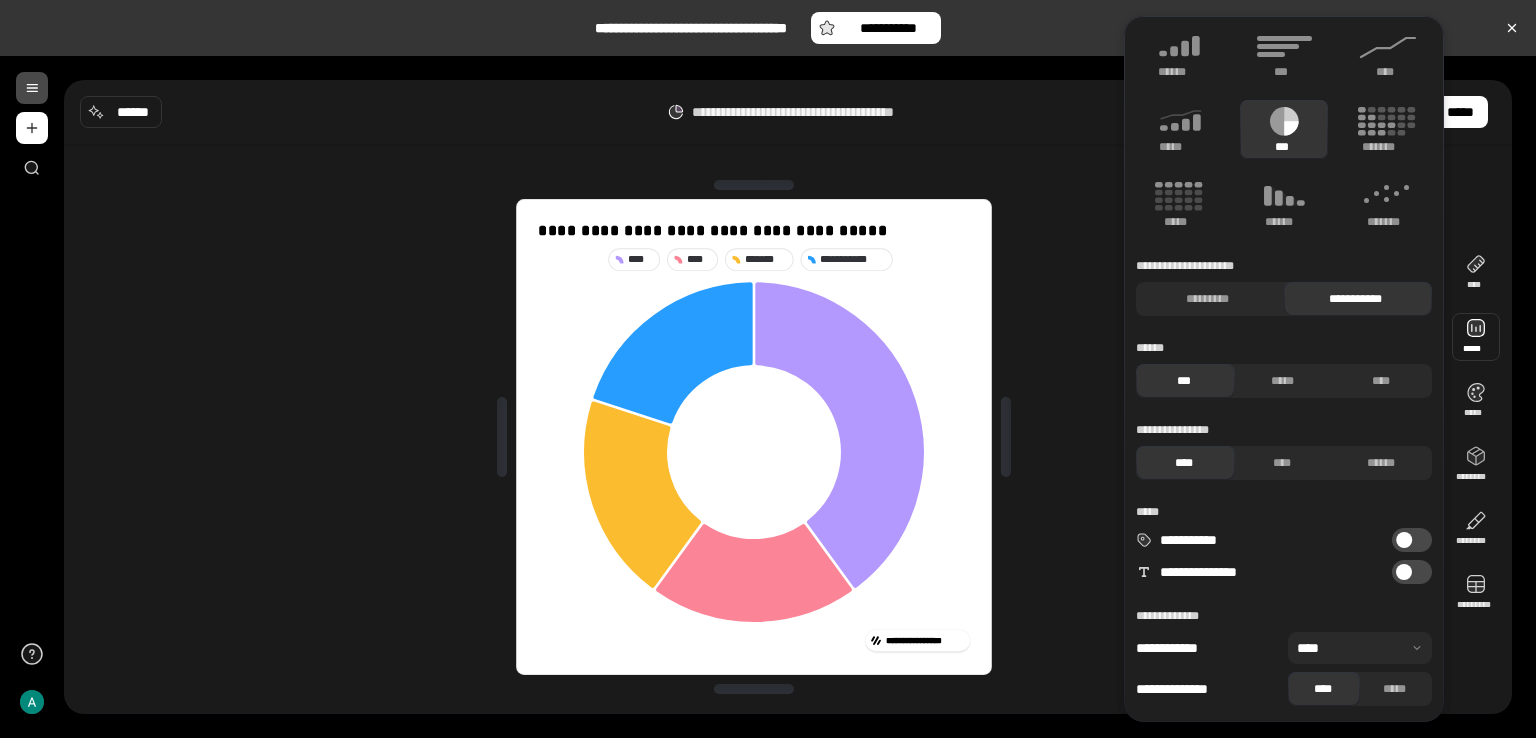 click on "**********" at bounding box center [1412, 540] 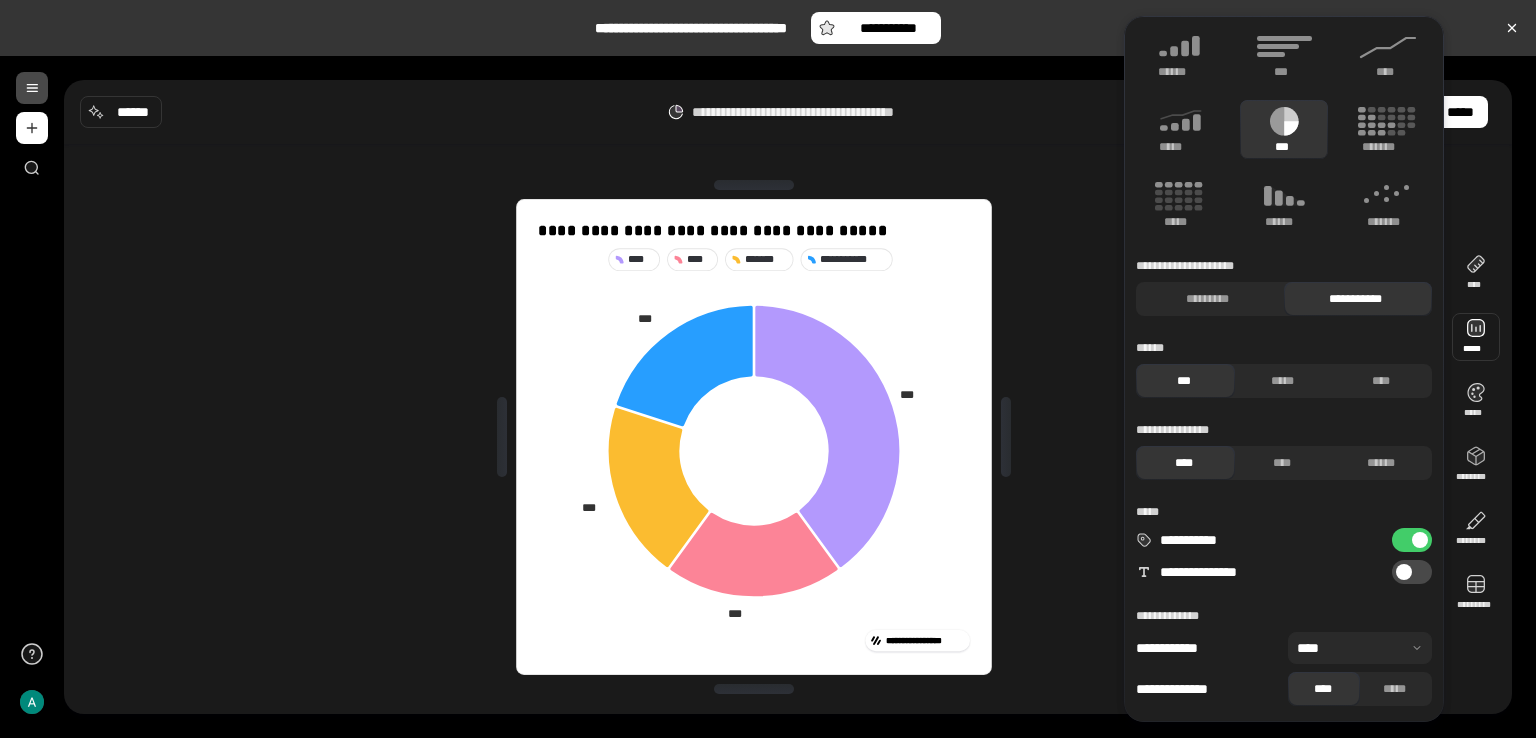 click at bounding box center [1420, 540] 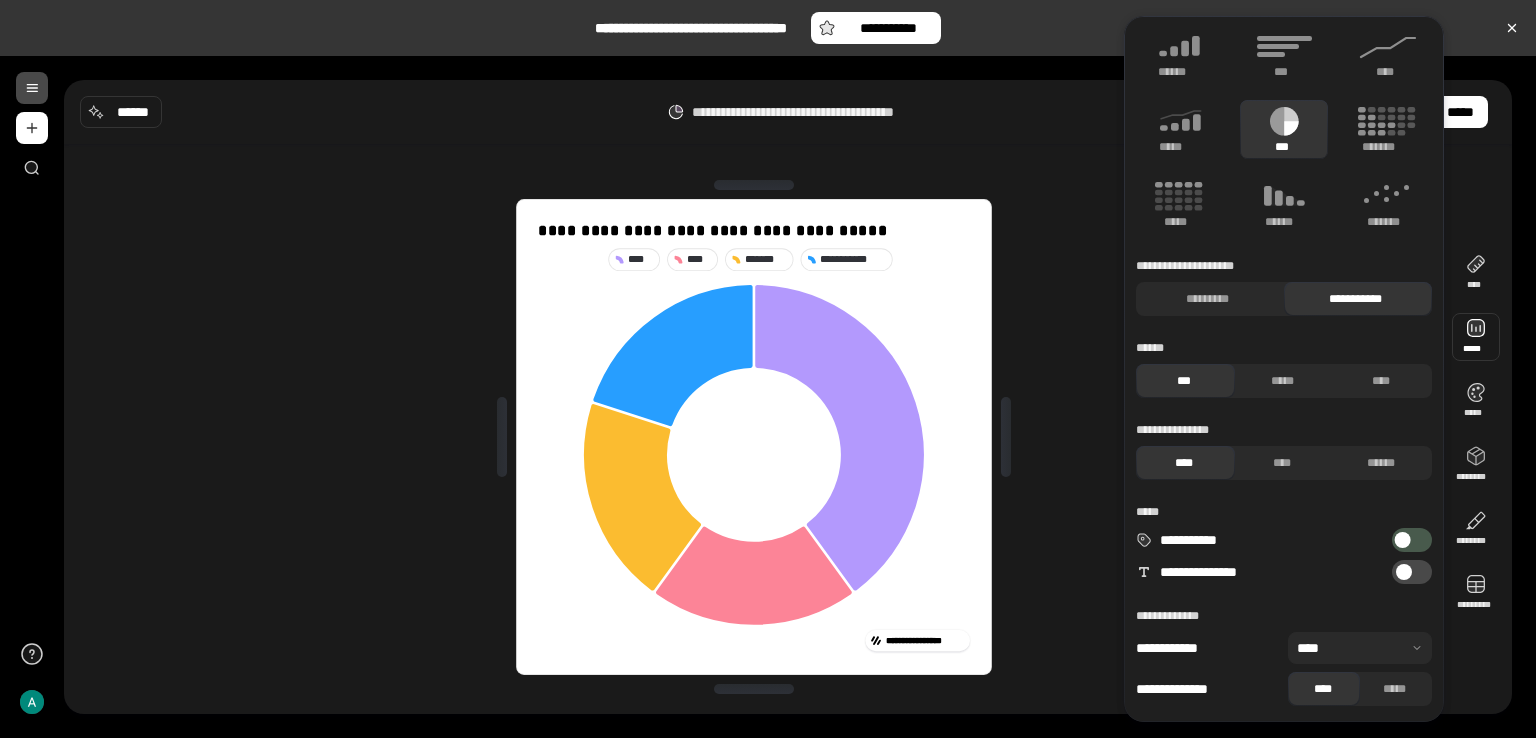 click on "**********" at bounding box center [1412, 540] 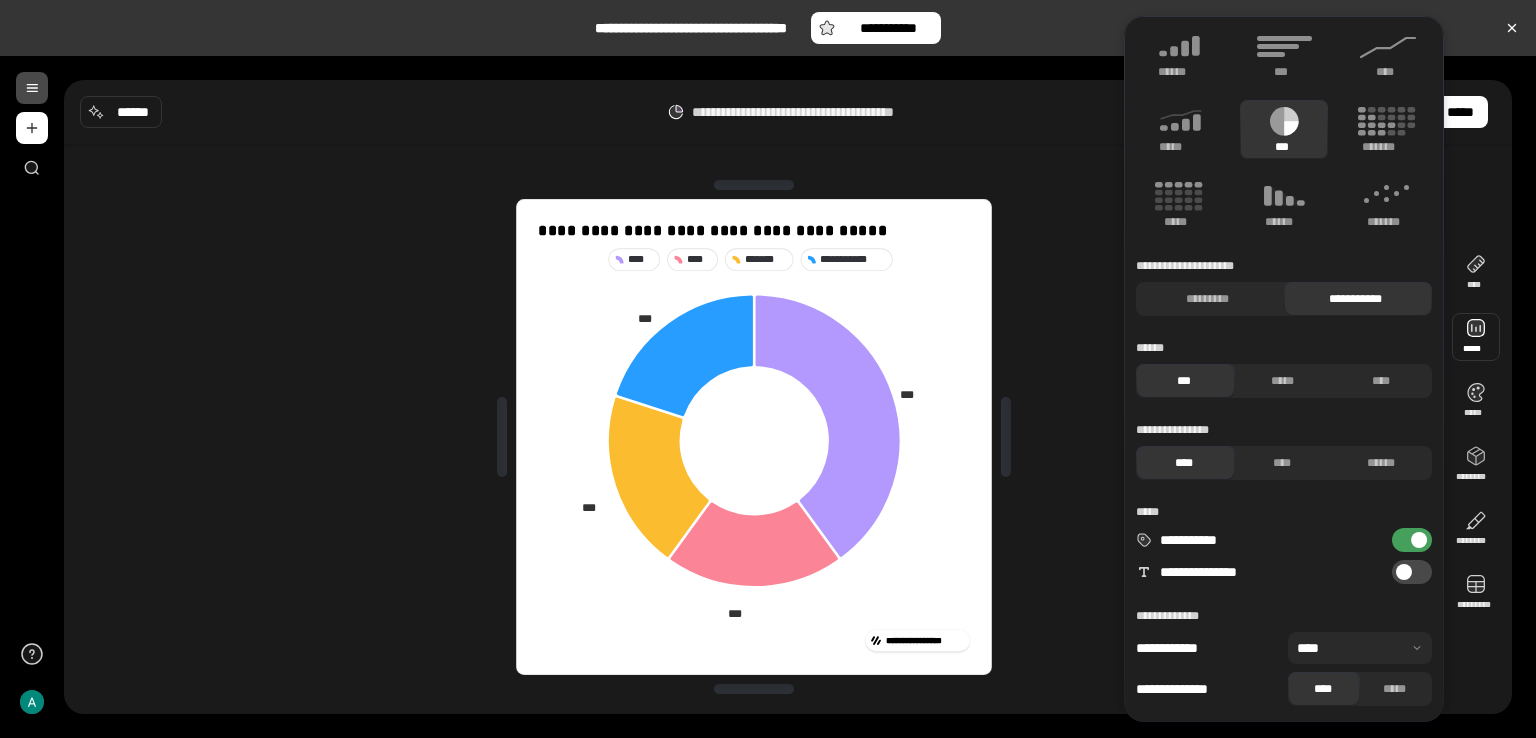 click at bounding box center (1419, 540) 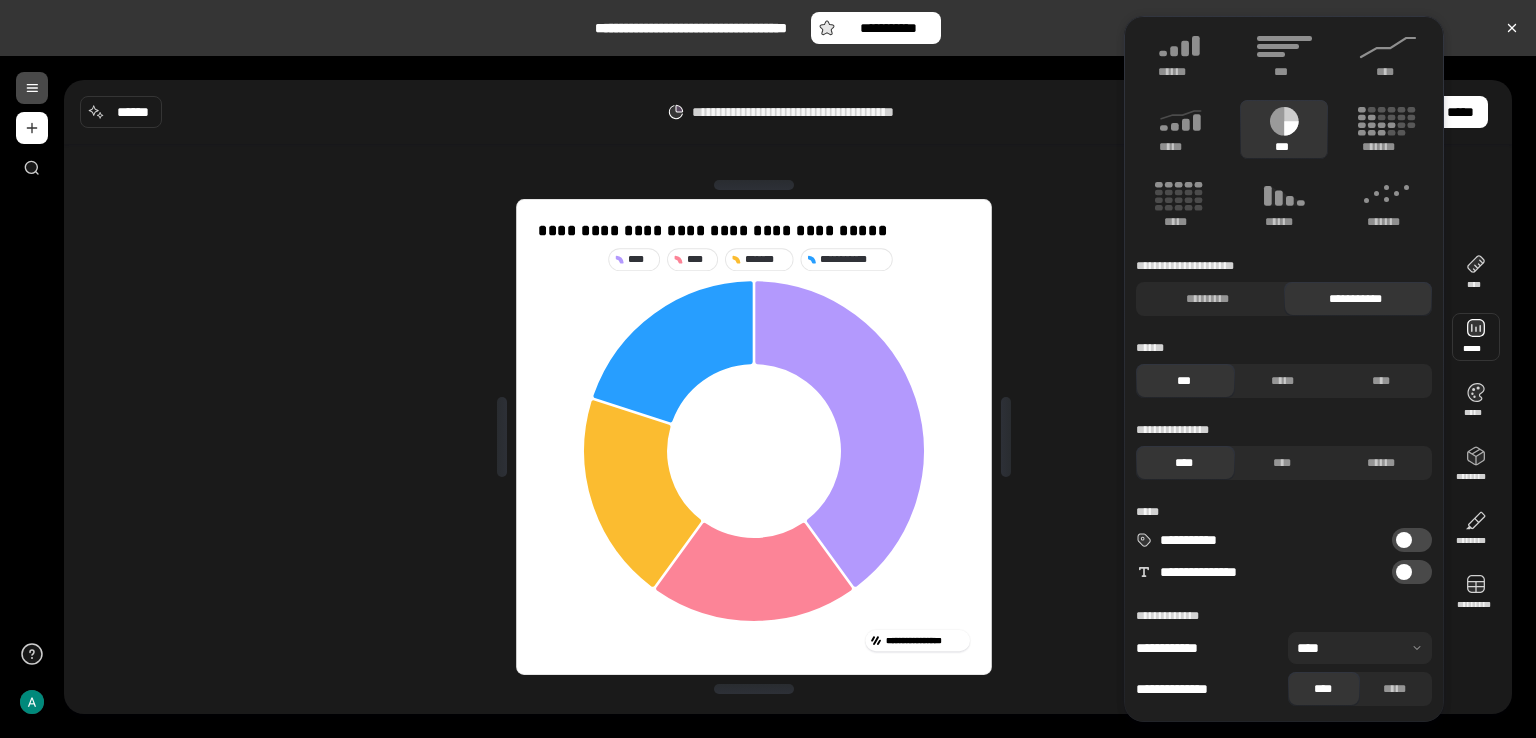 click on "**********" at bounding box center (1412, 540) 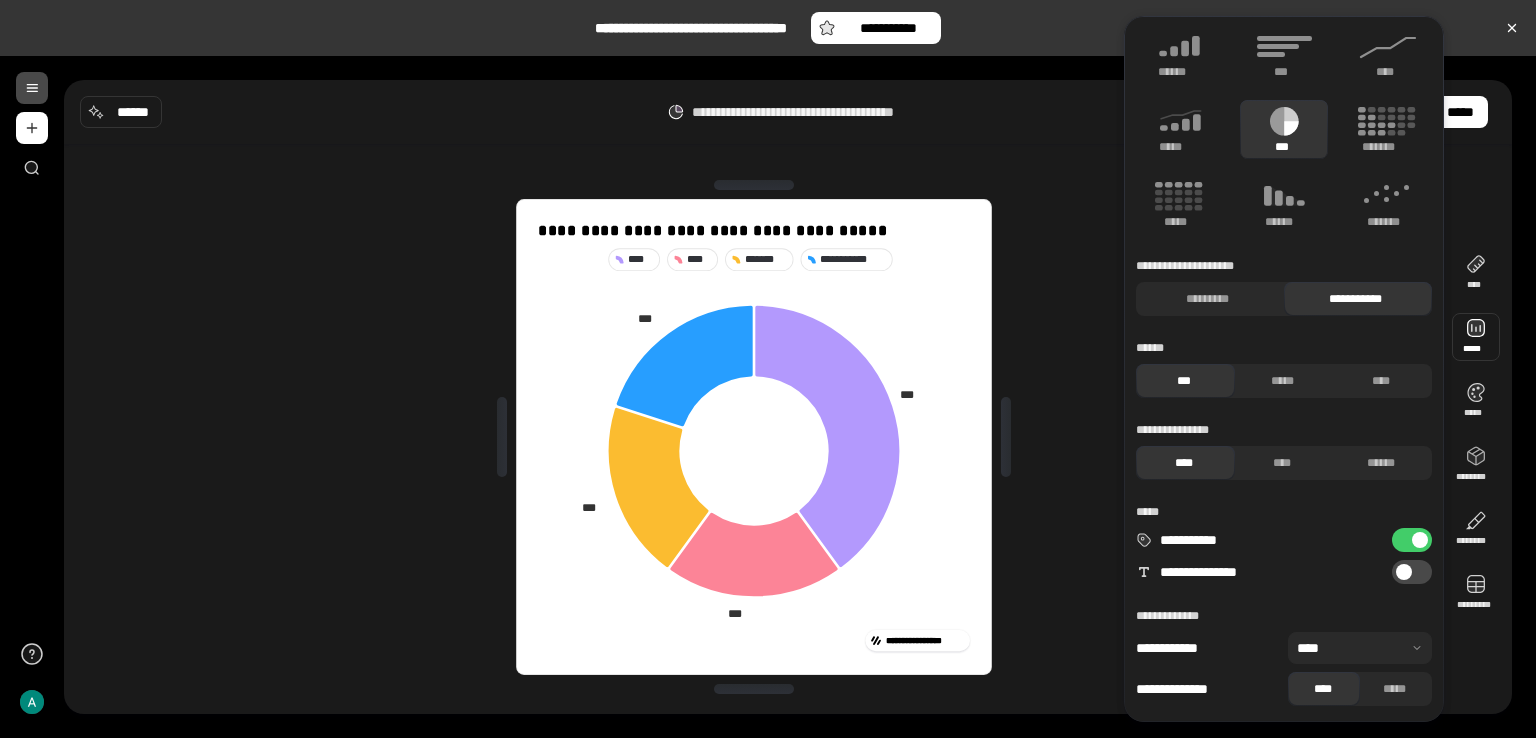 click at bounding box center [1404, 572] 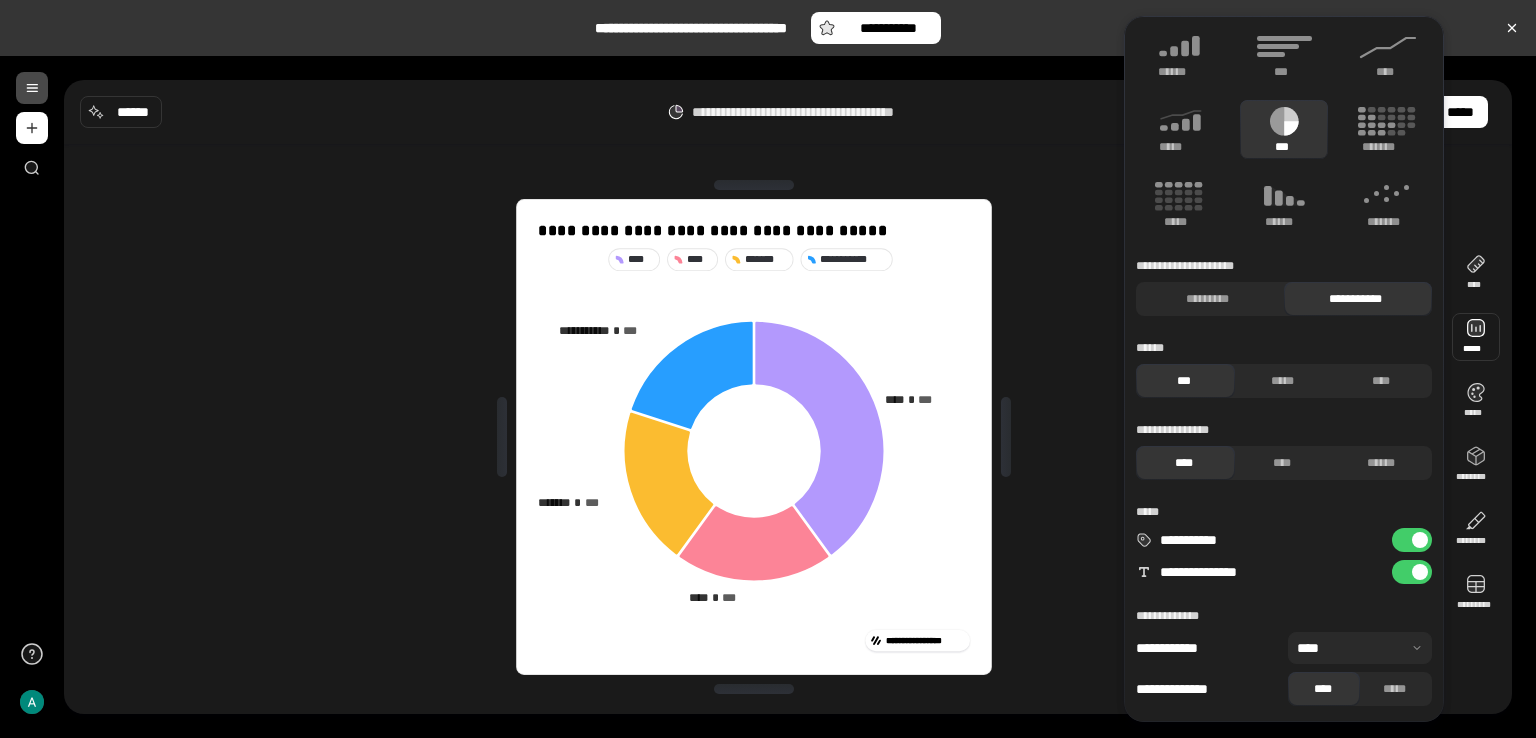 click on "**********" at bounding box center [1412, 572] 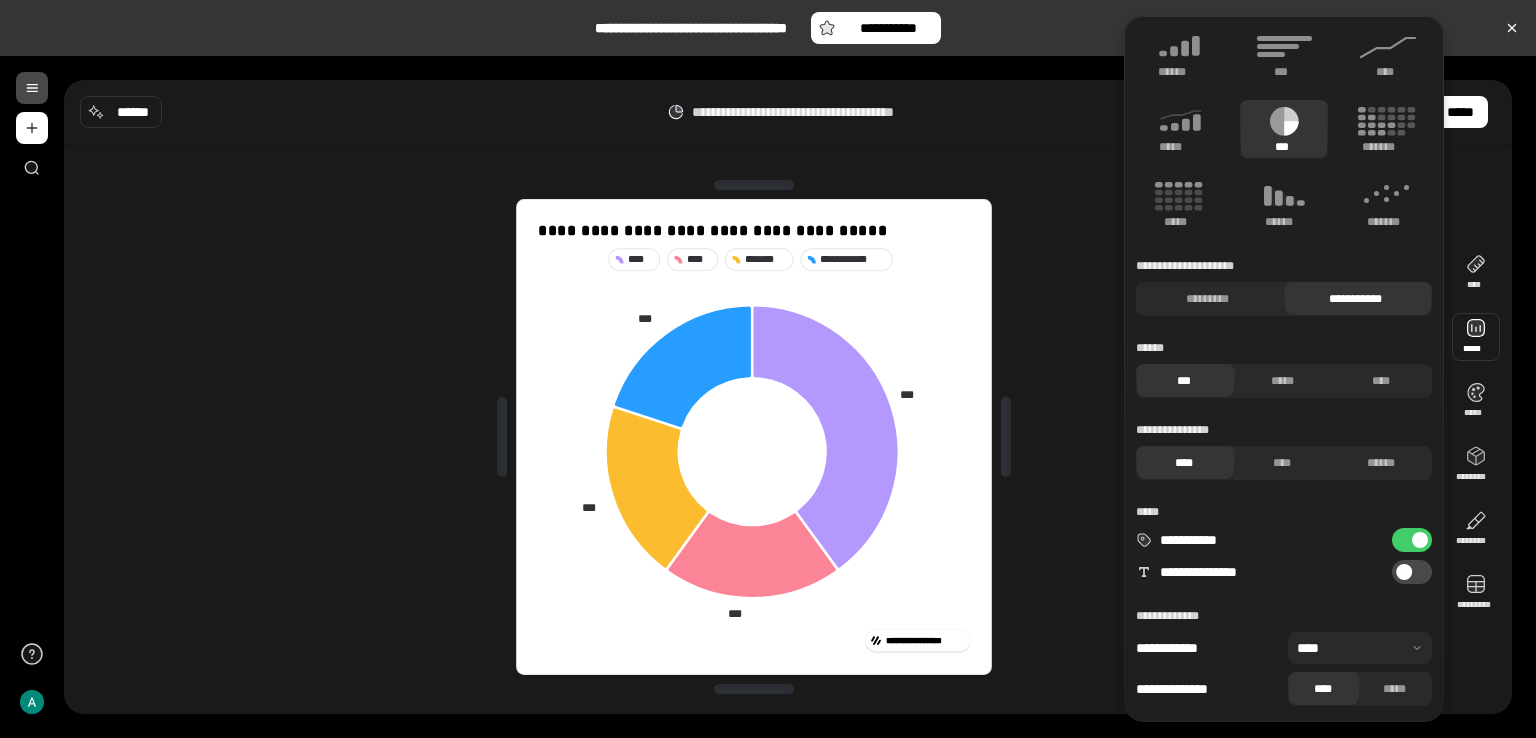 click at bounding box center (1404, 572) 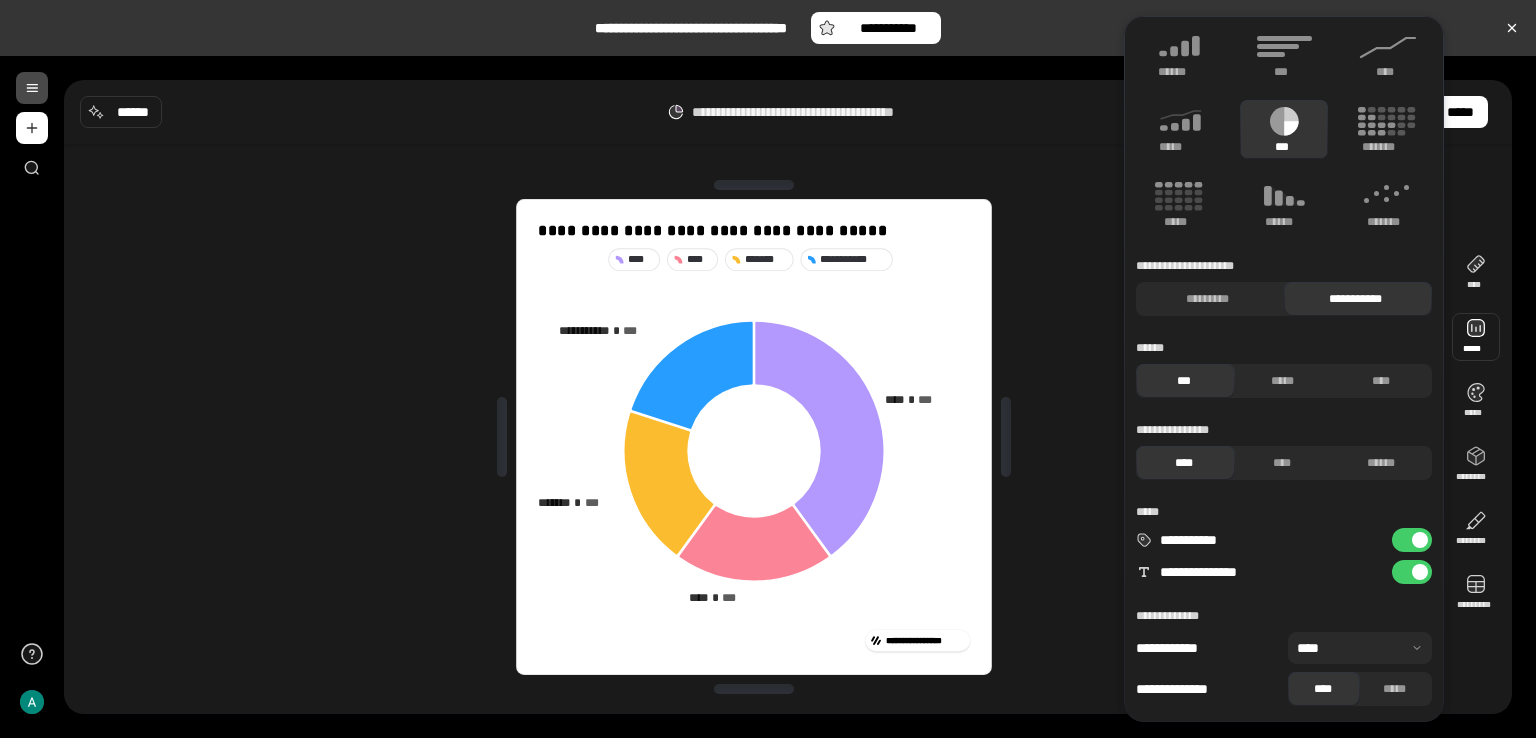 click on "**********" at bounding box center (1412, 572) 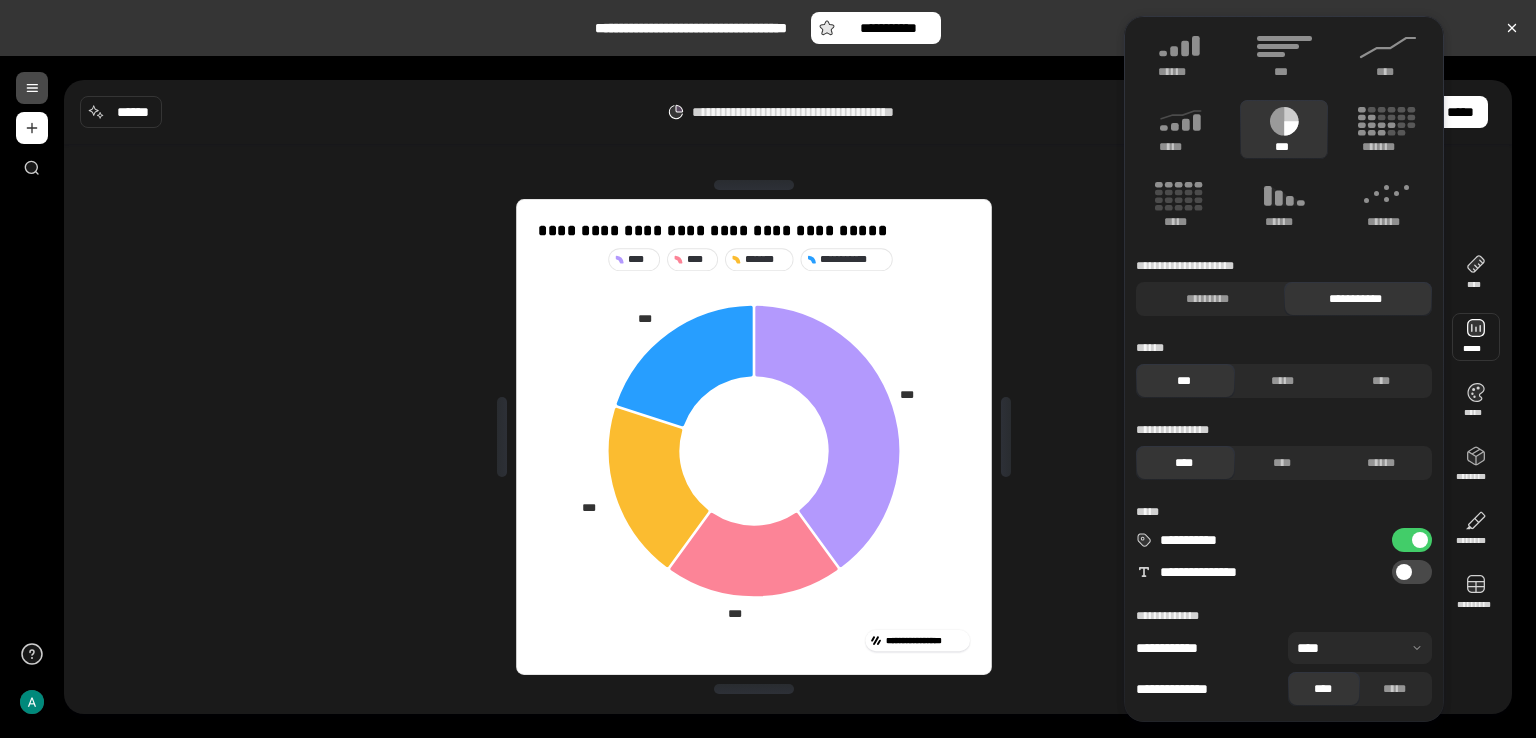 click at bounding box center [1404, 572] 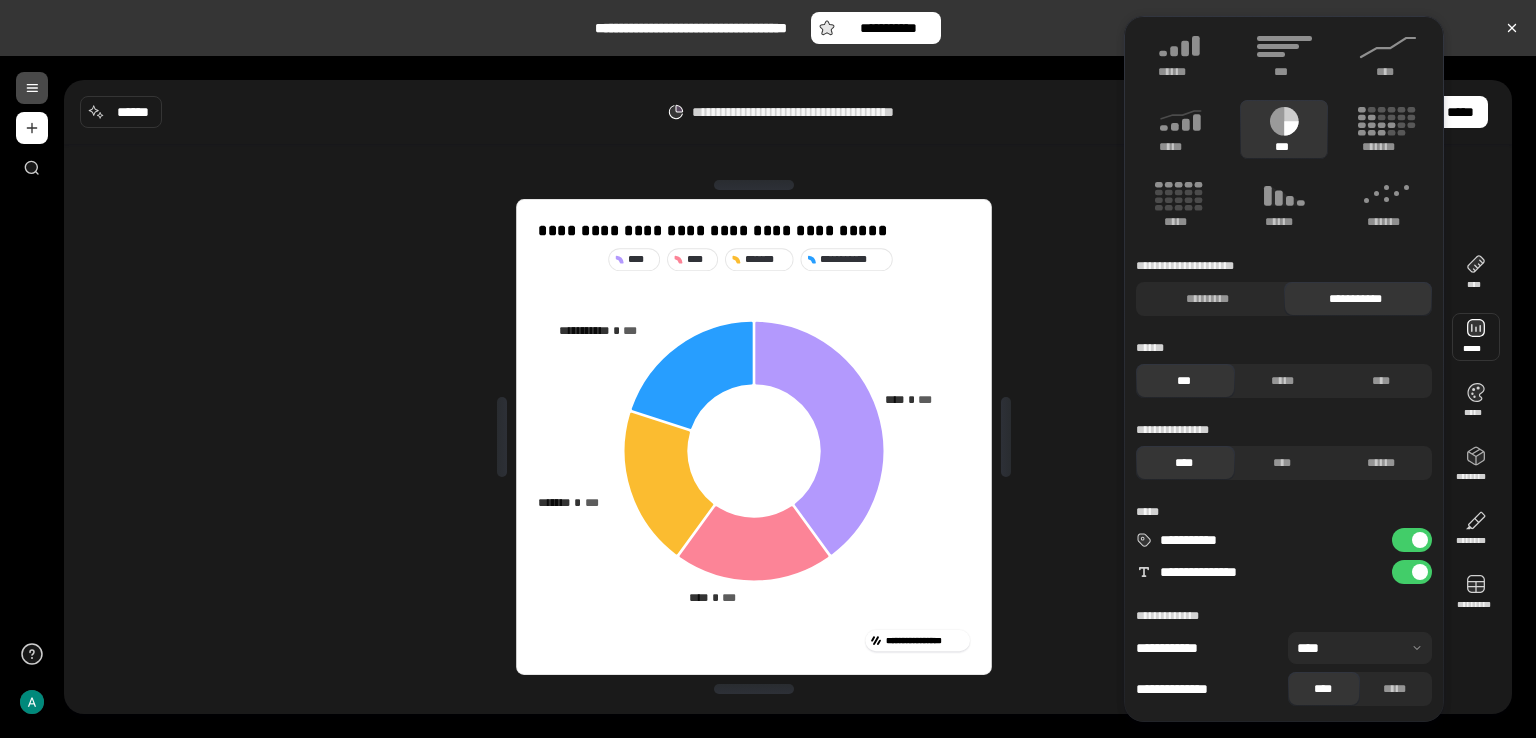 click on "**********" at bounding box center [1412, 572] 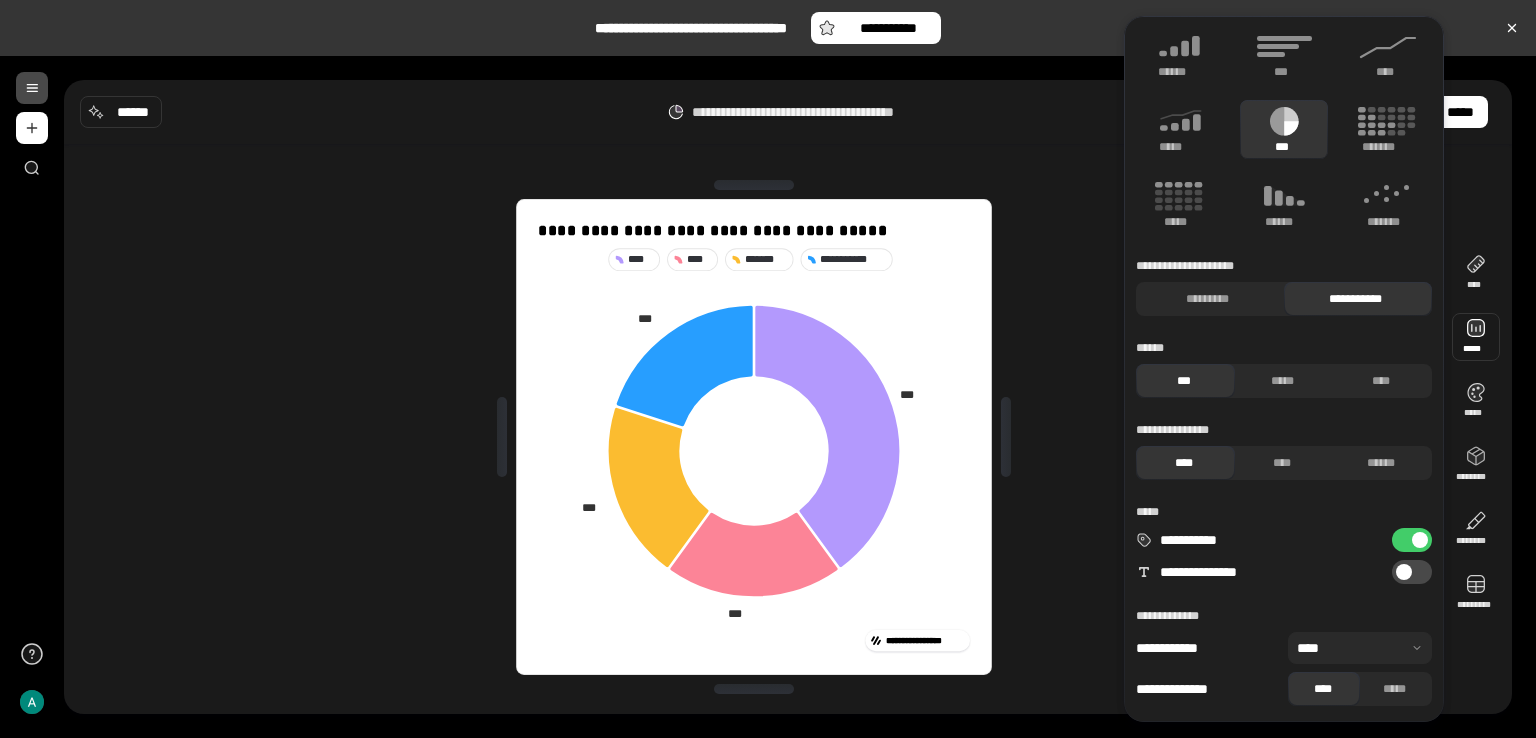 click on "**********" at bounding box center (1412, 572) 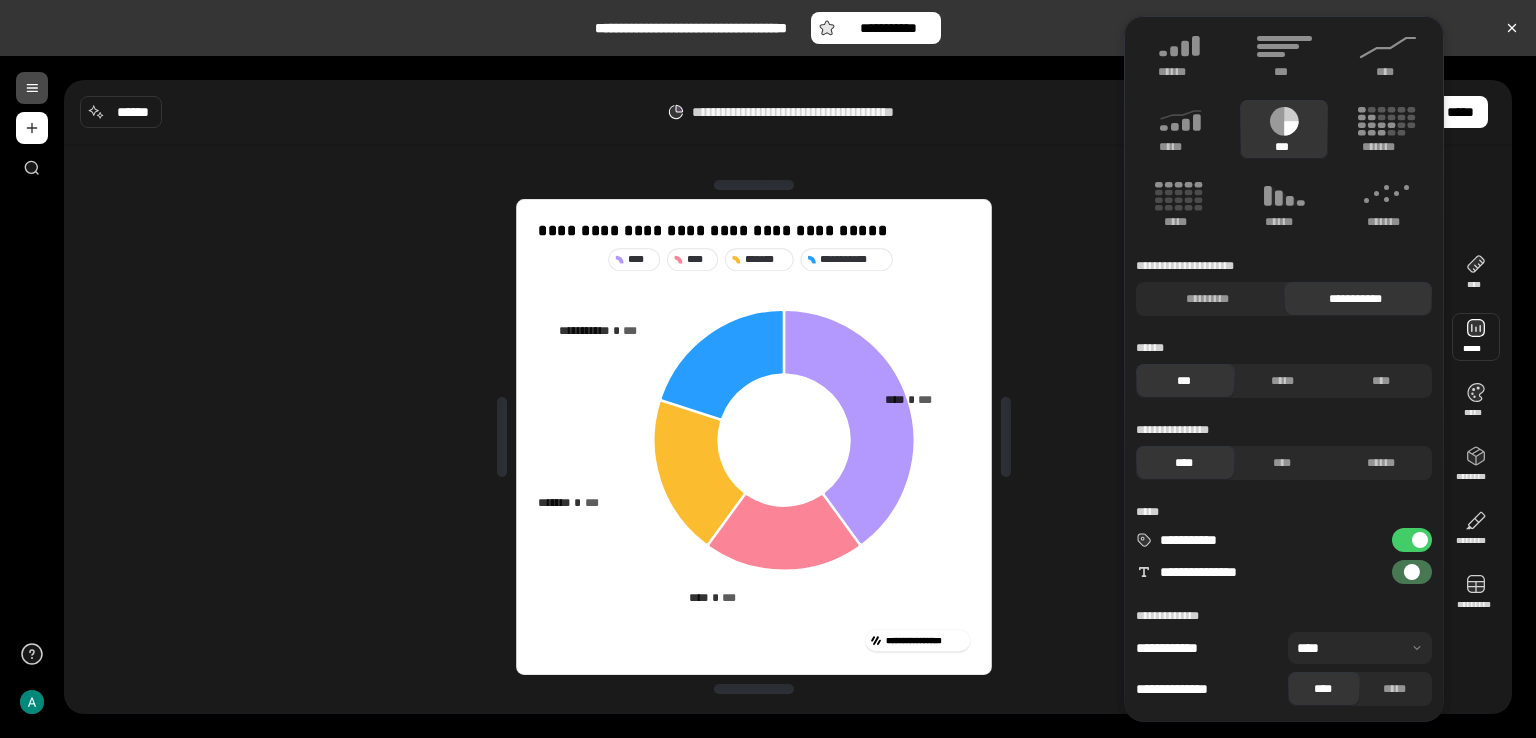 click at bounding box center [1420, 540] 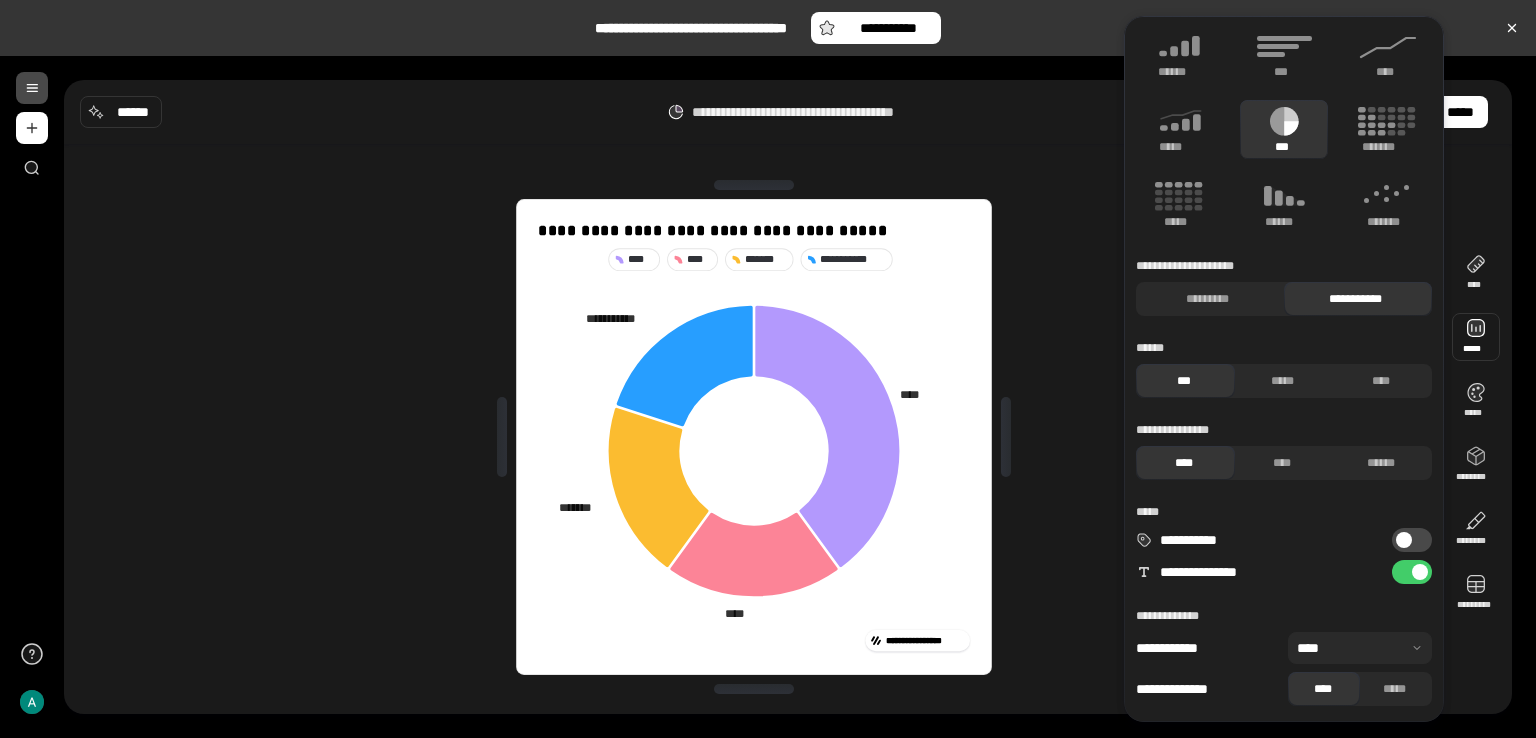 click at bounding box center [1420, 572] 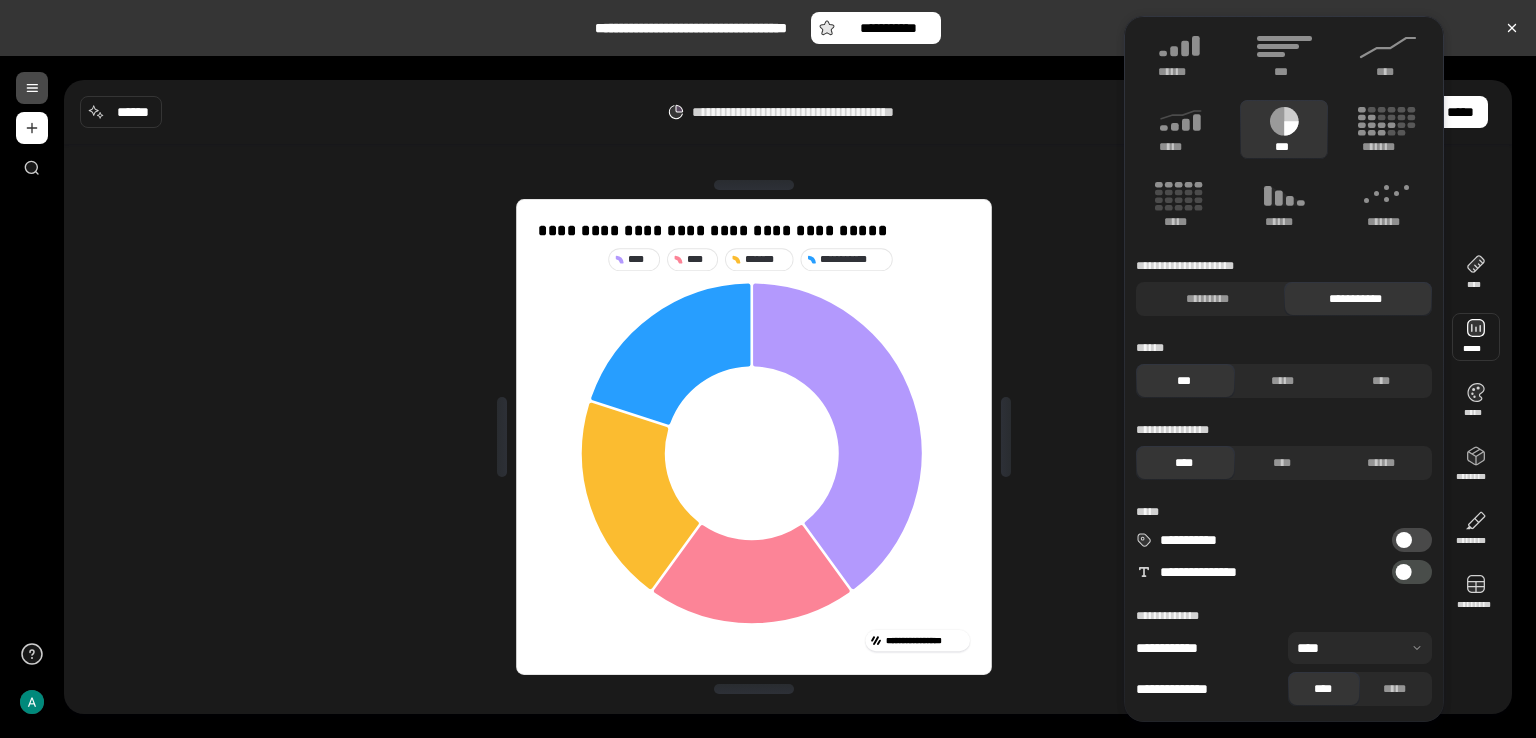 click on "**********" at bounding box center [1412, 572] 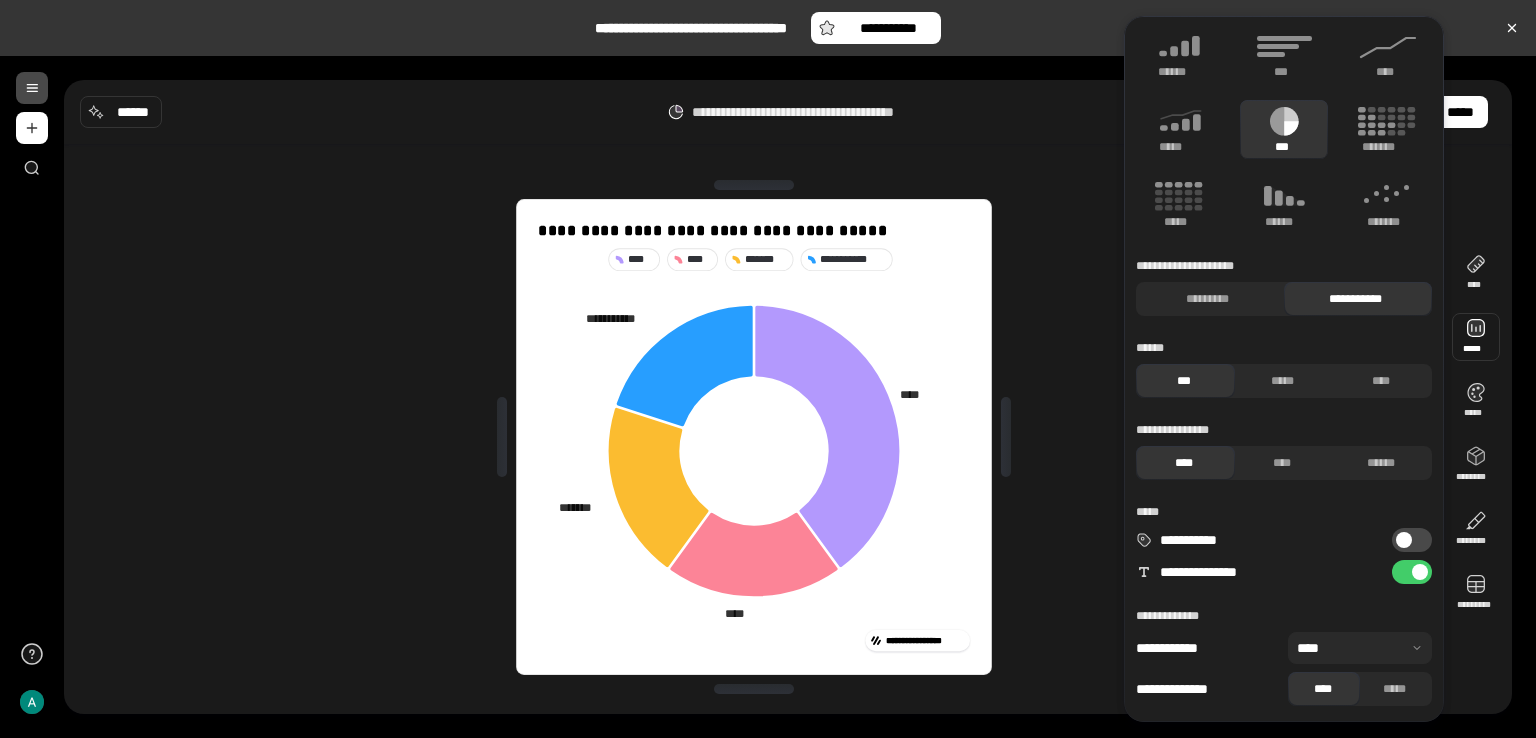 click on "**********" at bounding box center (1412, 540) 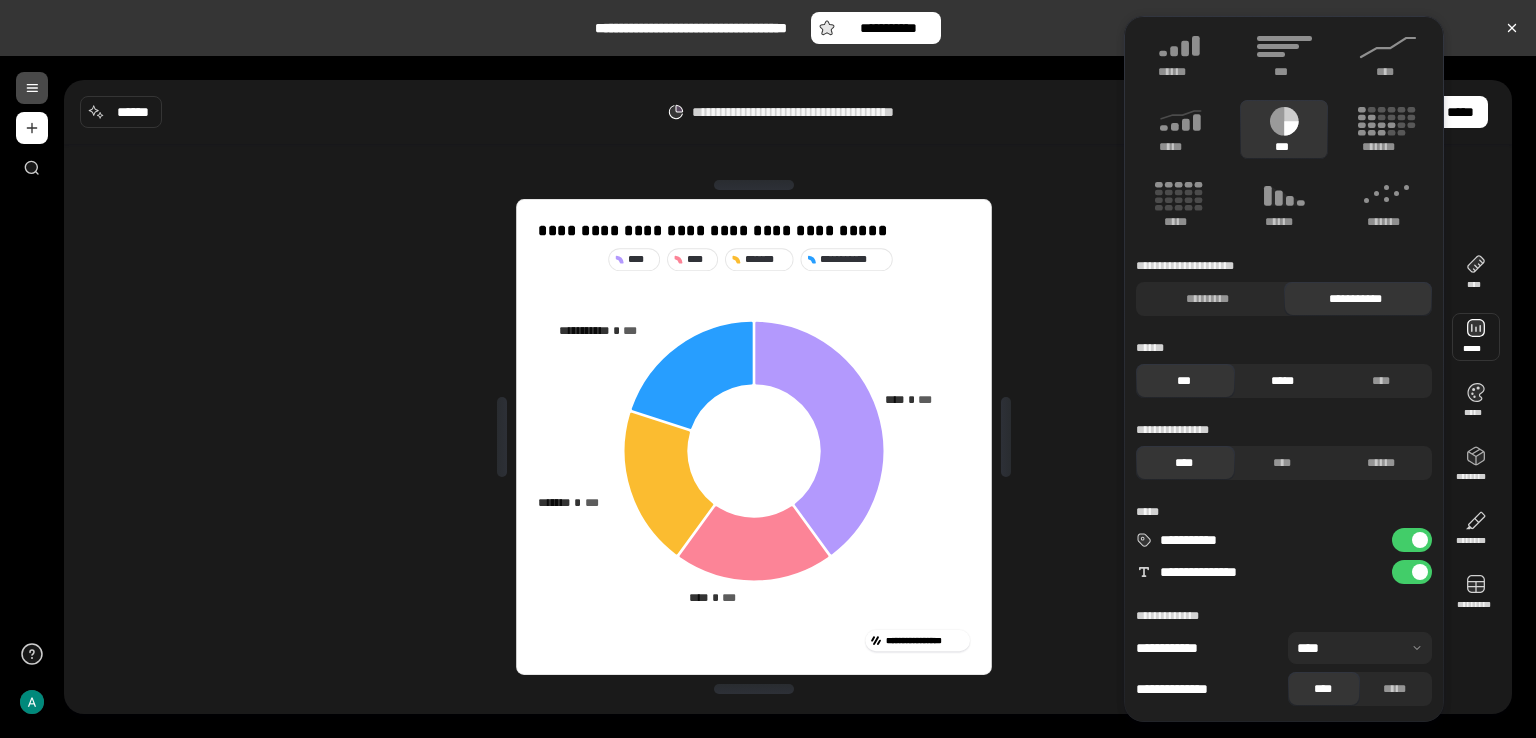 click on "*****" at bounding box center [1282, 381] 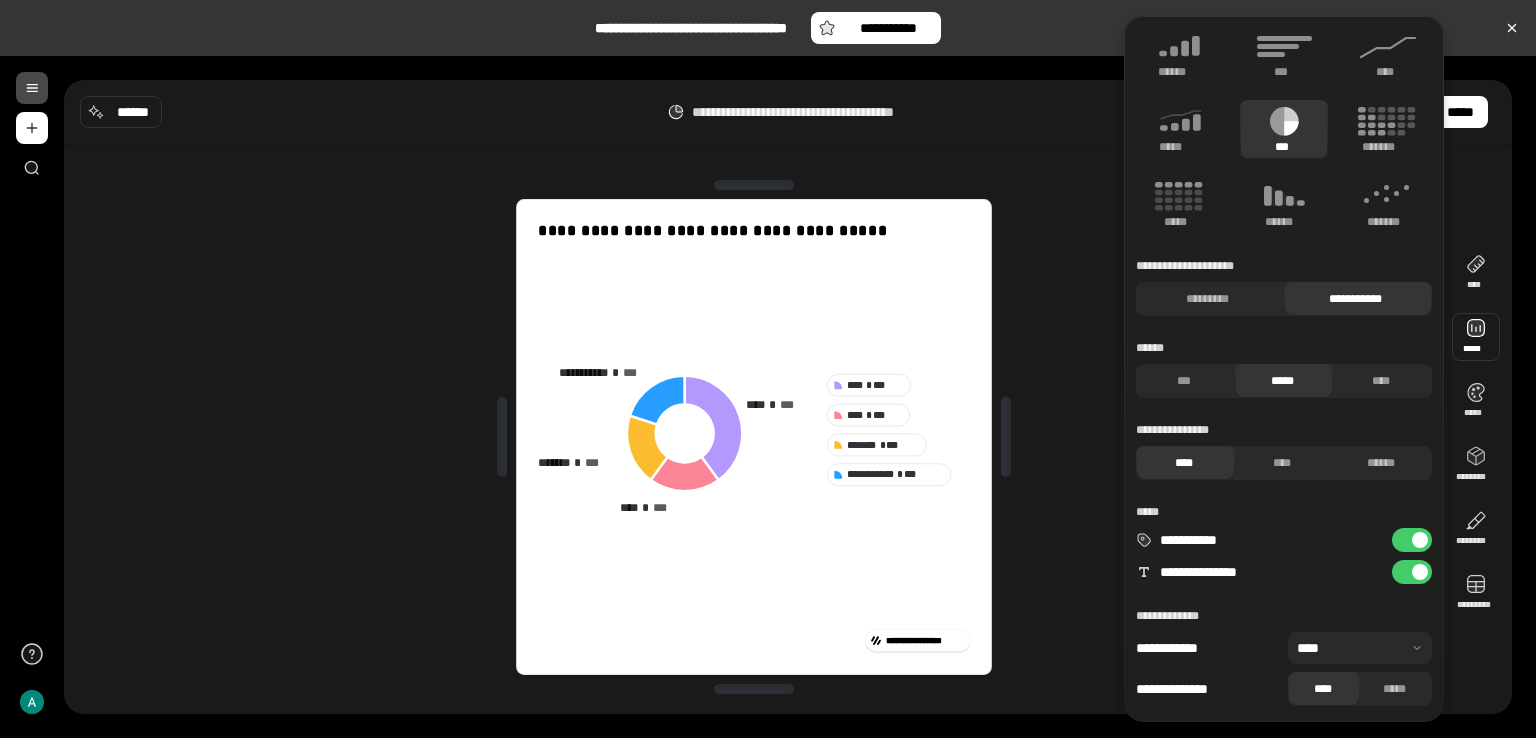 click on "**********" at bounding box center (1412, 540) 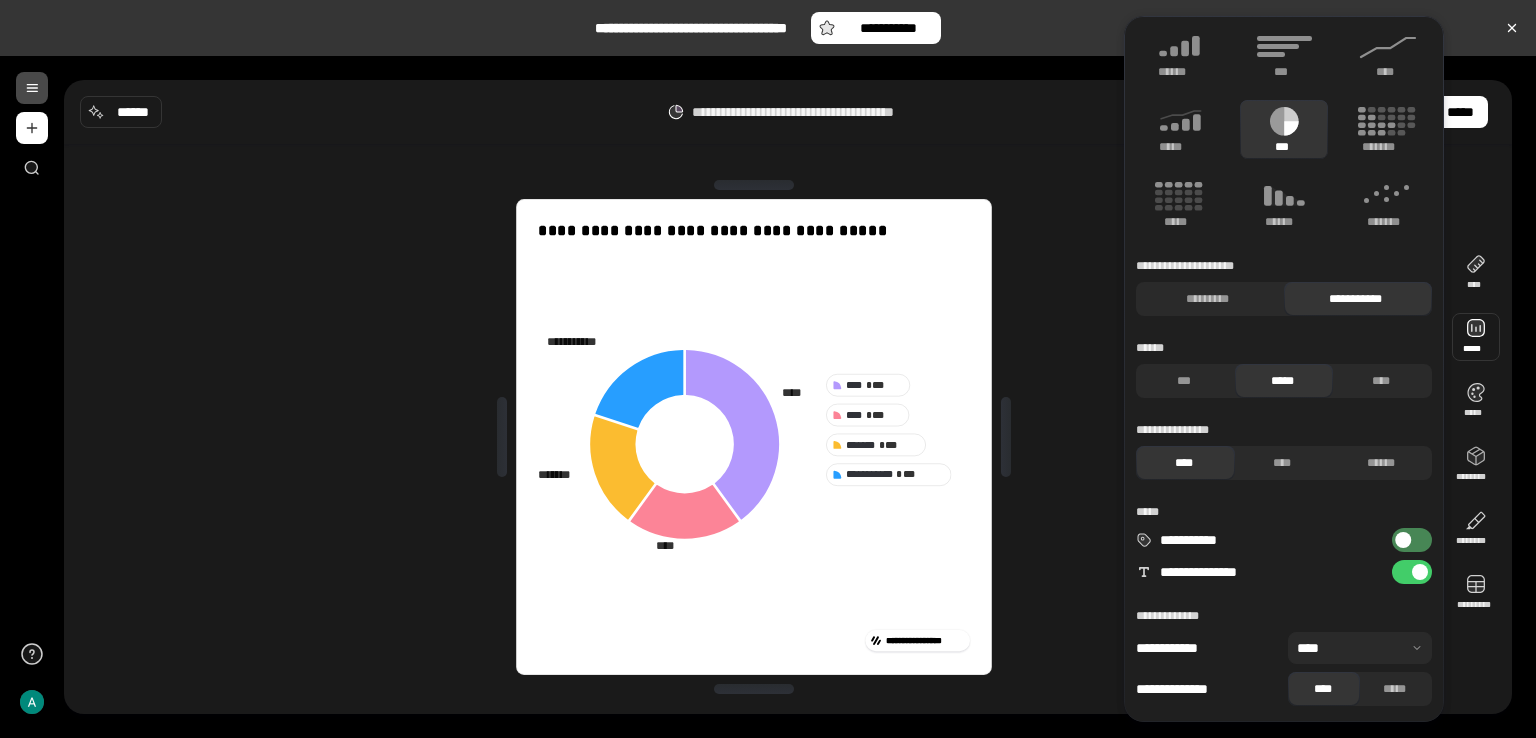 click on "**********" at bounding box center [1412, 572] 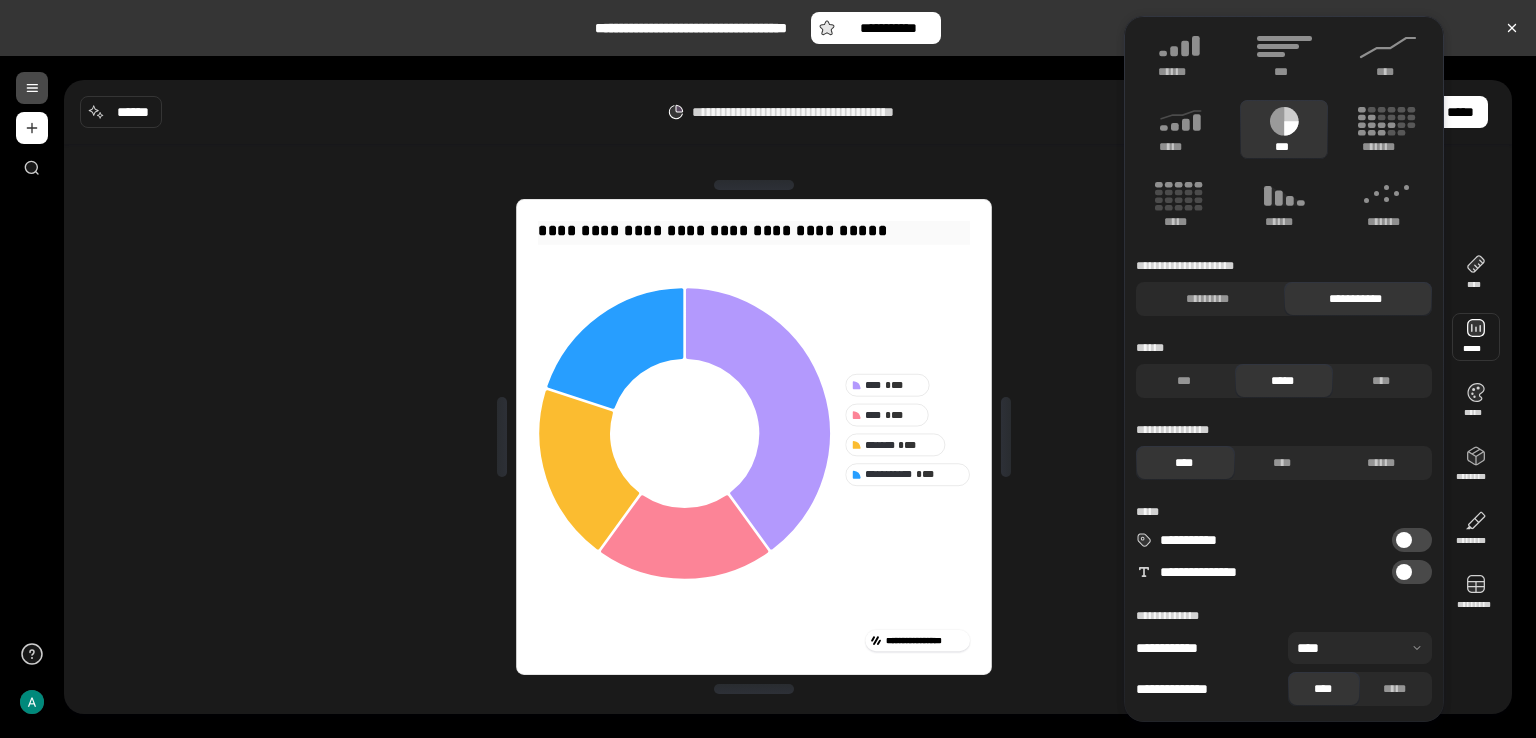 click on "**********" at bounding box center (754, 231) 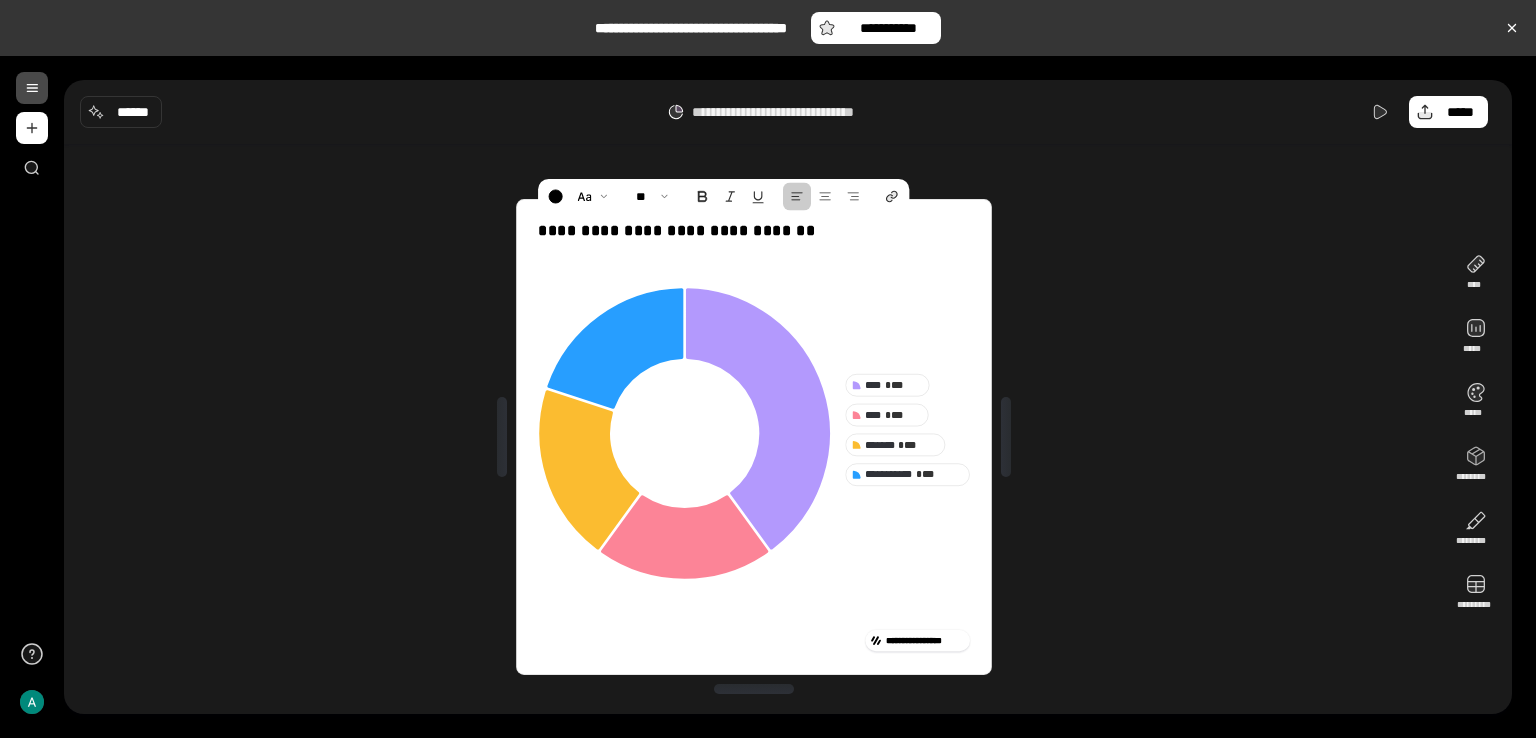 click on "**********" at bounding box center (754, 437) 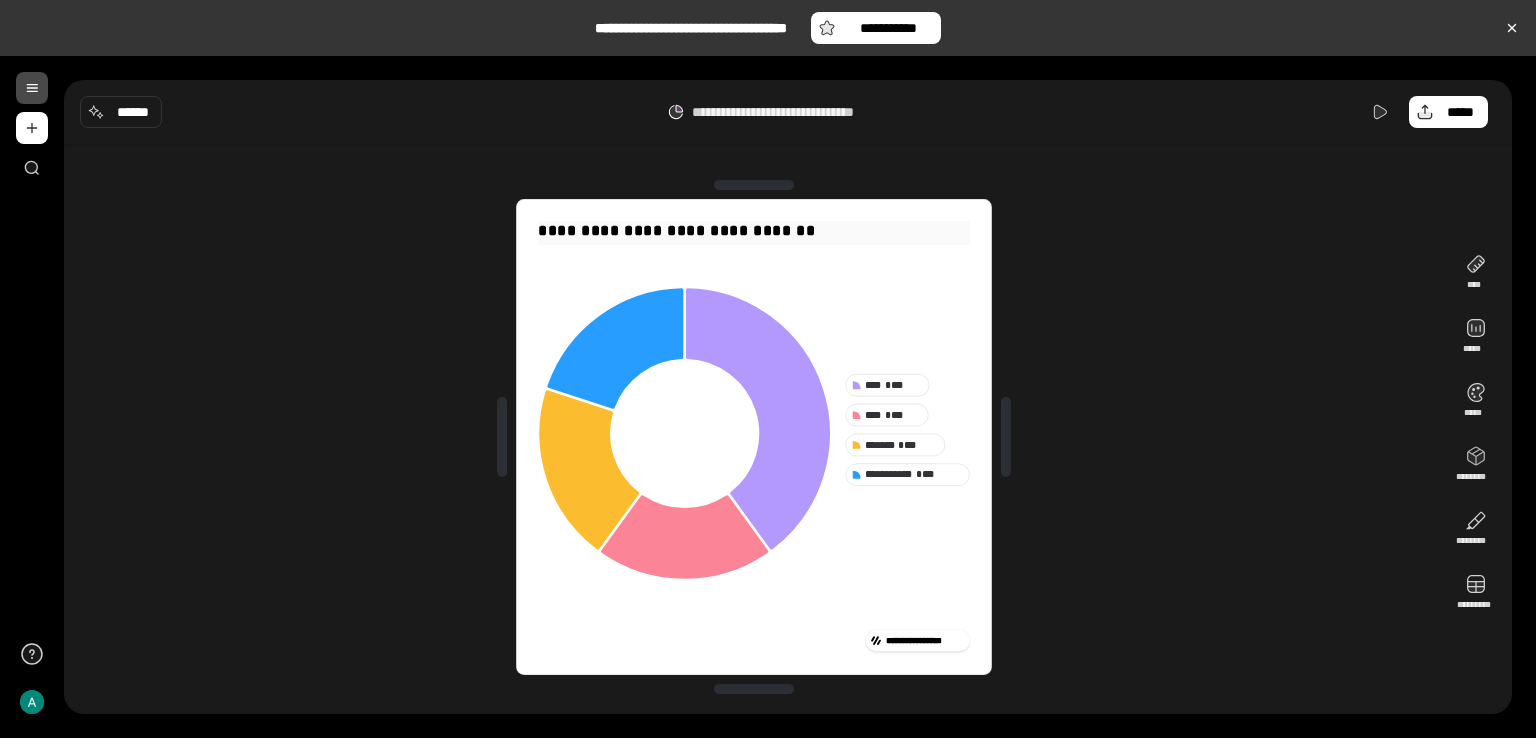click on "**********" at bounding box center [754, 231] 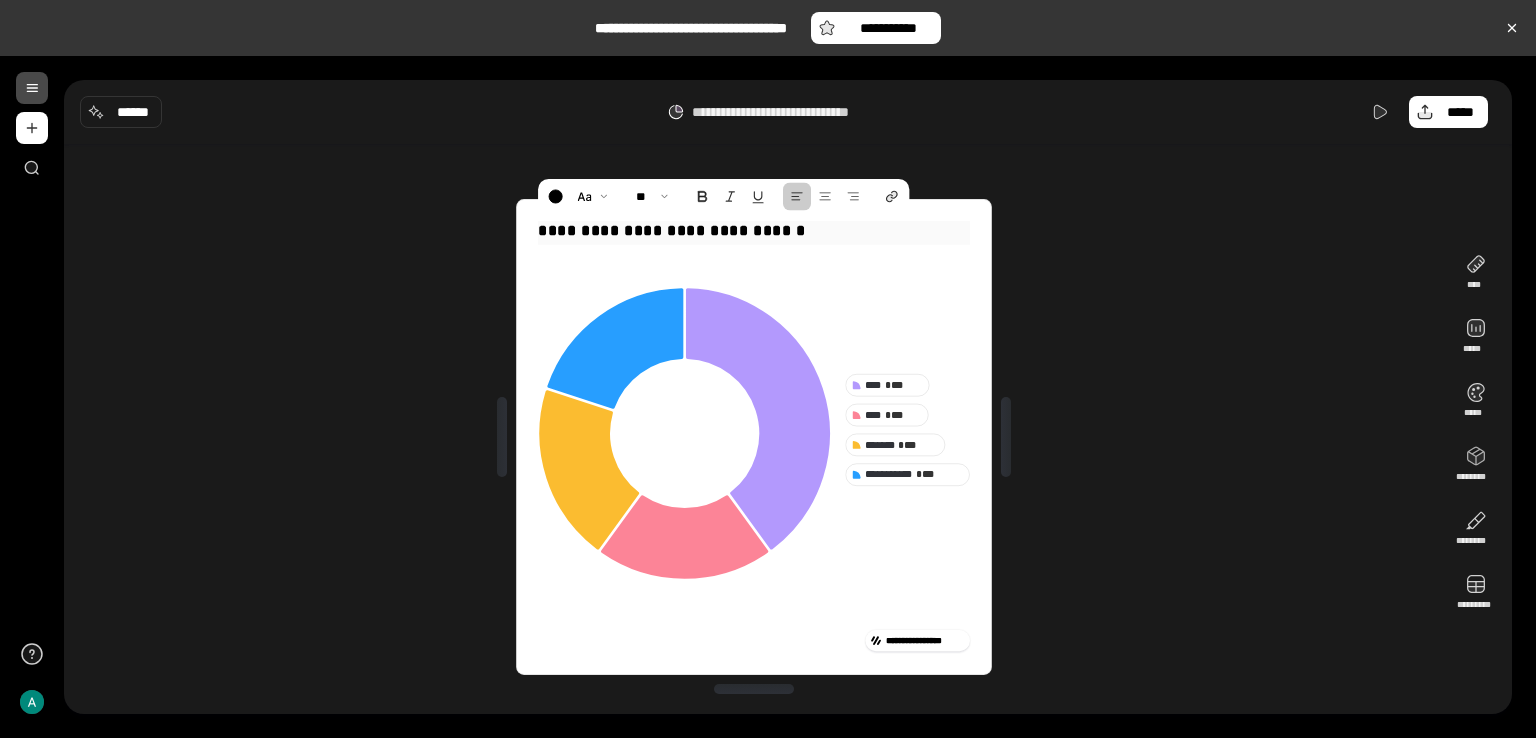 click on "**********" at bounding box center [754, 231] 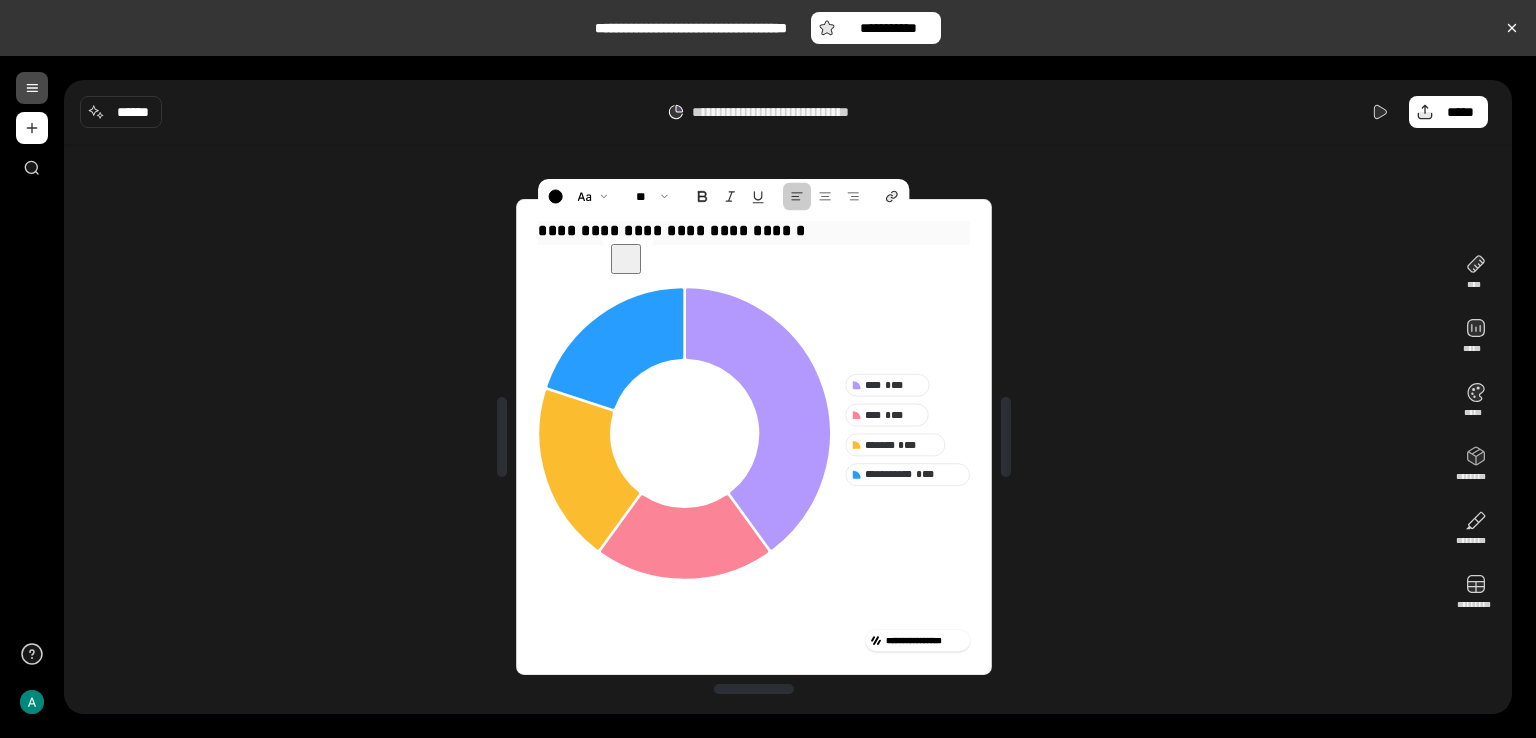 click on "**********" at bounding box center (754, 231) 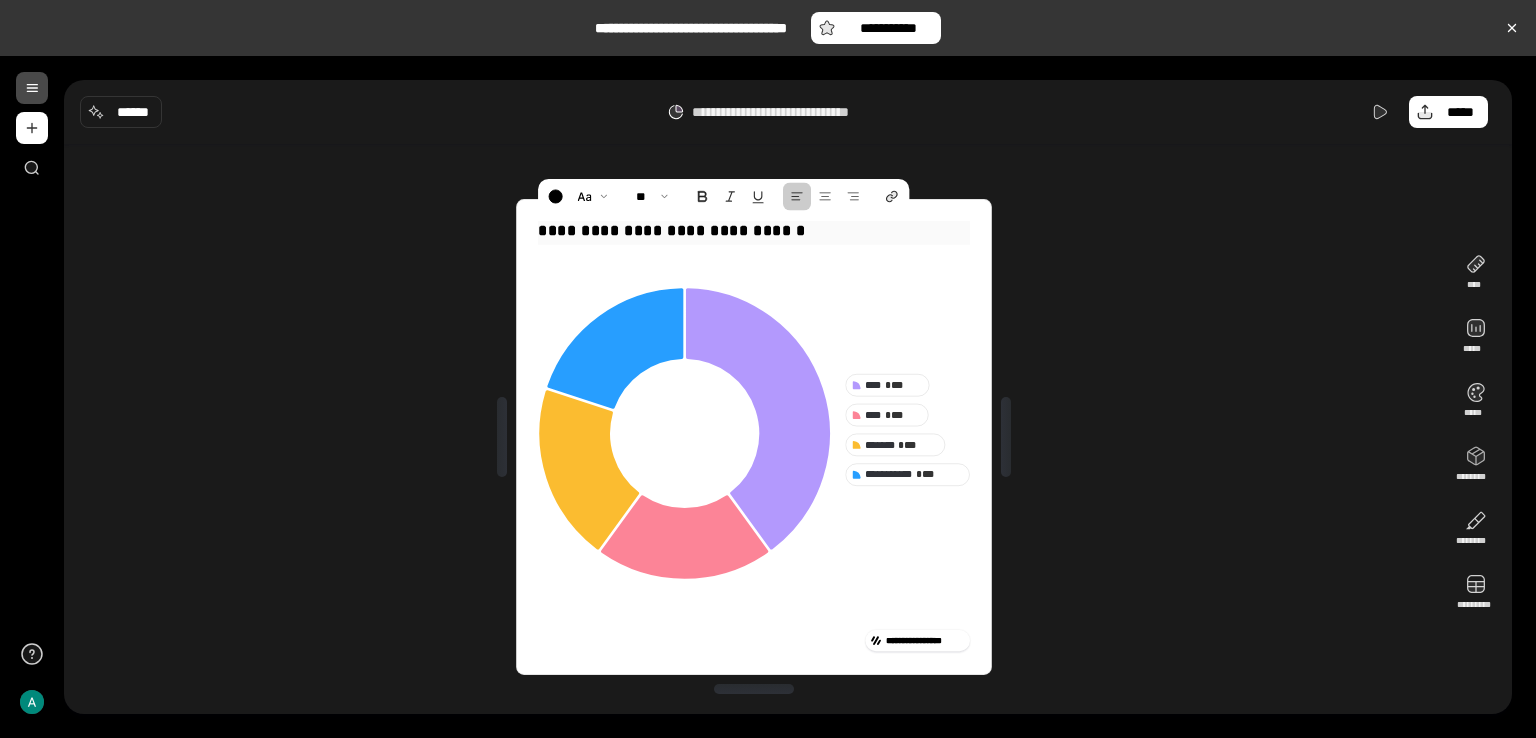 click on "**********" at bounding box center [754, 231] 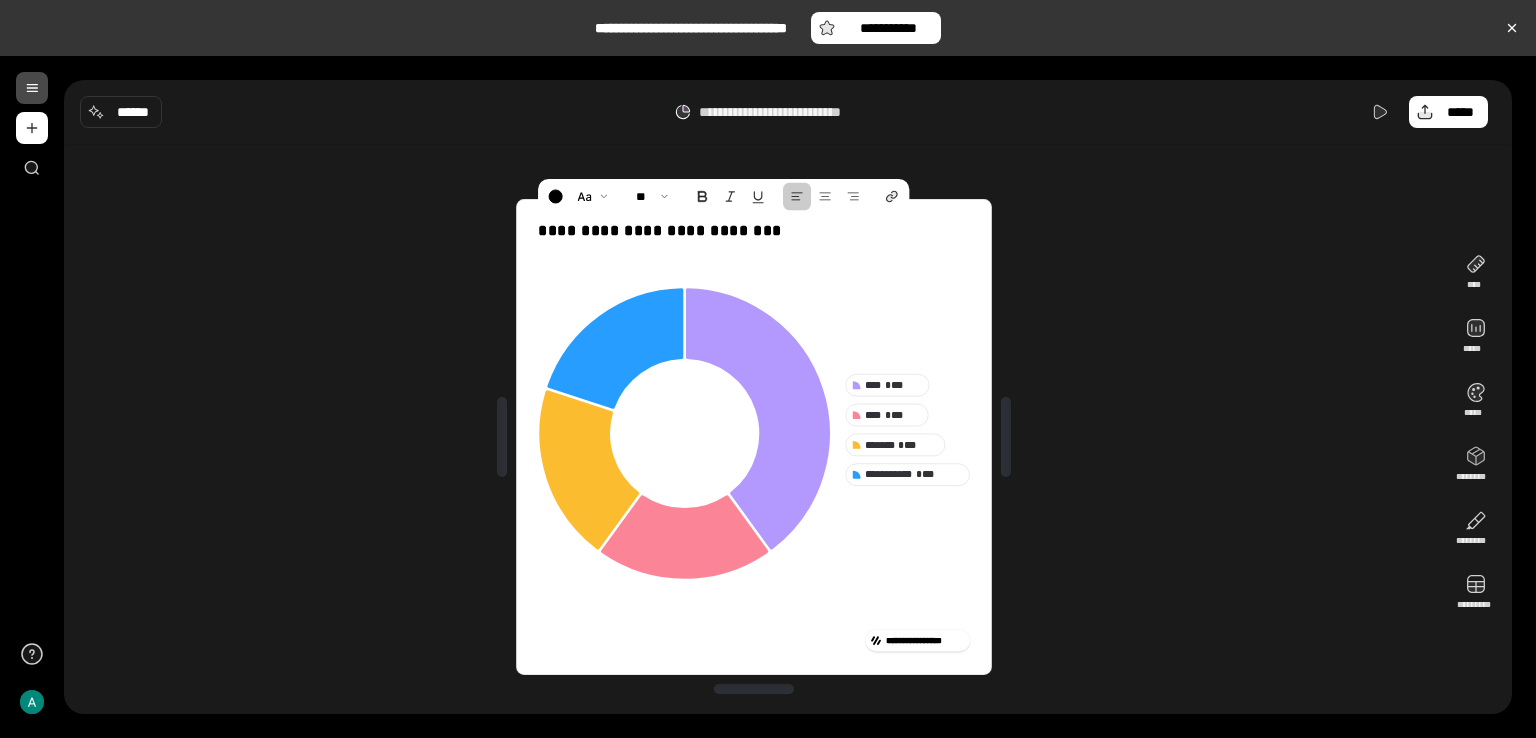 click on "**********" at bounding box center (754, 437) 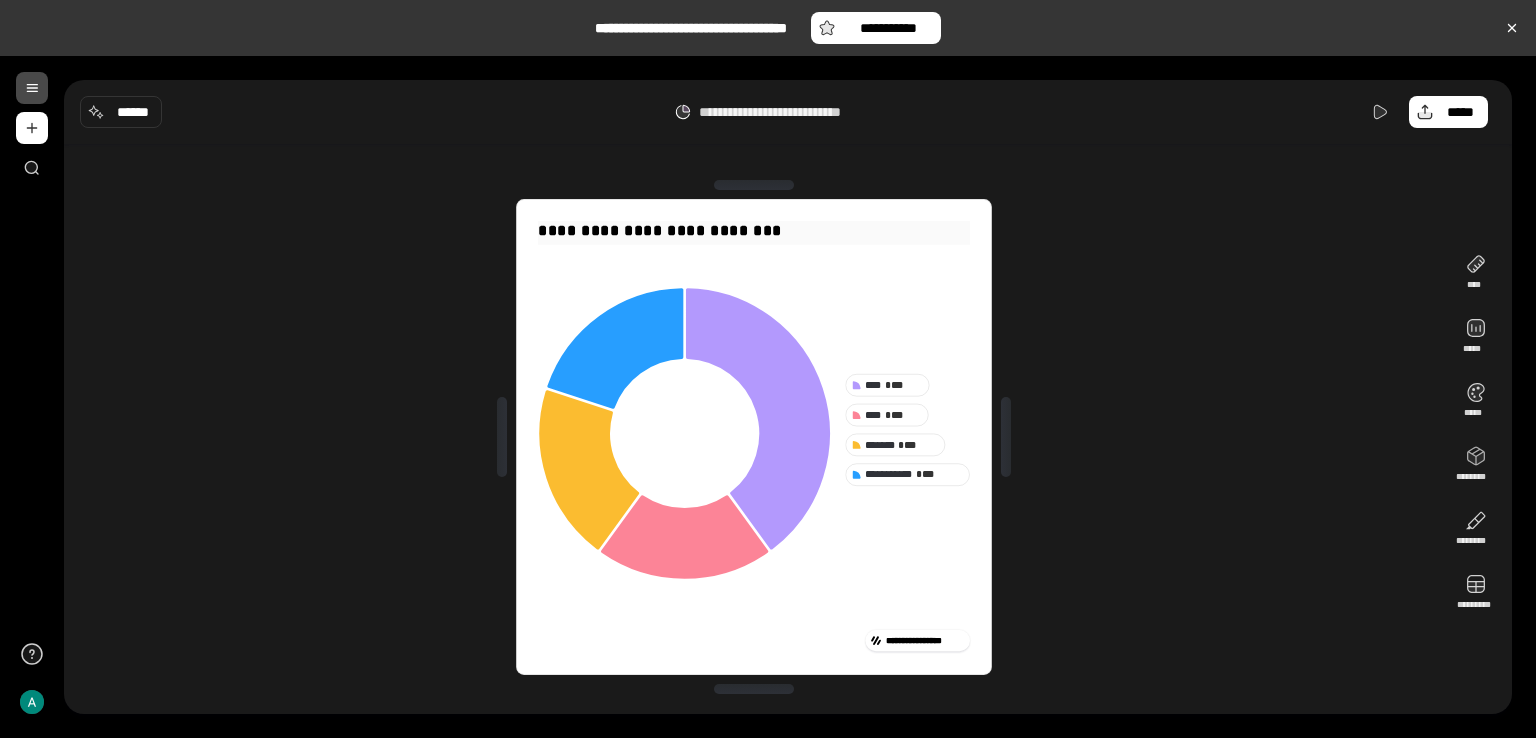 click on "**********" at bounding box center [754, 231] 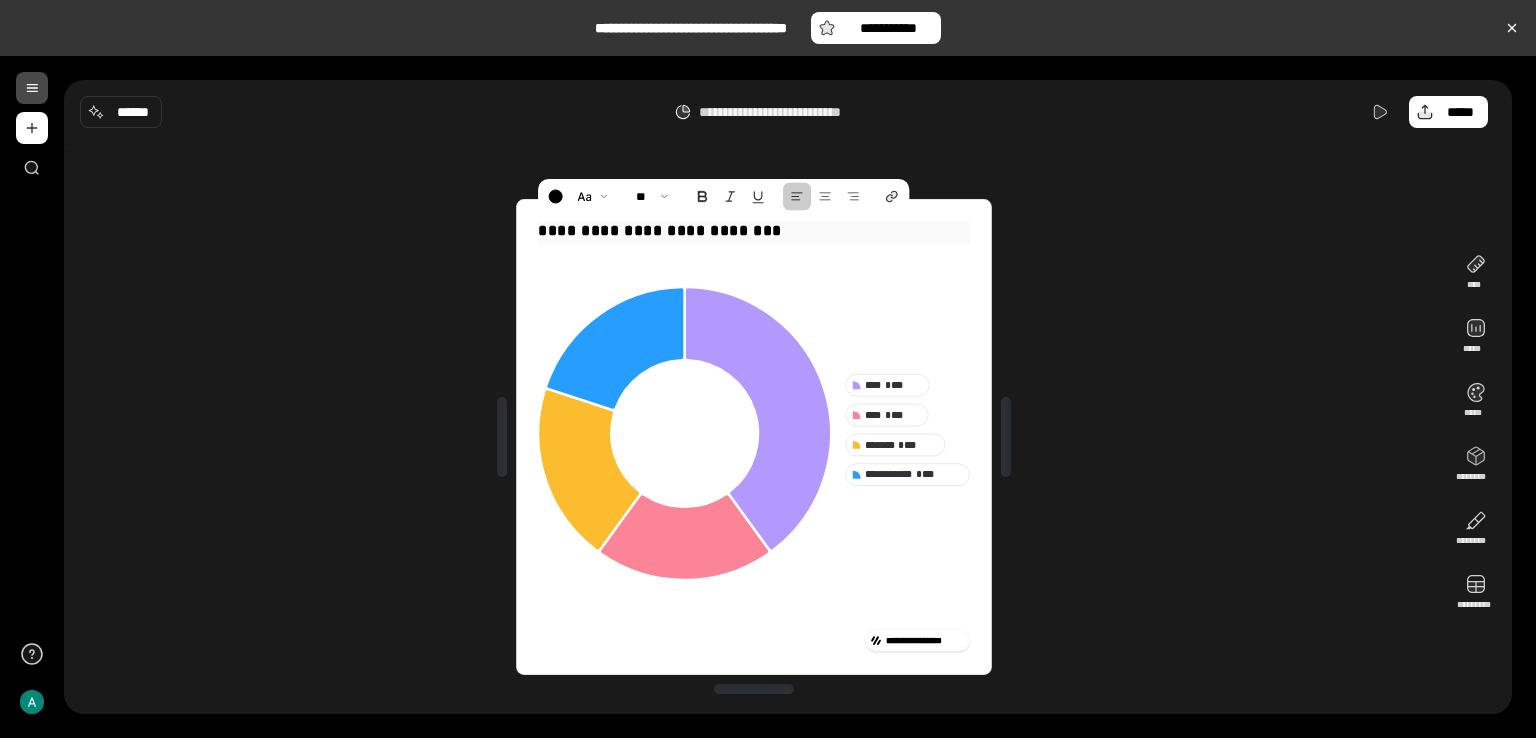 drag, startPoint x: 594, startPoint y: 230, endPoint x: 563, endPoint y: 232, distance: 31.06445 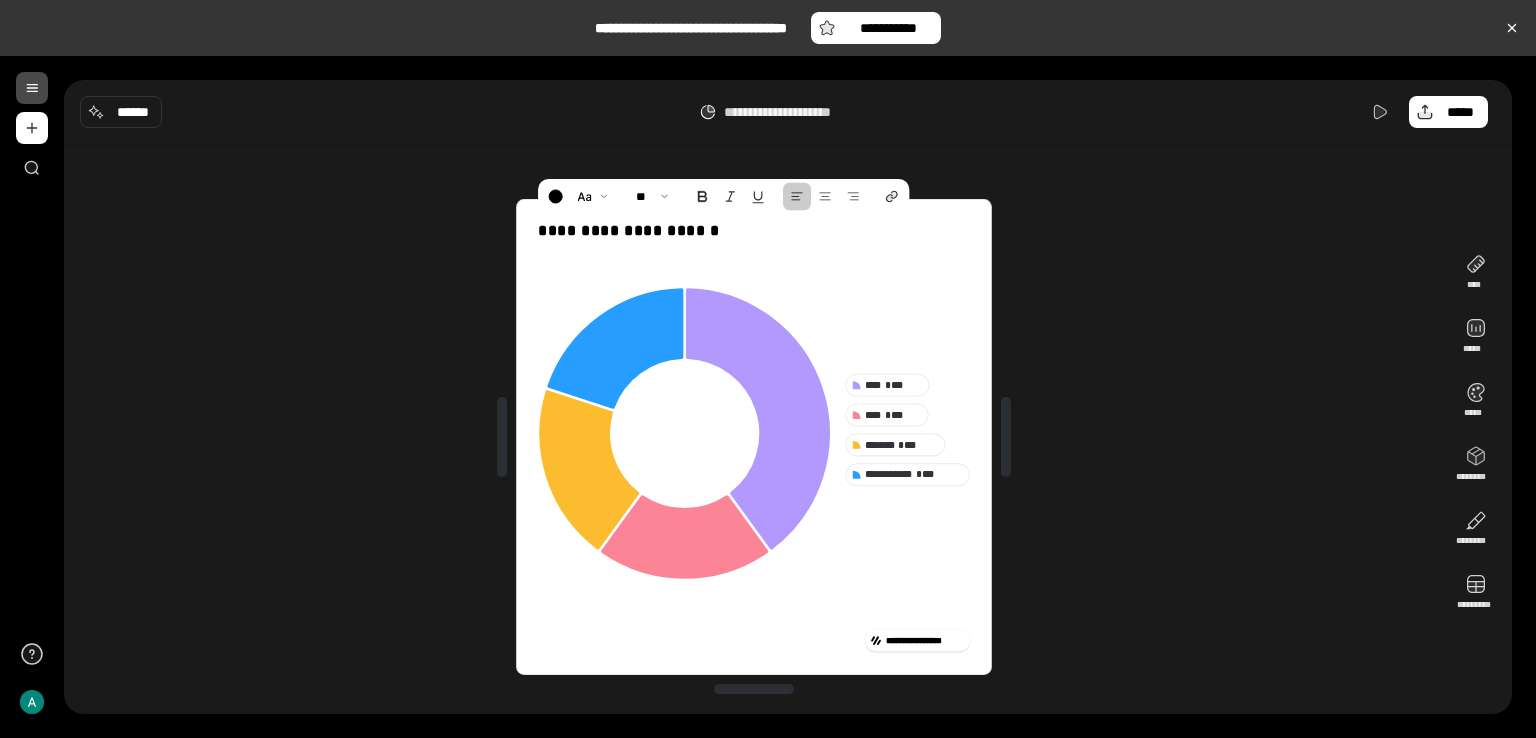 click on "**********" at bounding box center [754, 437] 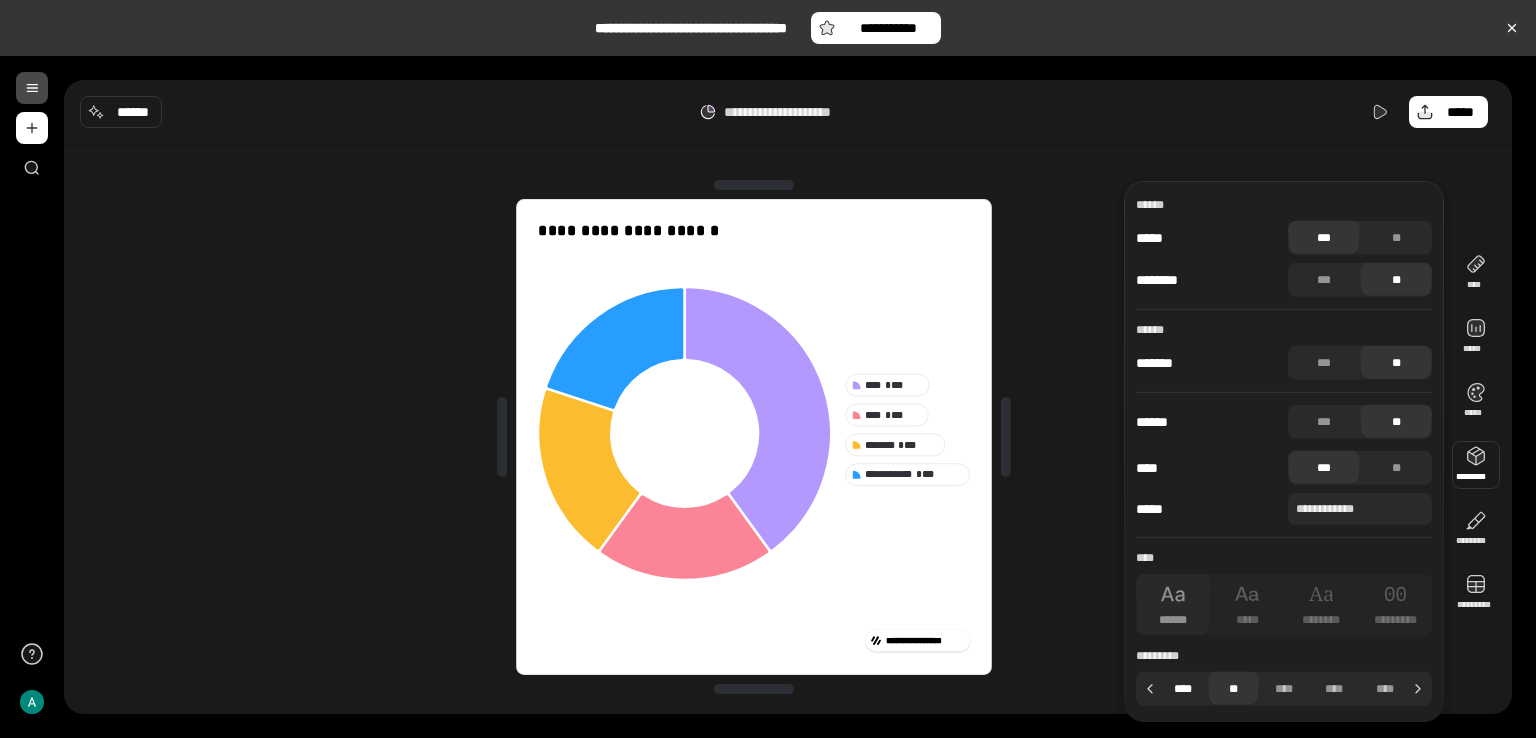 click on "****" at bounding box center (1183, 689) 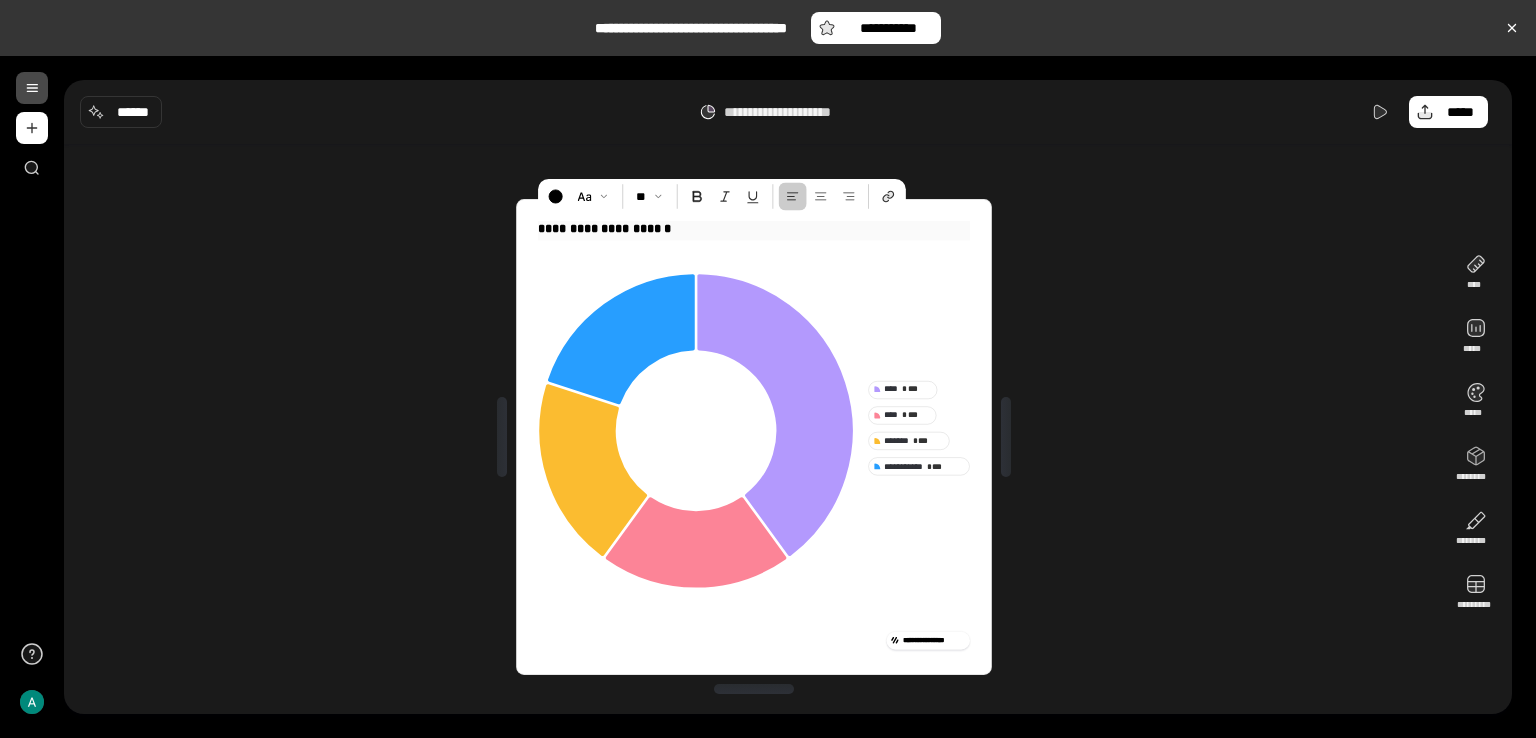 click on "**********" at bounding box center (754, 229) 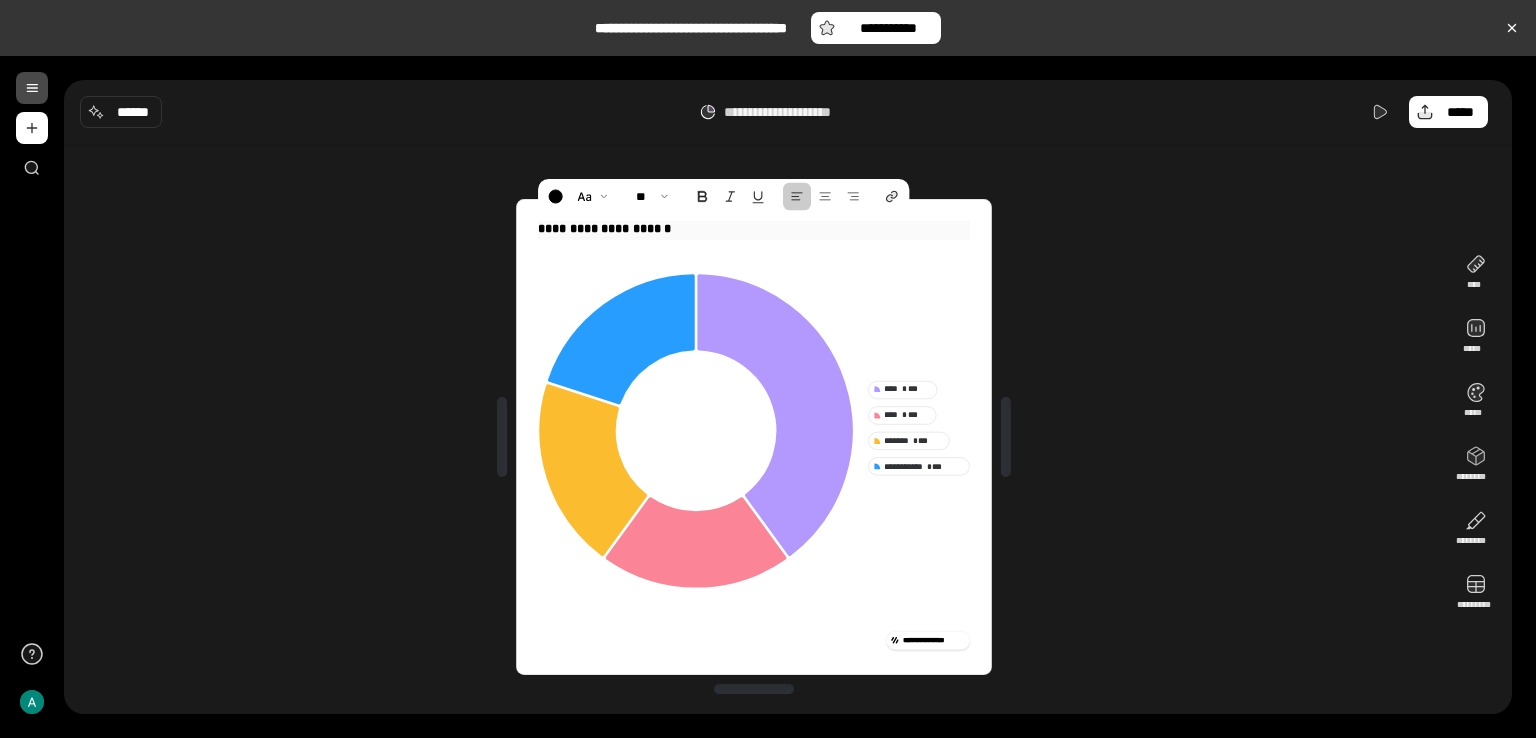 click on "**********" at bounding box center [754, 229] 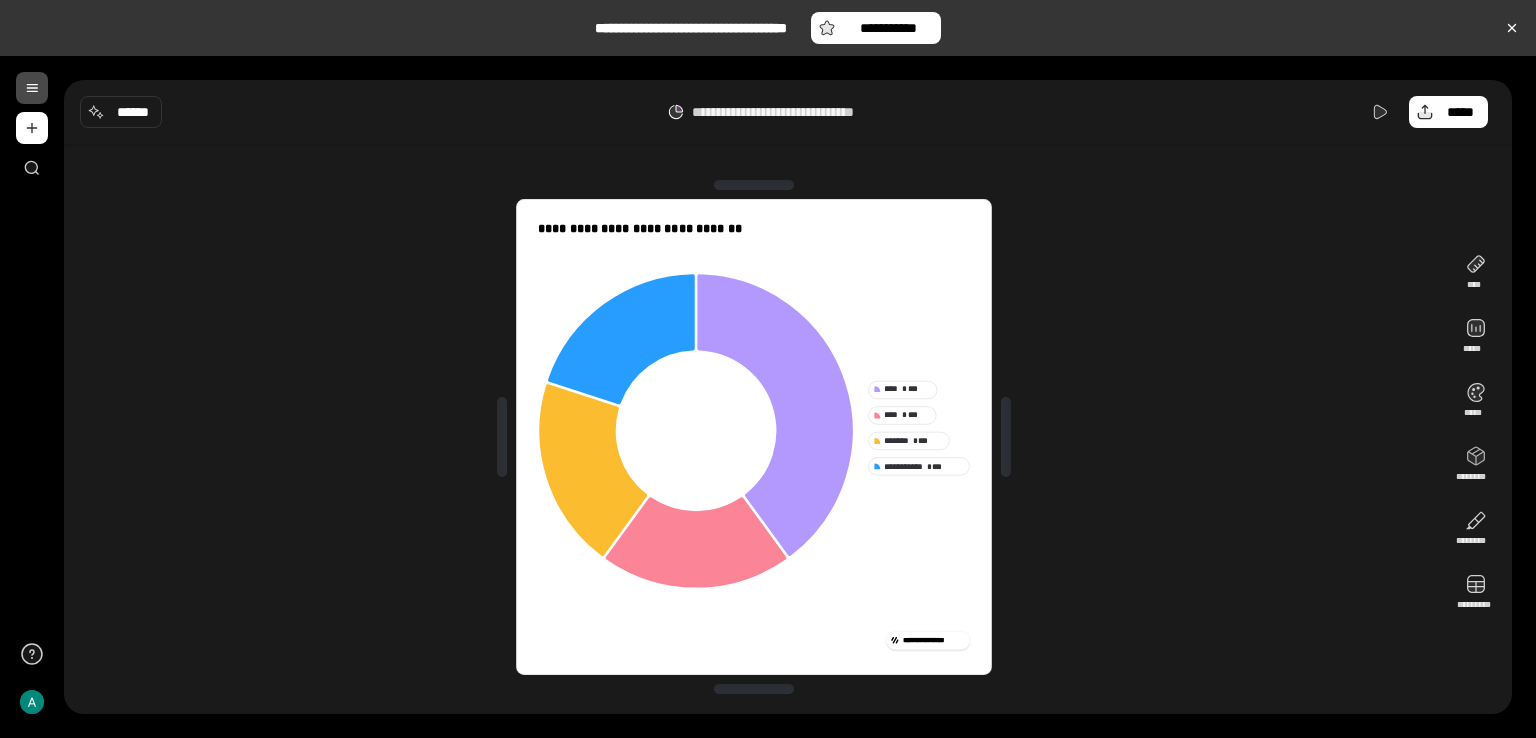 click on "**********" at bounding box center (788, 397) 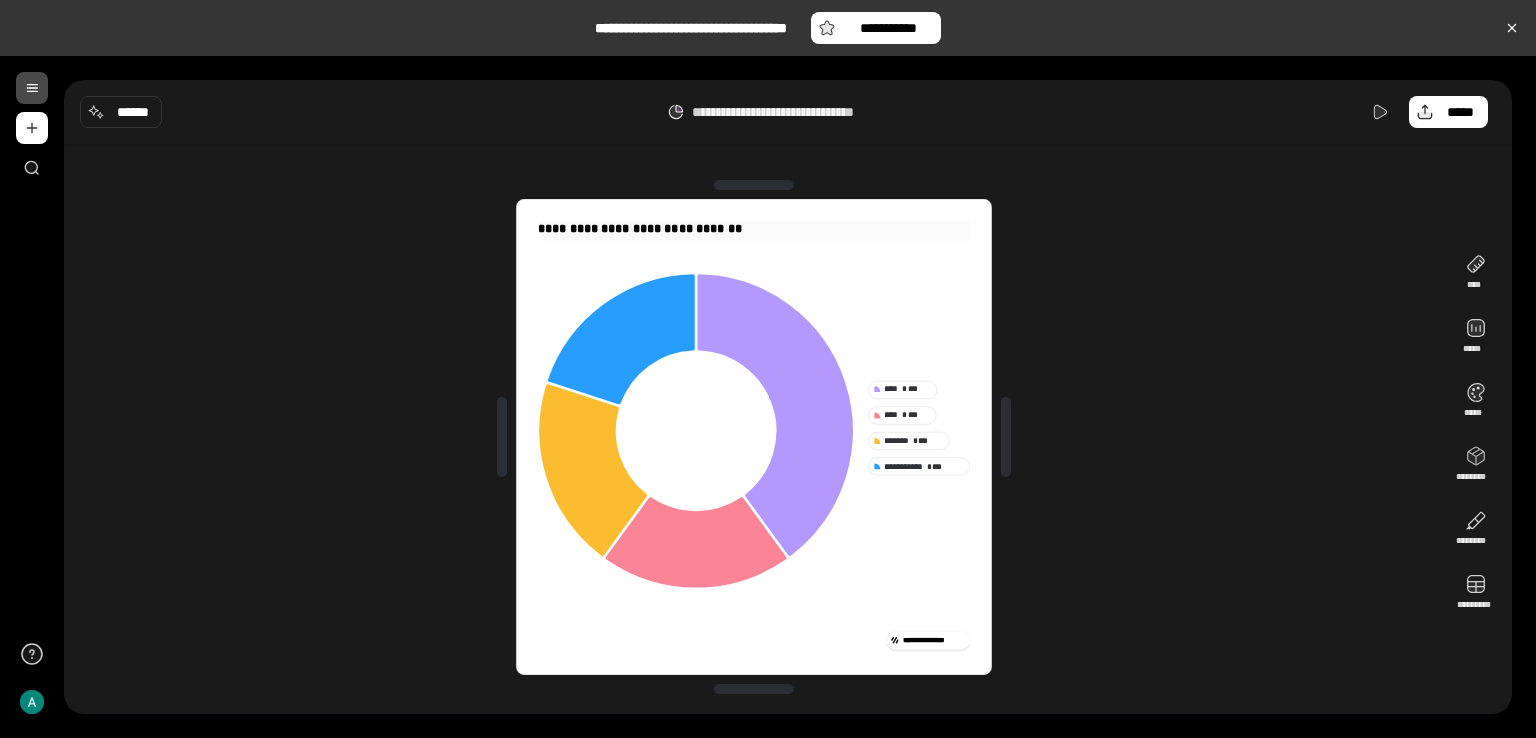 click on "**********" at bounding box center (754, 229) 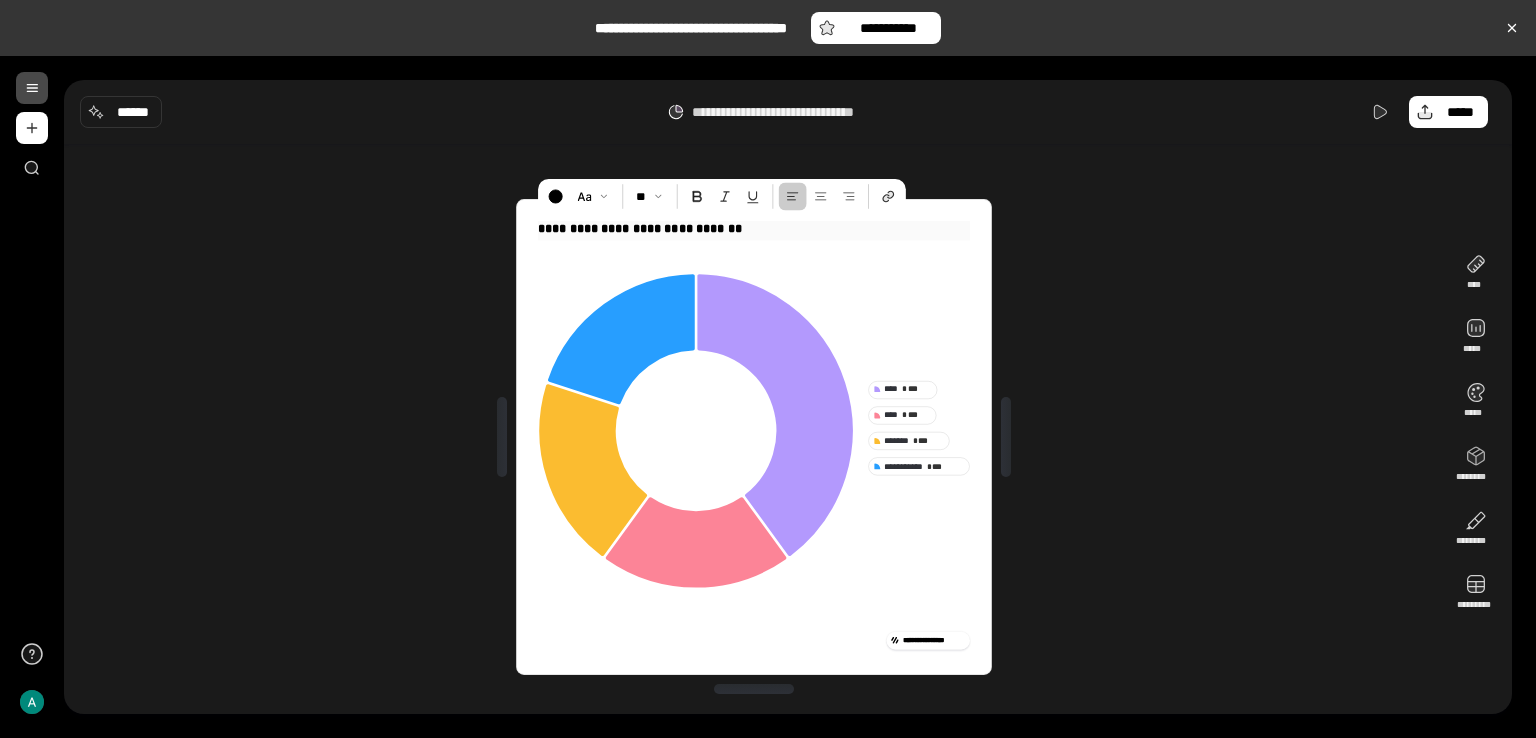 click on "**********" at bounding box center [754, 229] 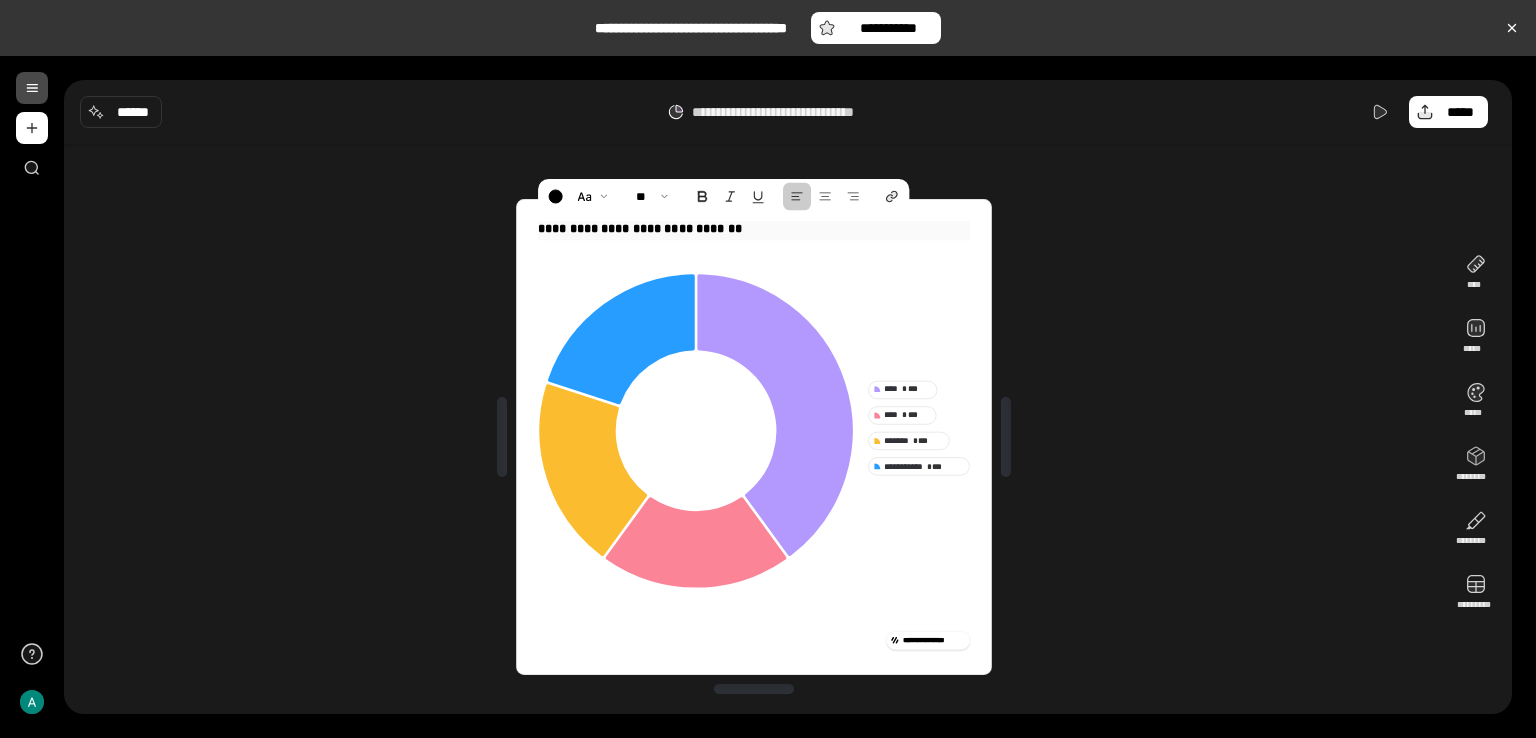 click on "**********" at bounding box center (754, 229) 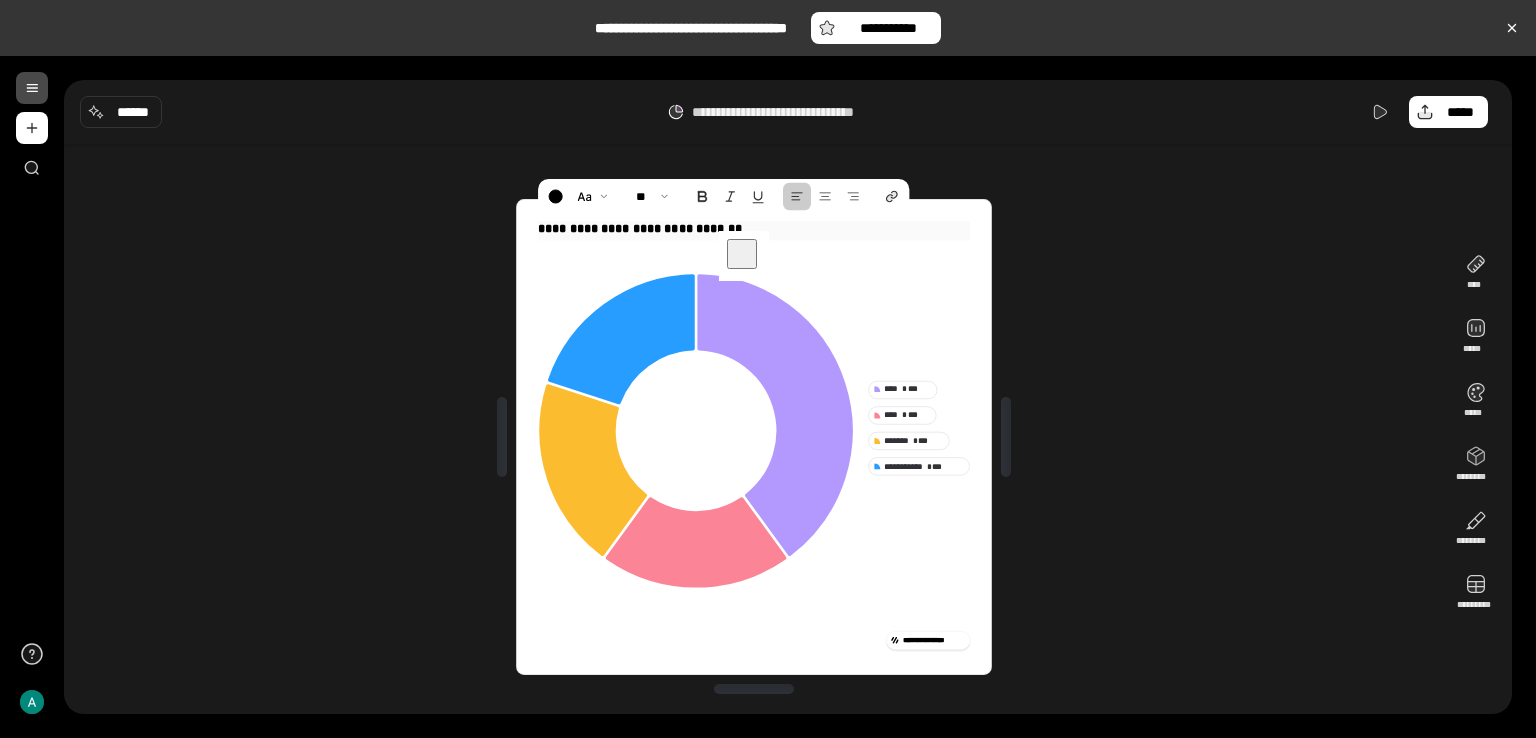 click on "**********" at bounding box center [754, 229] 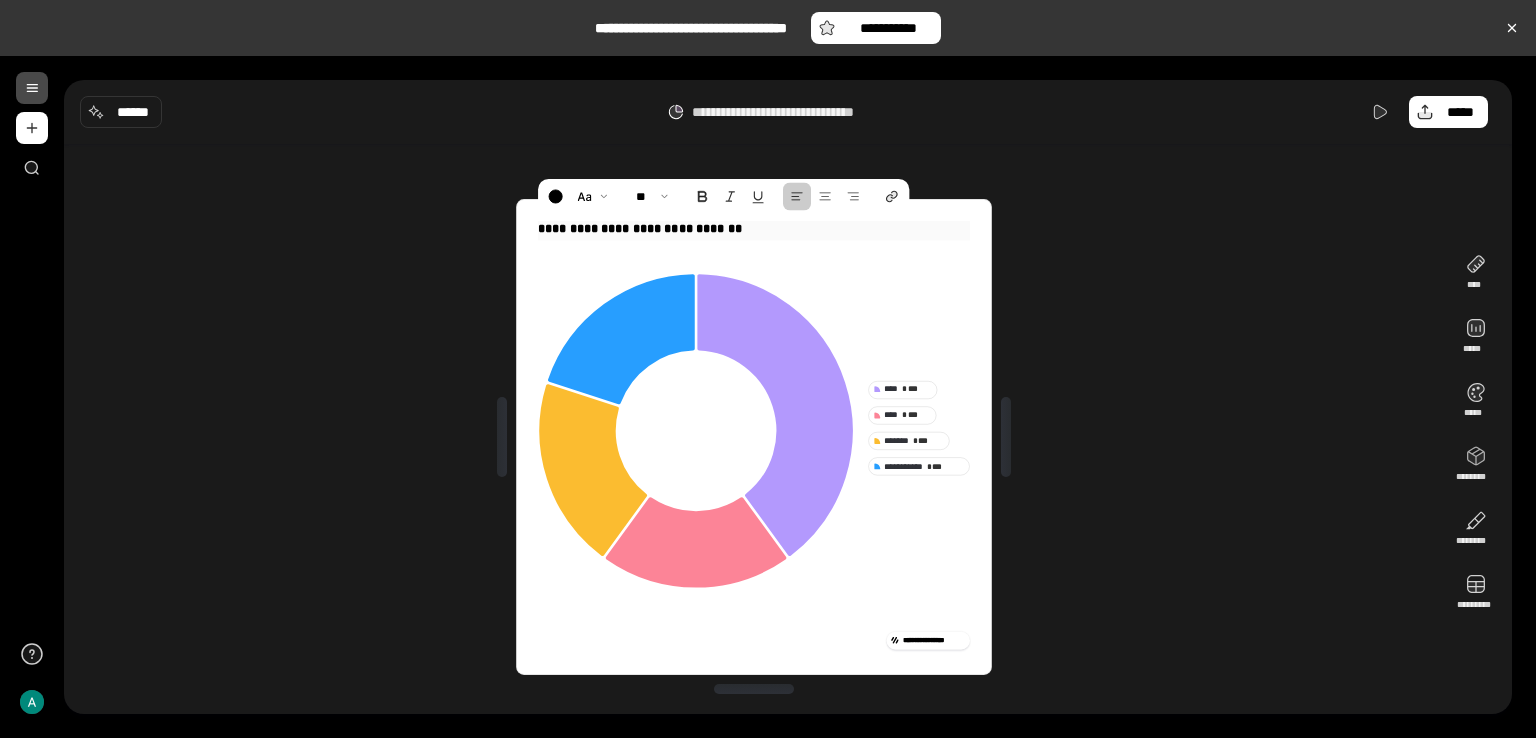 drag, startPoint x: 780, startPoint y: 224, endPoint x: 565, endPoint y: 230, distance: 215.08371 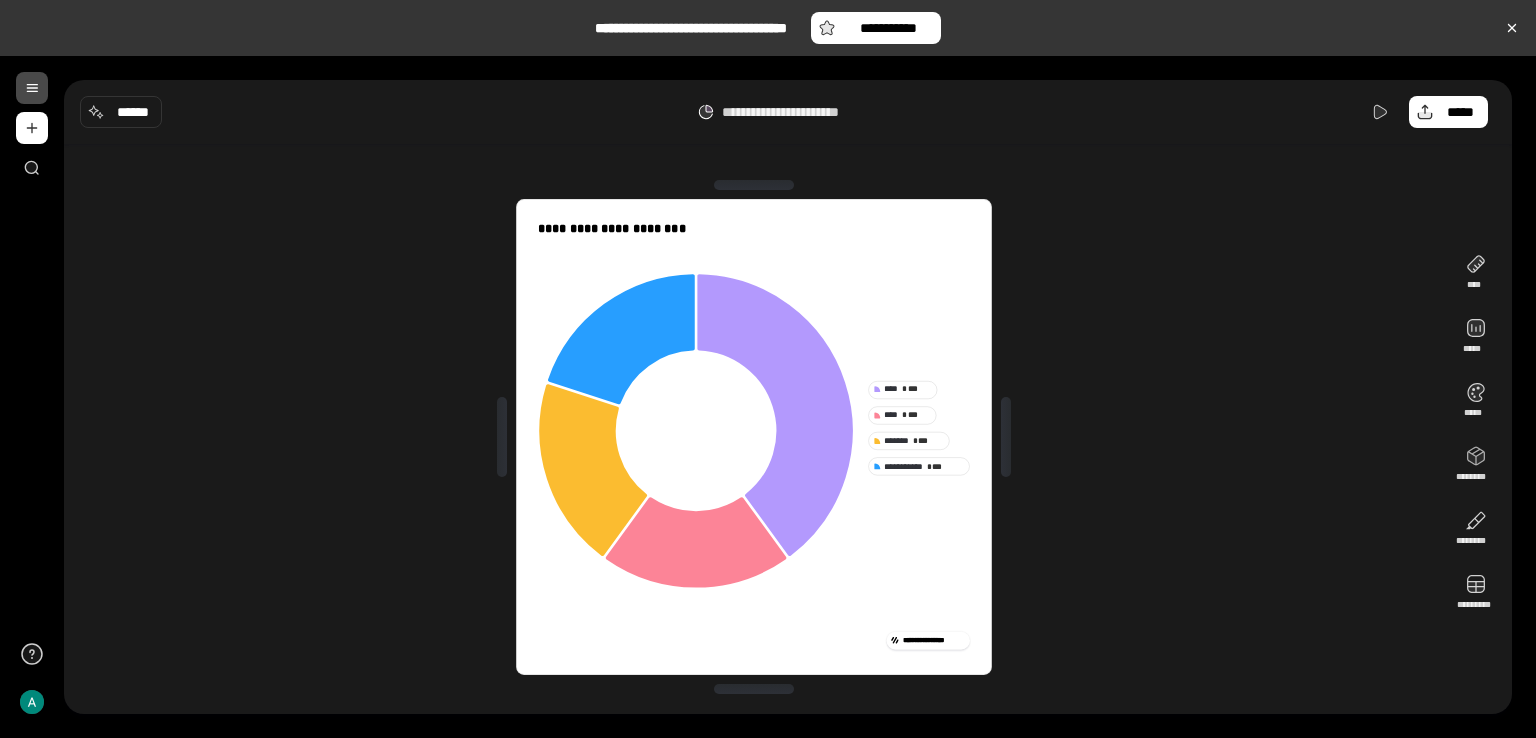 click on "**********" at bounding box center (754, 437) 